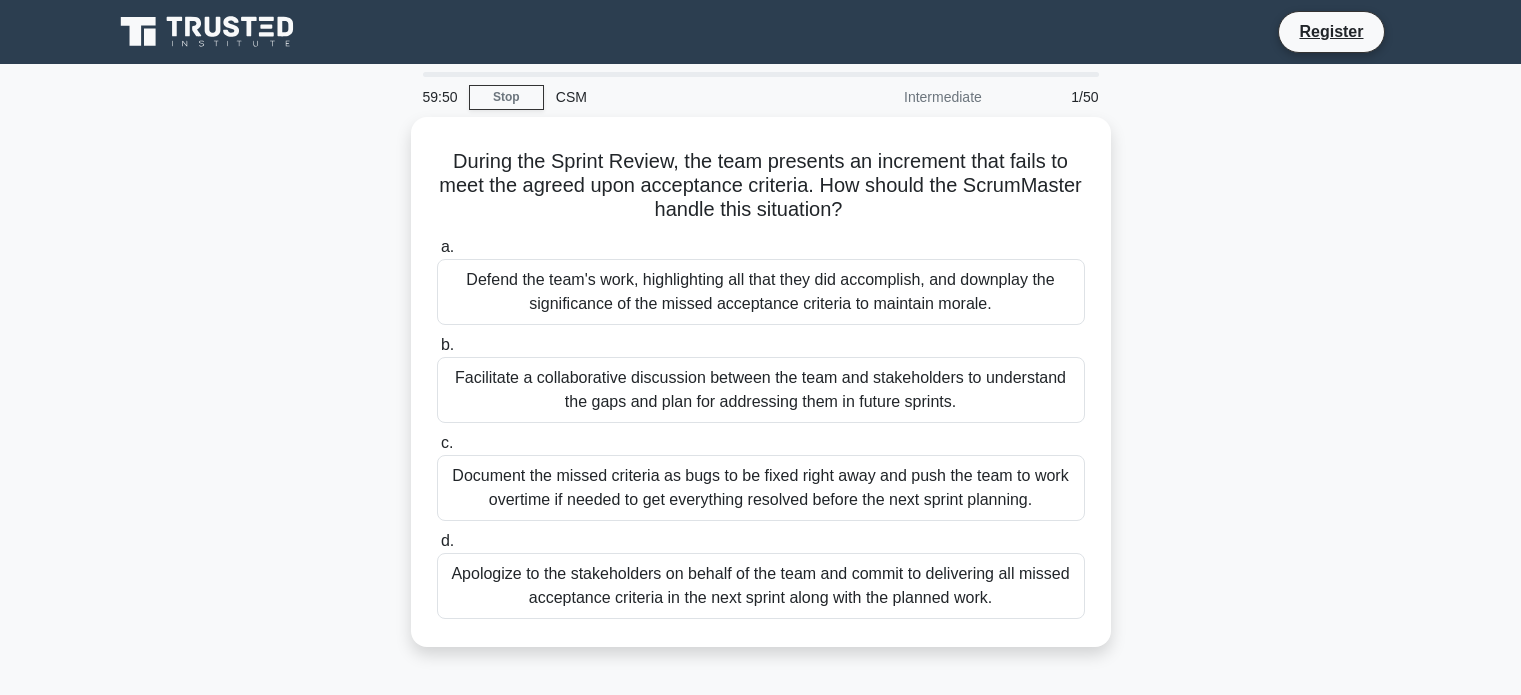 scroll, scrollTop: 0, scrollLeft: 0, axis: both 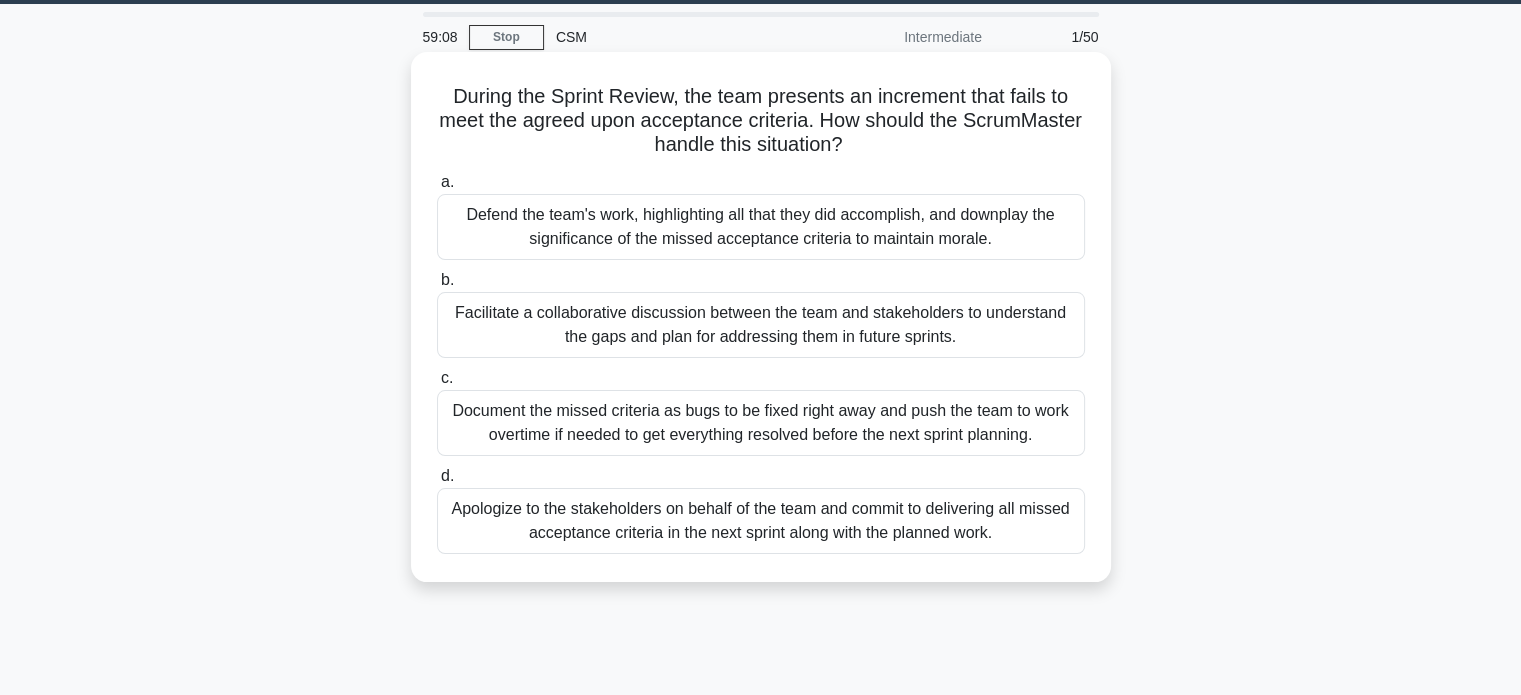 click on "Facilitate a collaborative discussion between the team and stakeholders to understand the gaps and plan for addressing them in future sprints." at bounding box center [761, 325] 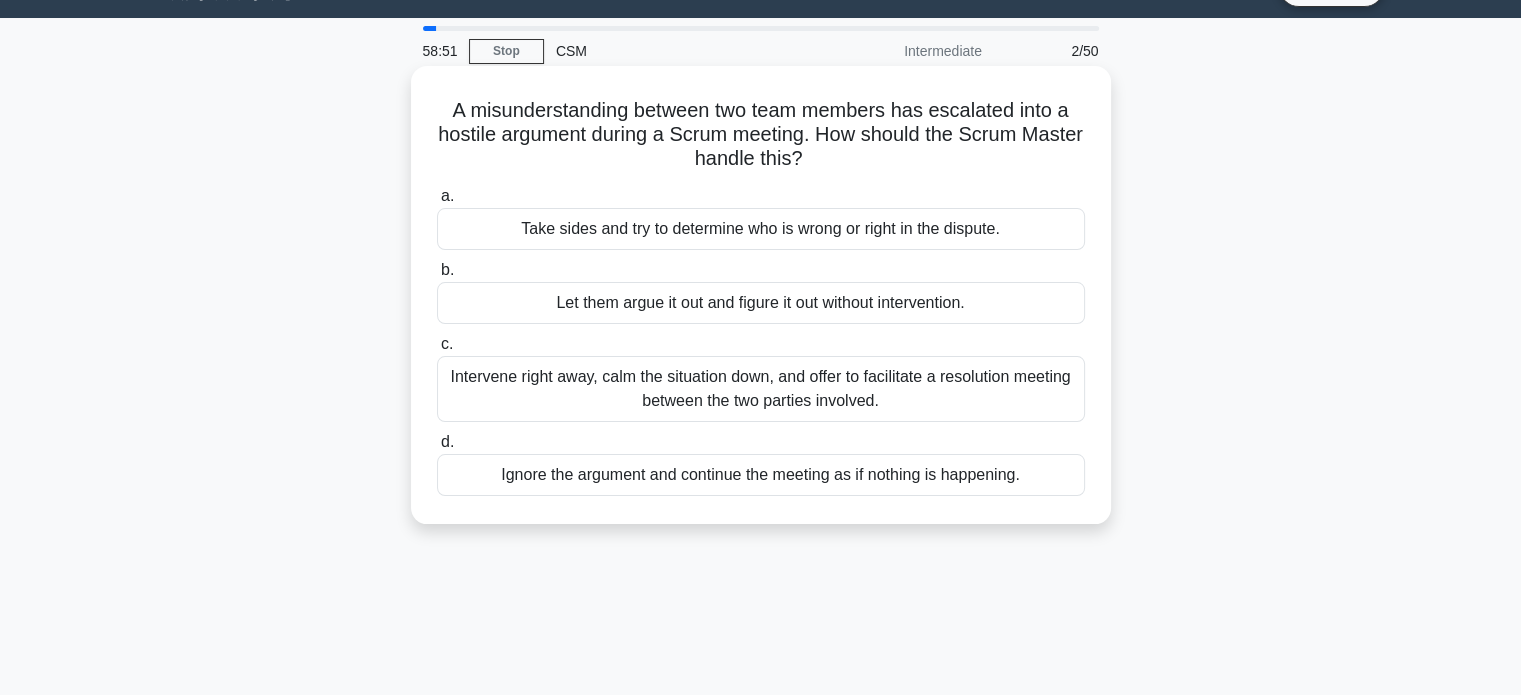 scroll, scrollTop: 60, scrollLeft: 0, axis: vertical 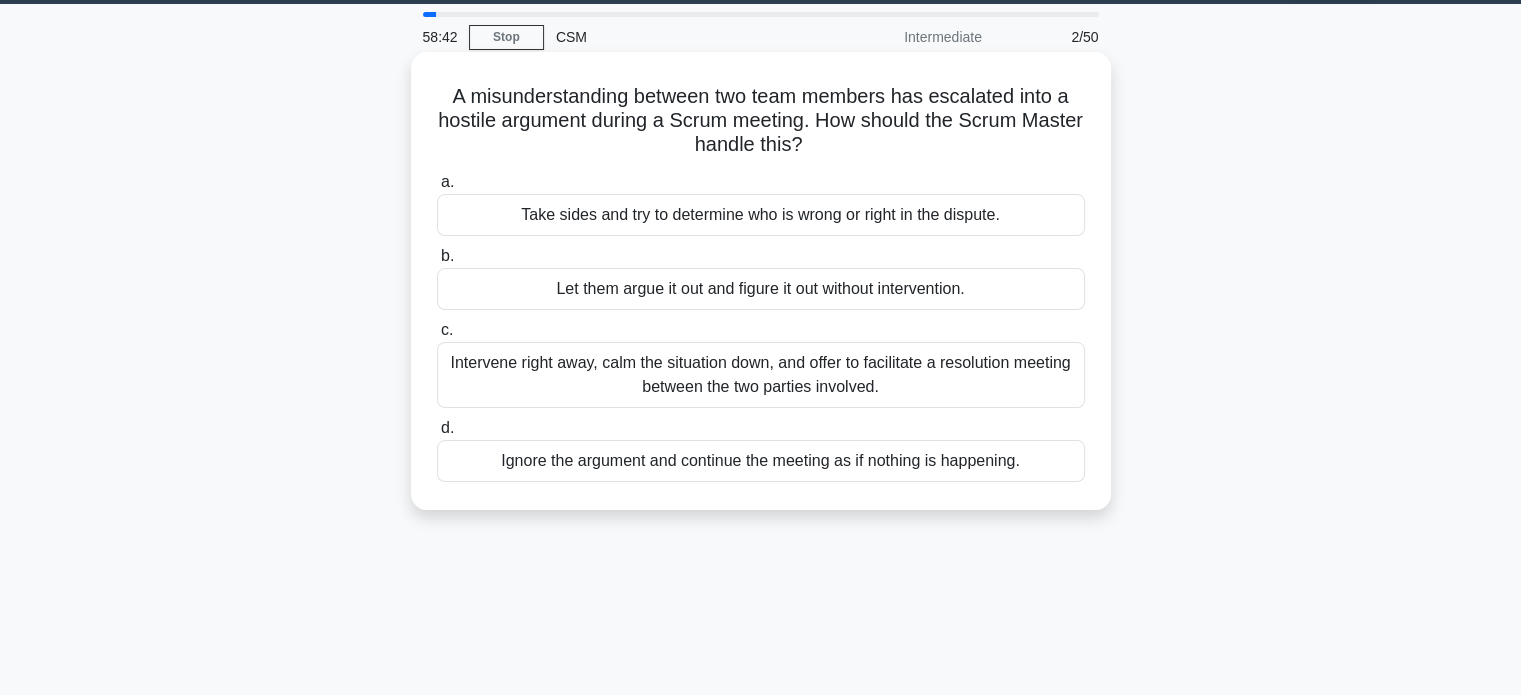 click on "Intervene right away, calm the situation down, and offer to facilitate a resolution meeting between the two parties involved." at bounding box center [761, 375] 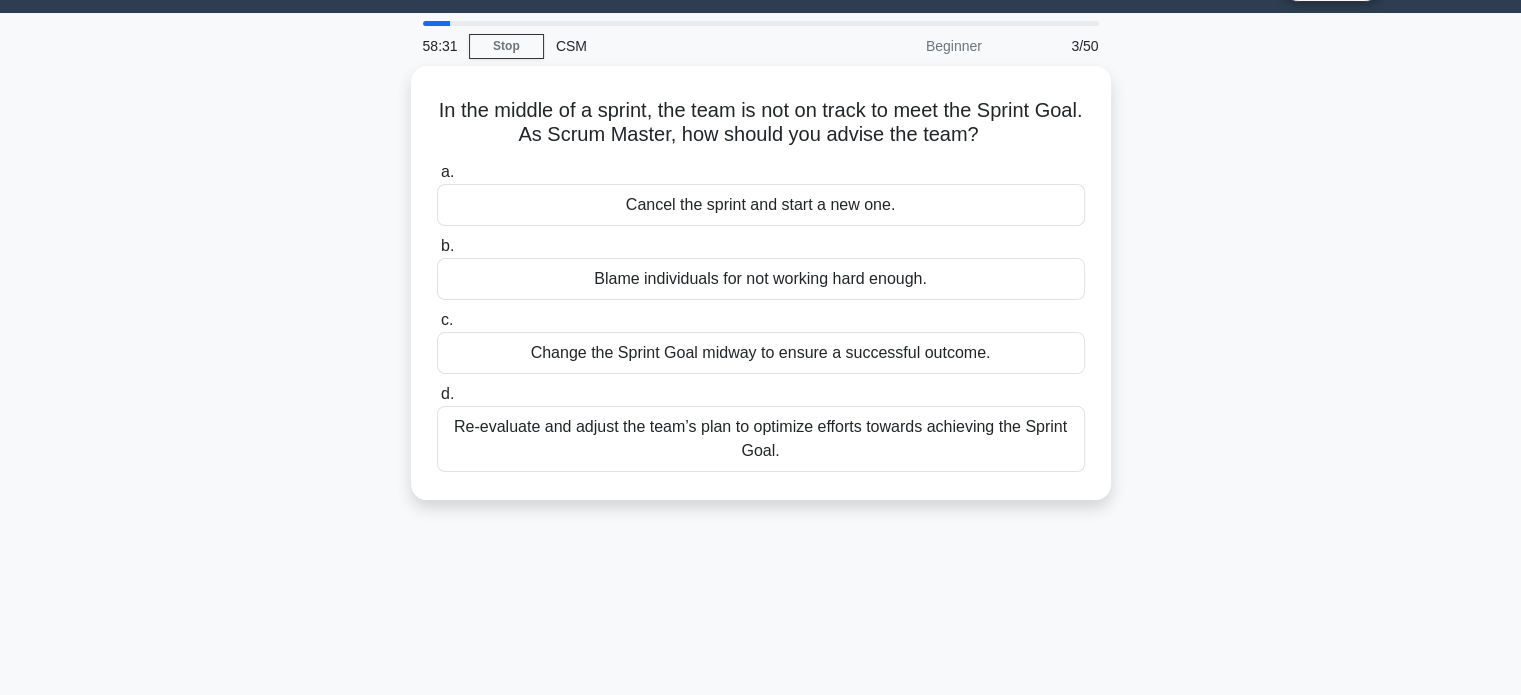scroll, scrollTop: 60, scrollLeft: 0, axis: vertical 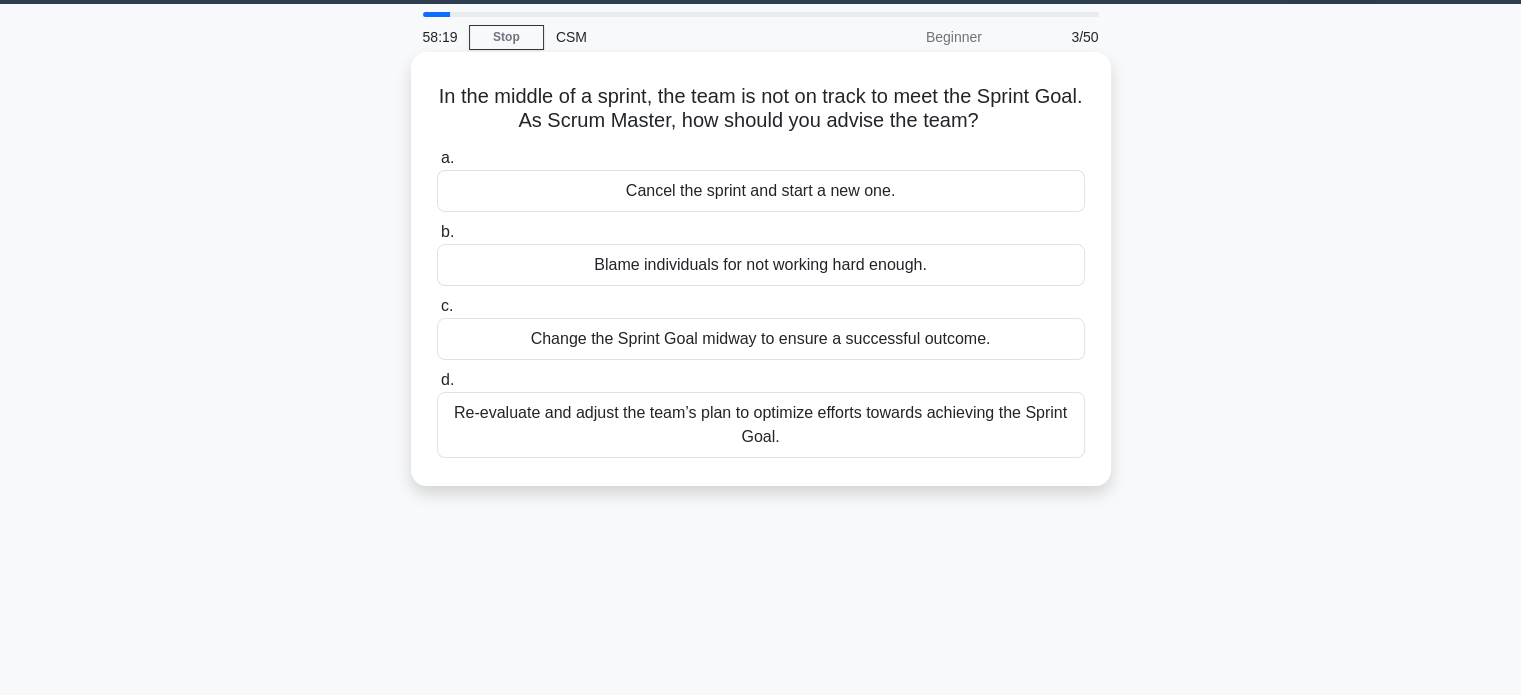 click on "Re-evaluate and adjust the team’s plan to optimize efforts towards achieving the Sprint Goal." at bounding box center [761, 425] 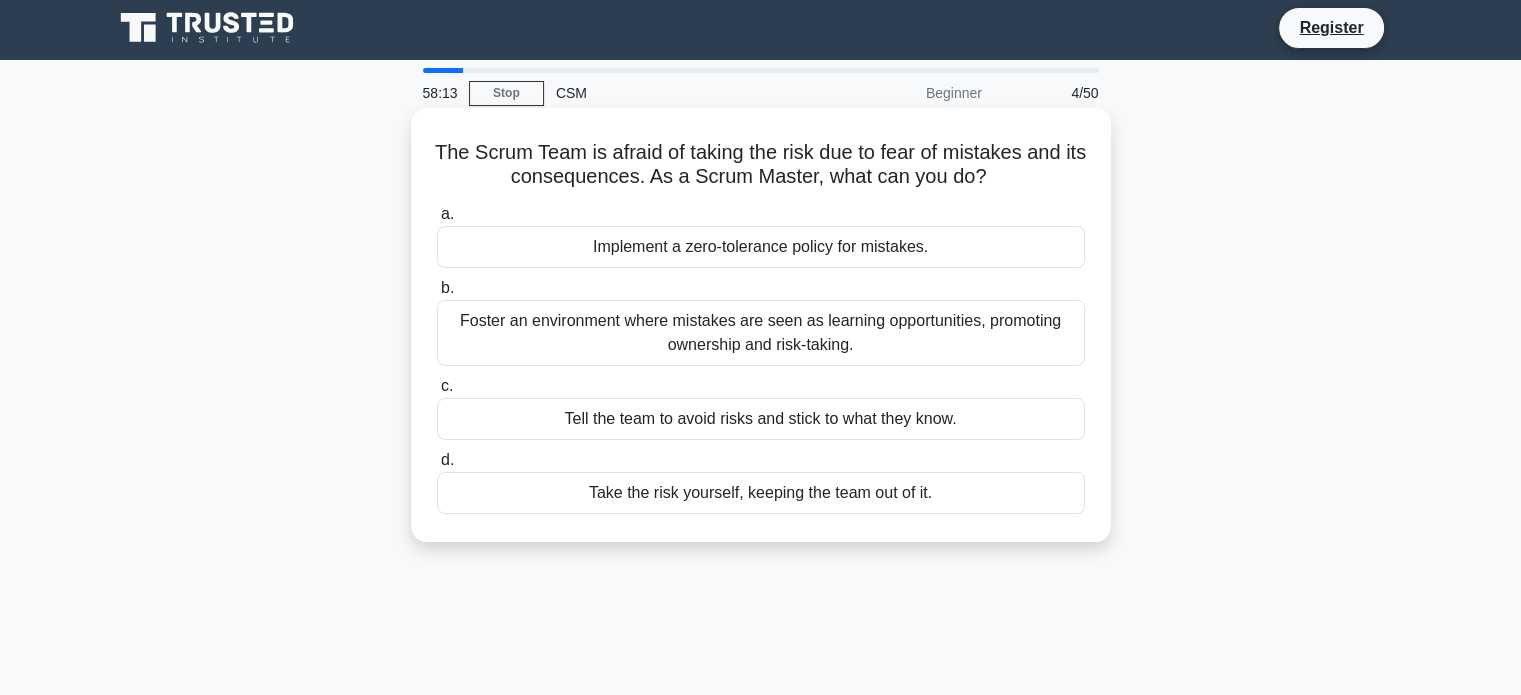 scroll, scrollTop: 0, scrollLeft: 0, axis: both 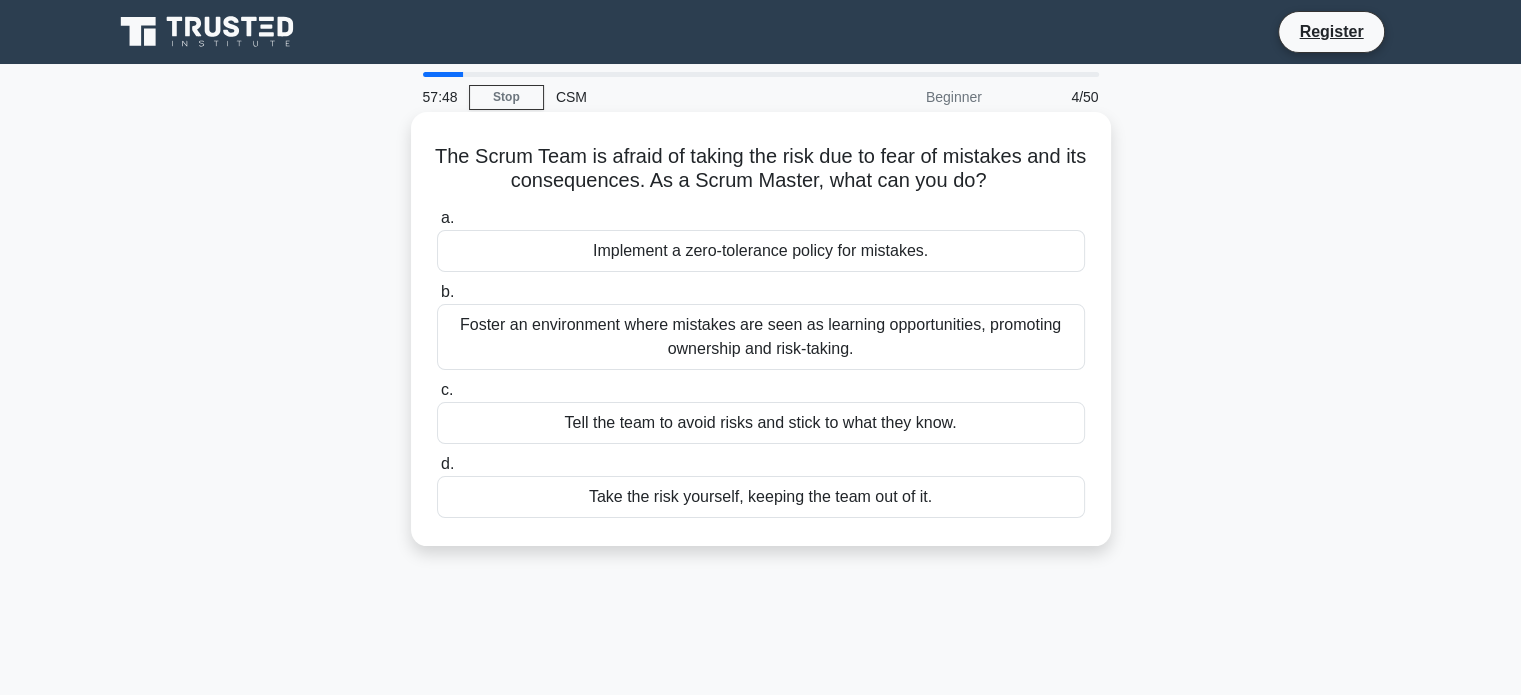 click on "Foster an environment where mistakes are seen as learning opportunities, promoting ownership and risk-taking." at bounding box center [761, 337] 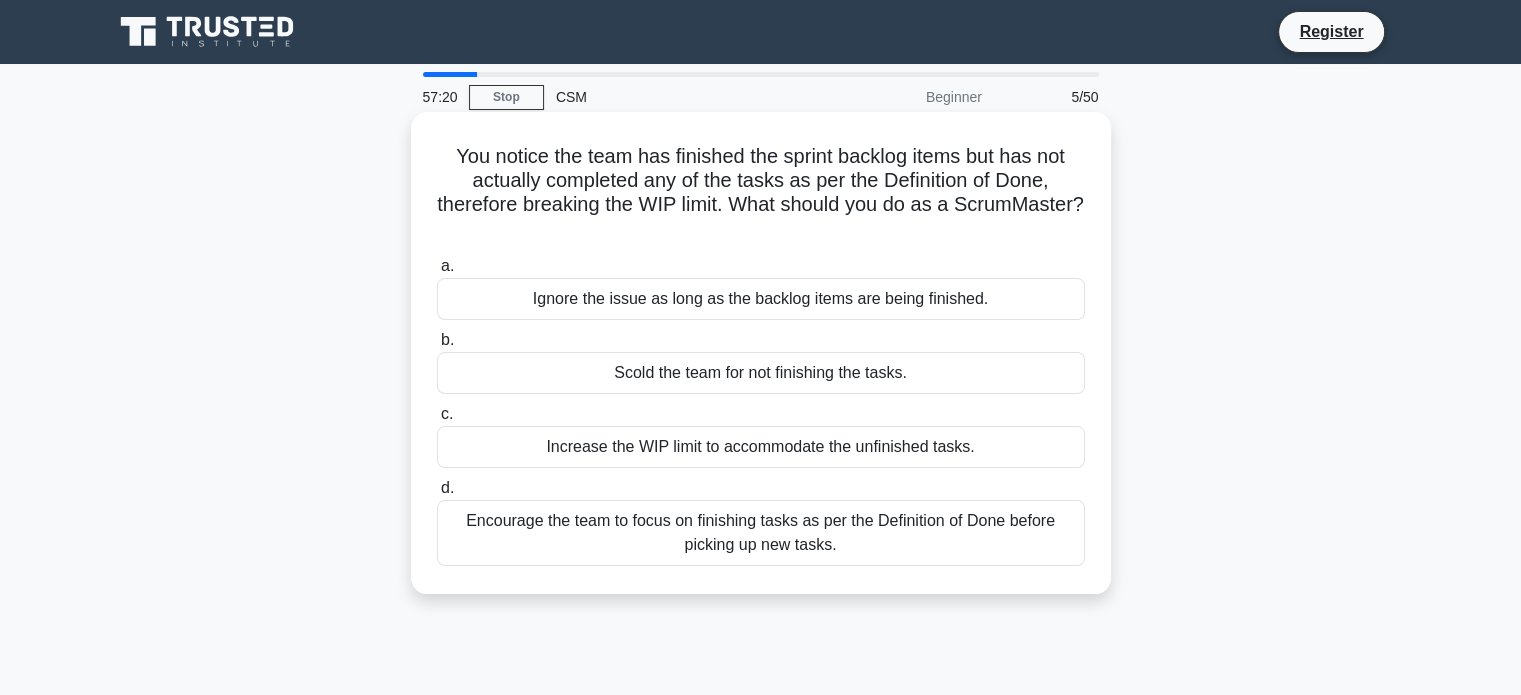 click on "Encourage the team to focus on finishing tasks as per the Definition of Done before picking up new tasks." at bounding box center [761, 533] 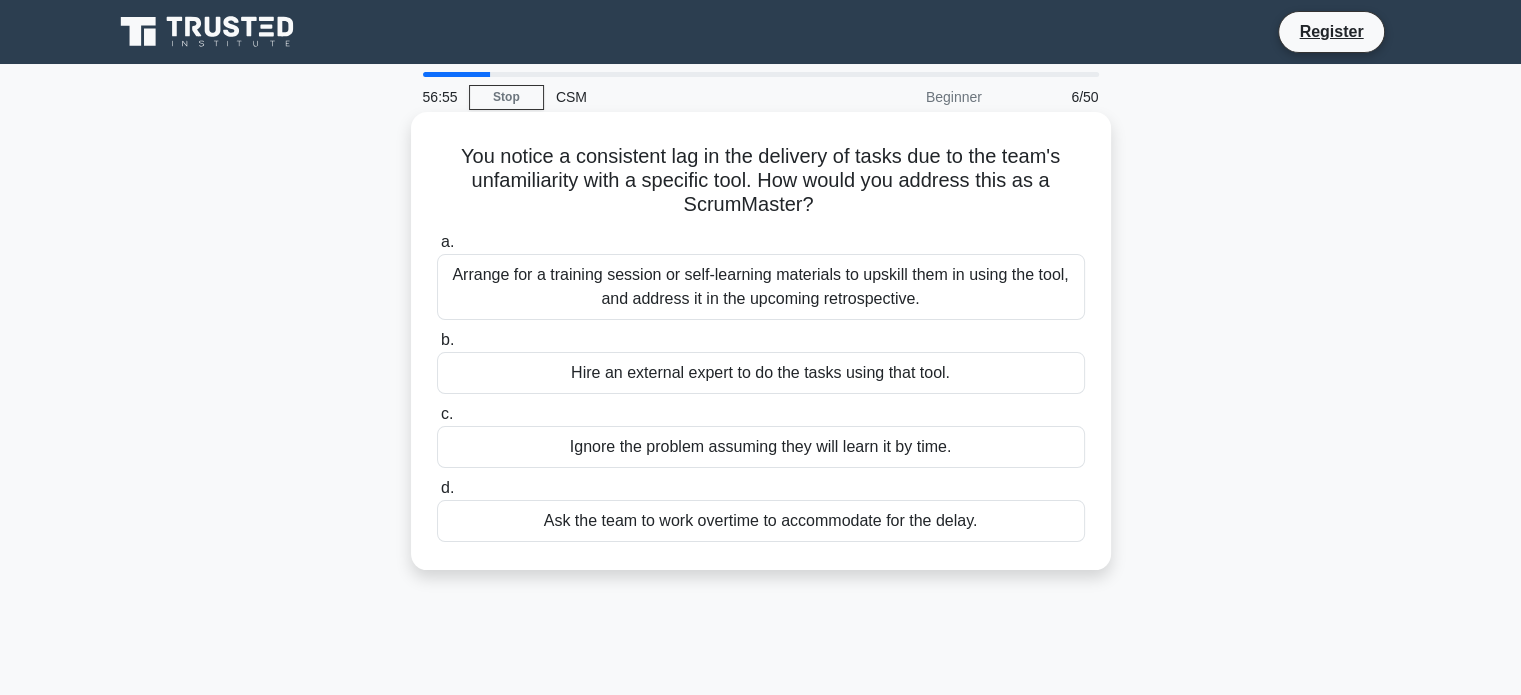 click on "Arrange for a training session or self-learning materials to upskill them in using the tool, and address it in the upcoming retrospective." at bounding box center [761, 287] 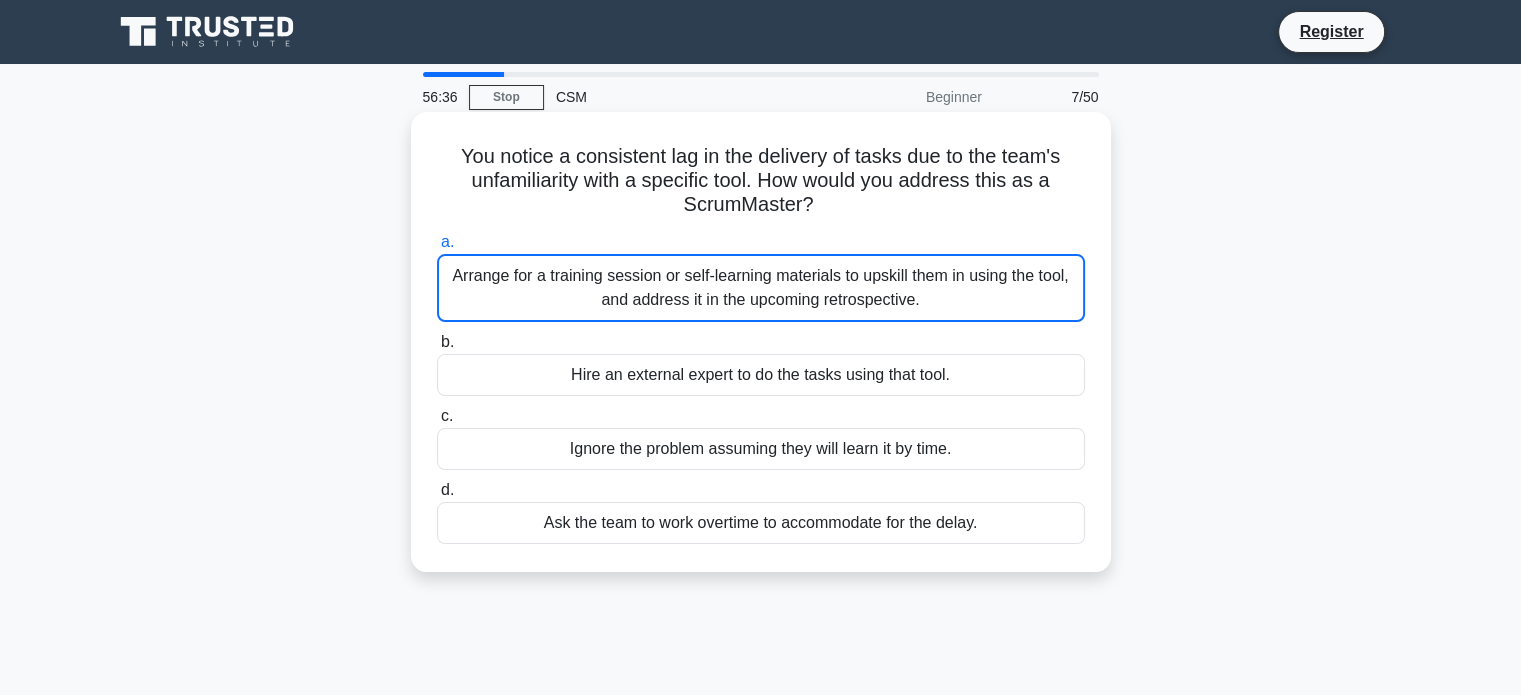 click on "Arrange for a training session or self-learning materials to upskill them in using the tool, and address it in the upcoming retrospective." at bounding box center [761, 288] 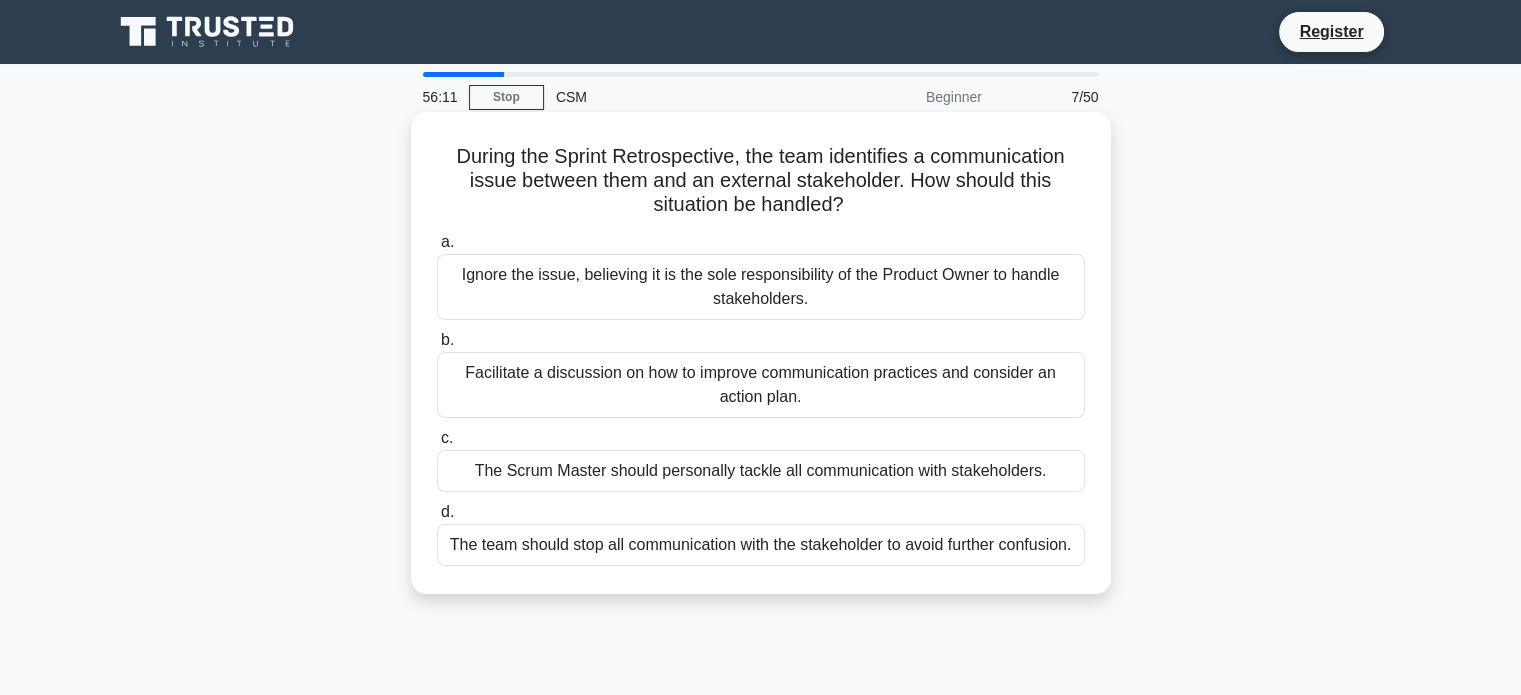 click on "Facilitate a discussion on how to improve communication practices and consider an action plan." at bounding box center (761, 385) 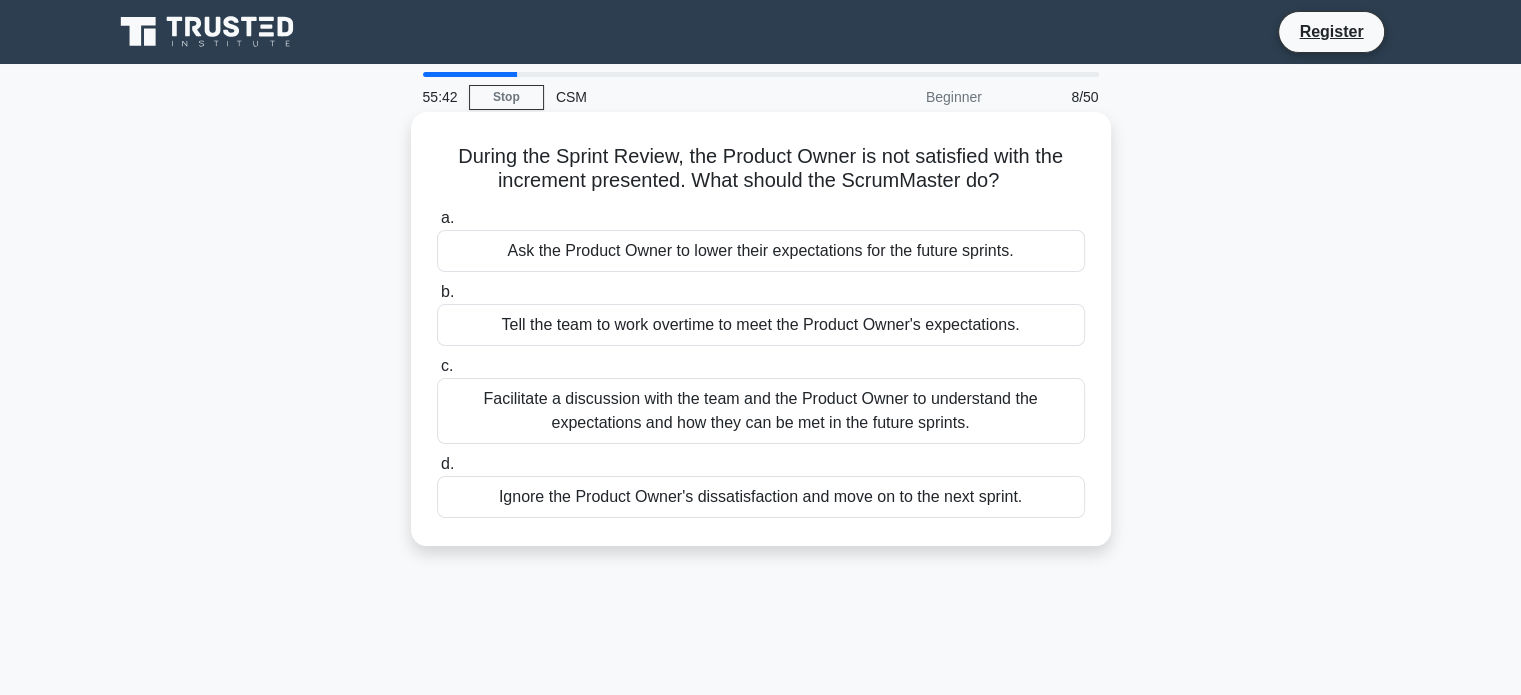 click on "Facilitate a discussion with the team and the Product Owner to understand the expectations and how they can be met in the future sprints." at bounding box center (761, 411) 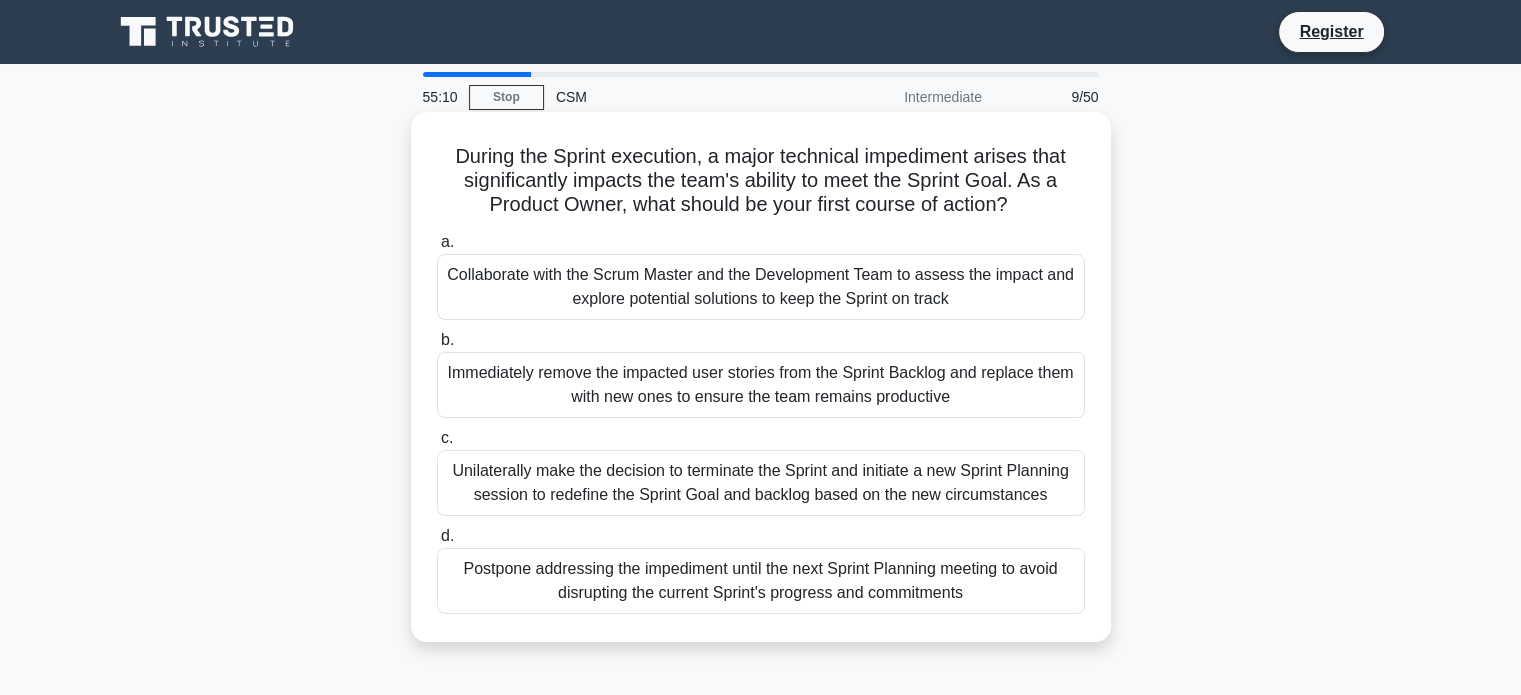 click on "Collaborate with the Scrum Master and the Development Team to assess the impact and explore potential solutions to keep the Sprint on track" at bounding box center [761, 287] 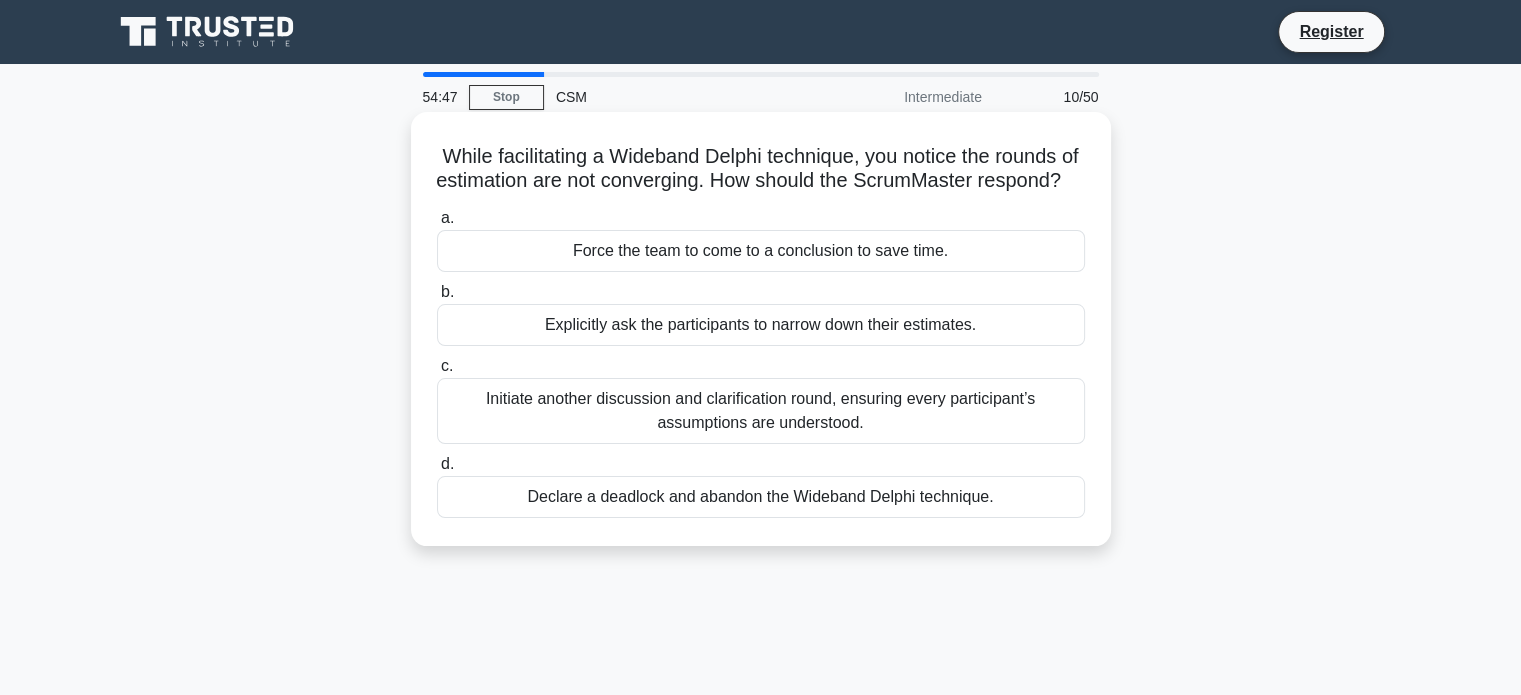 click on "Initiate another discussion and clarification round, ensuring every participant’s assumptions are understood." at bounding box center (761, 411) 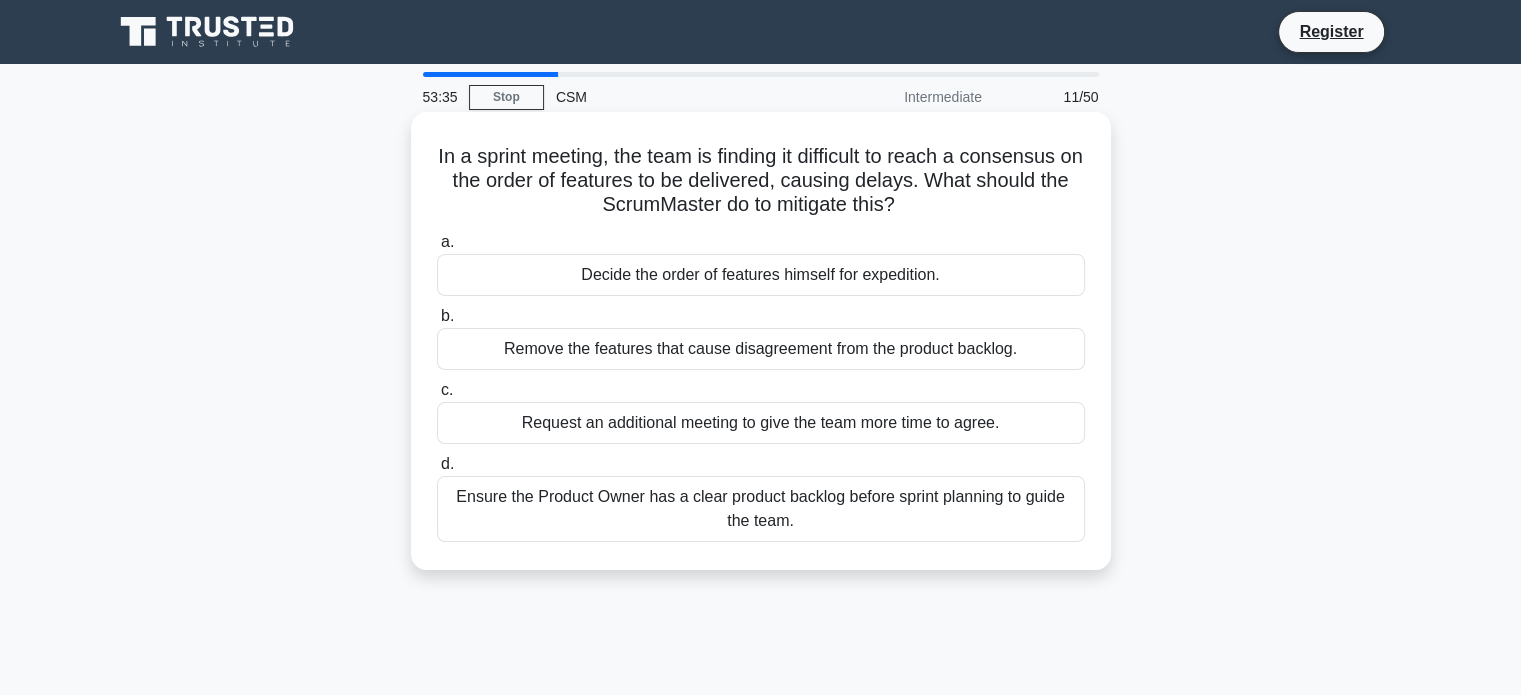 click on "Ensure the Product Owner has a clear product backlog before sprint planning to guide the team." at bounding box center (761, 509) 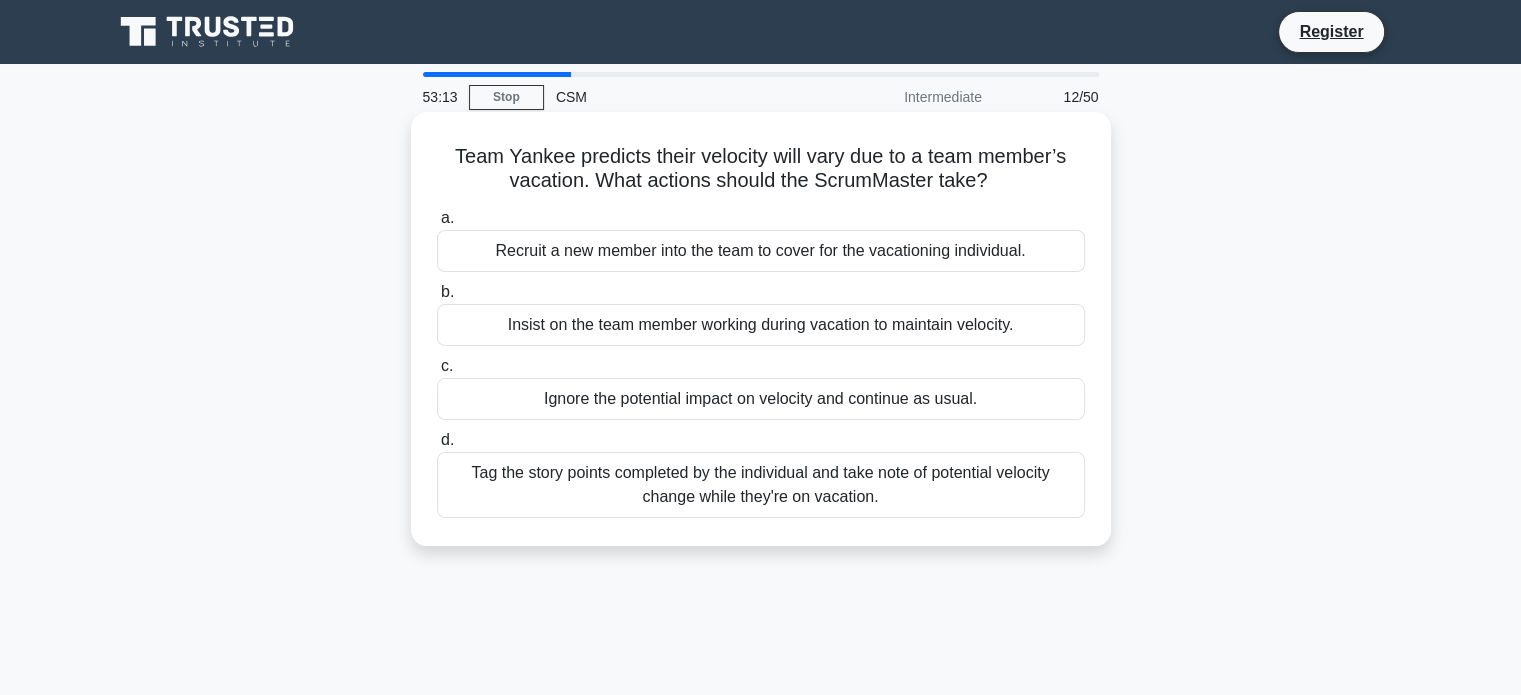click on "Tag the story points completed by the individual and take note of potential velocity change while they're on vacation." at bounding box center [761, 485] 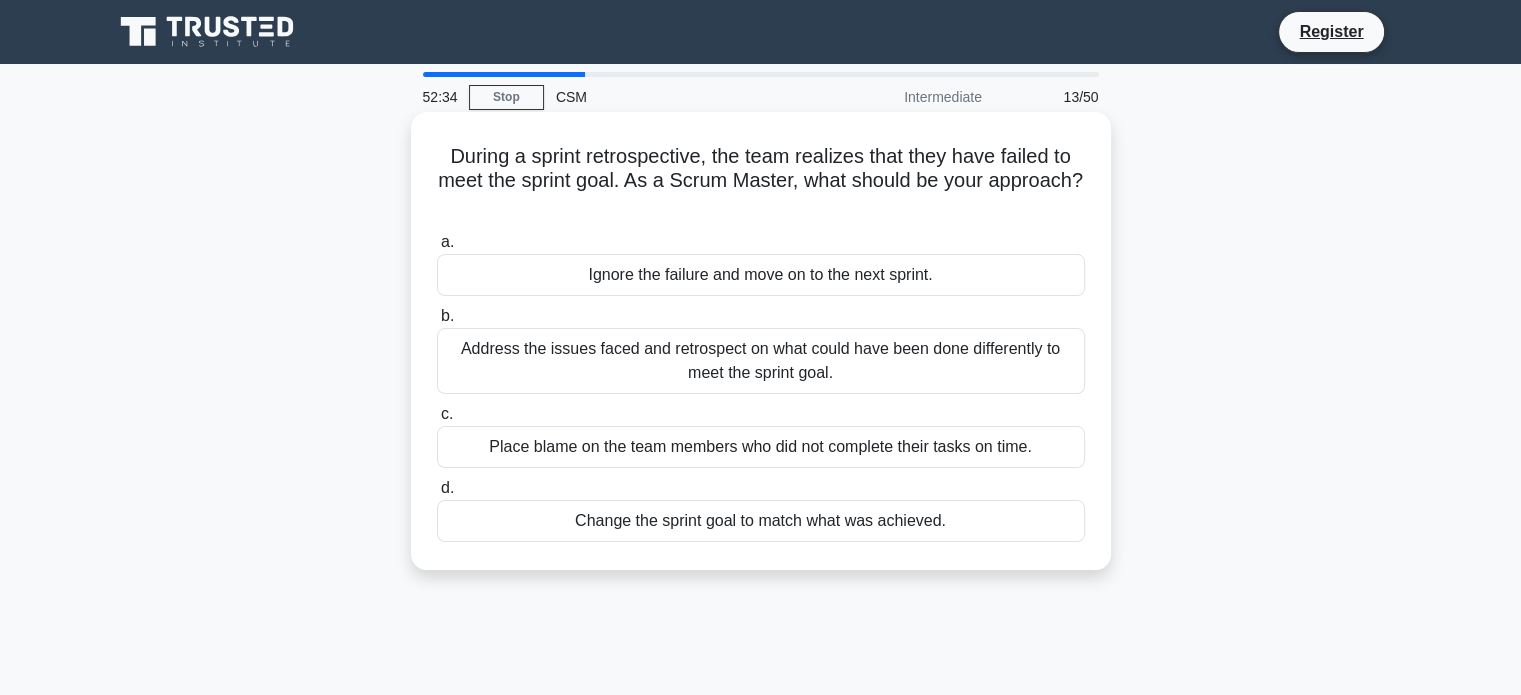 click on "Address the issues faced and retrospect on what could have been done differently to meet the sprint goal." at bounding box center [761, 361] 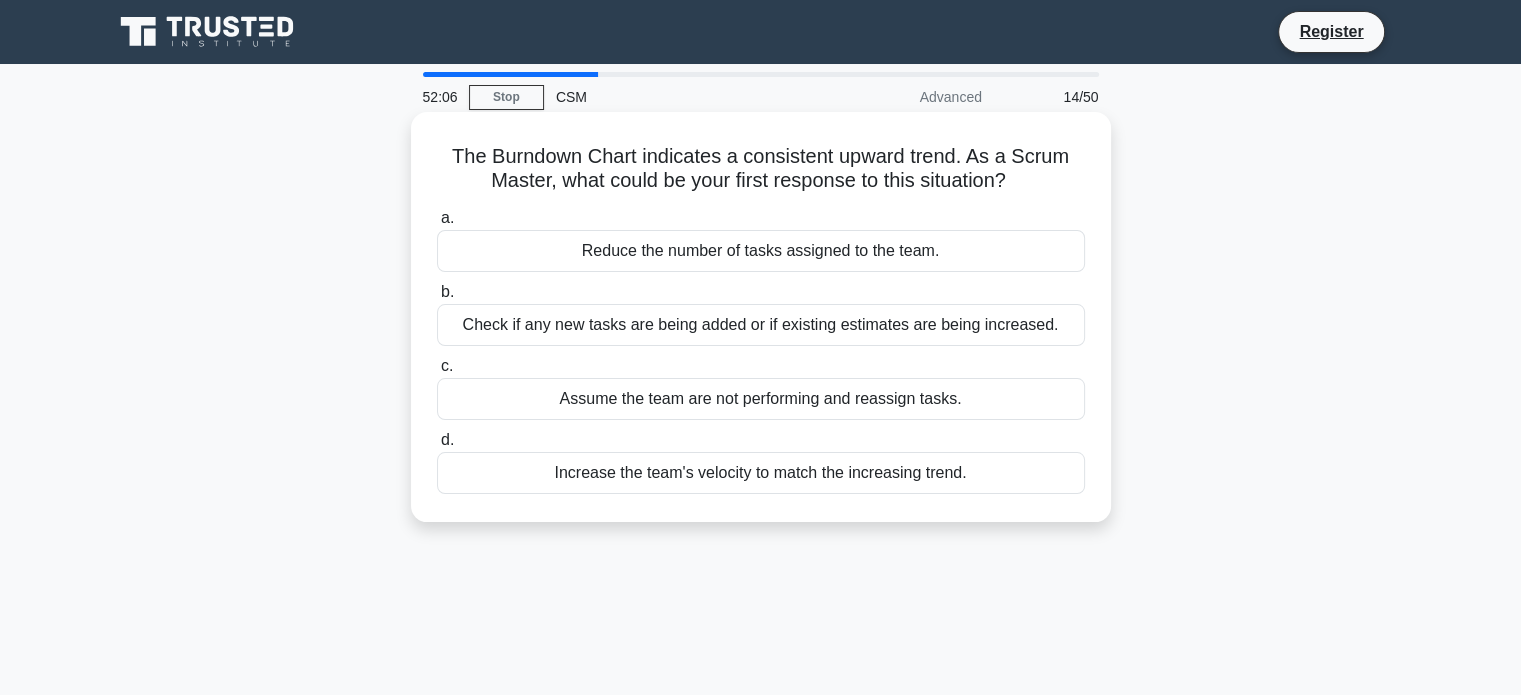 click on "Check if any new tasks are being added or if existing estimates are being increased." at bounding box center (761, 325) 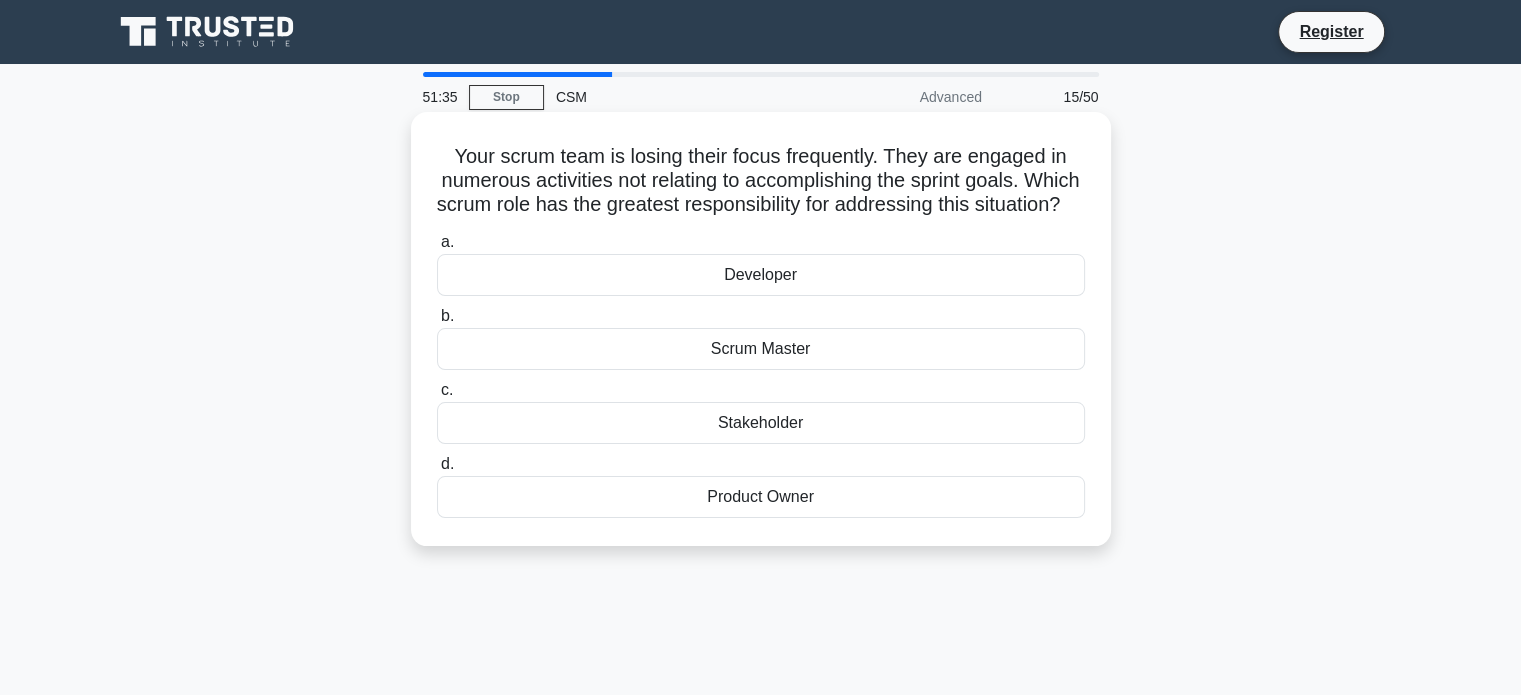 click on "Developer" at bounding box center [761, 275] 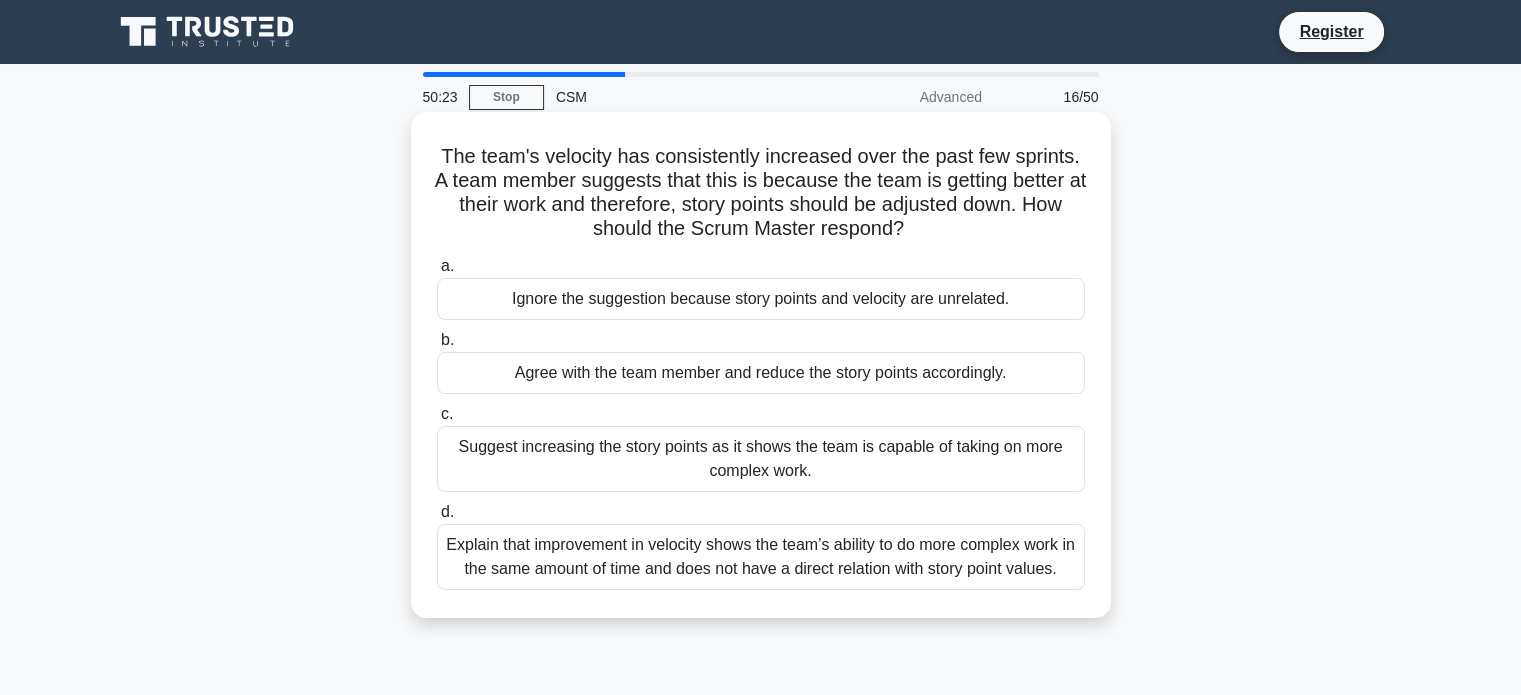click on "Explain that improvement in velocity shows the team’s ability to do more complex work in the same amount of time and does not have a direct relation with story point values." at bounding box center [761, 557] 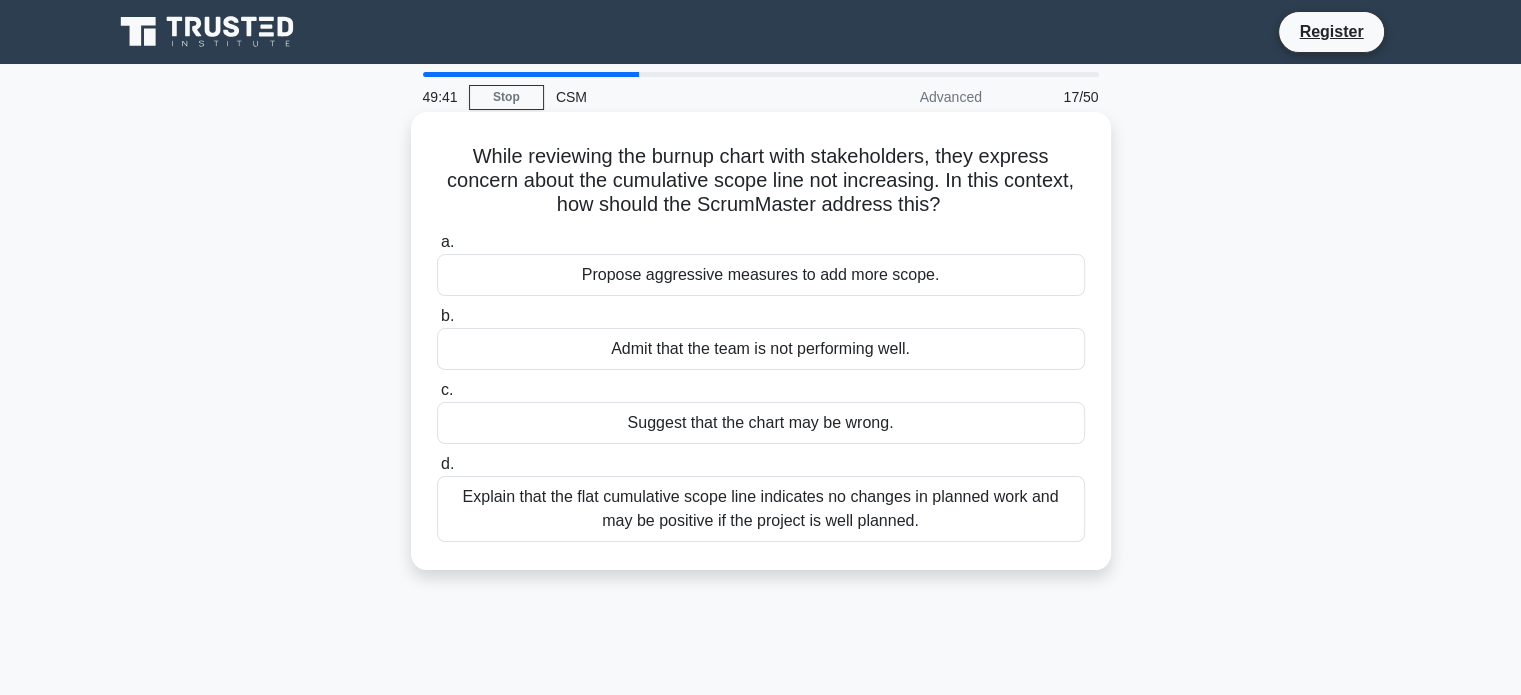 click on "Explain that the flat cumulative scope line indicates no changes in planned work and may be positive if the project is well planned." at bounding box center (761, 509) 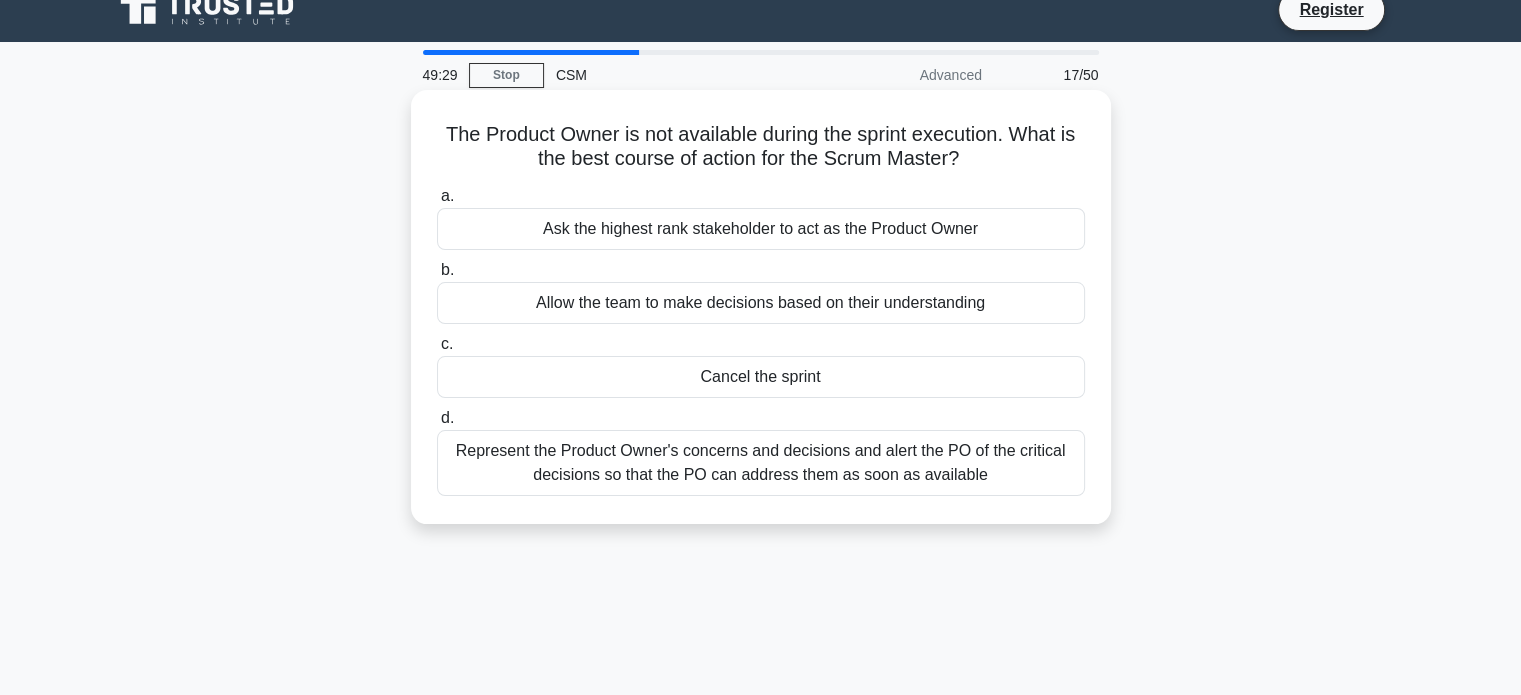 scroll, scrollTop: 0, scrollLeft: 0, axis: both 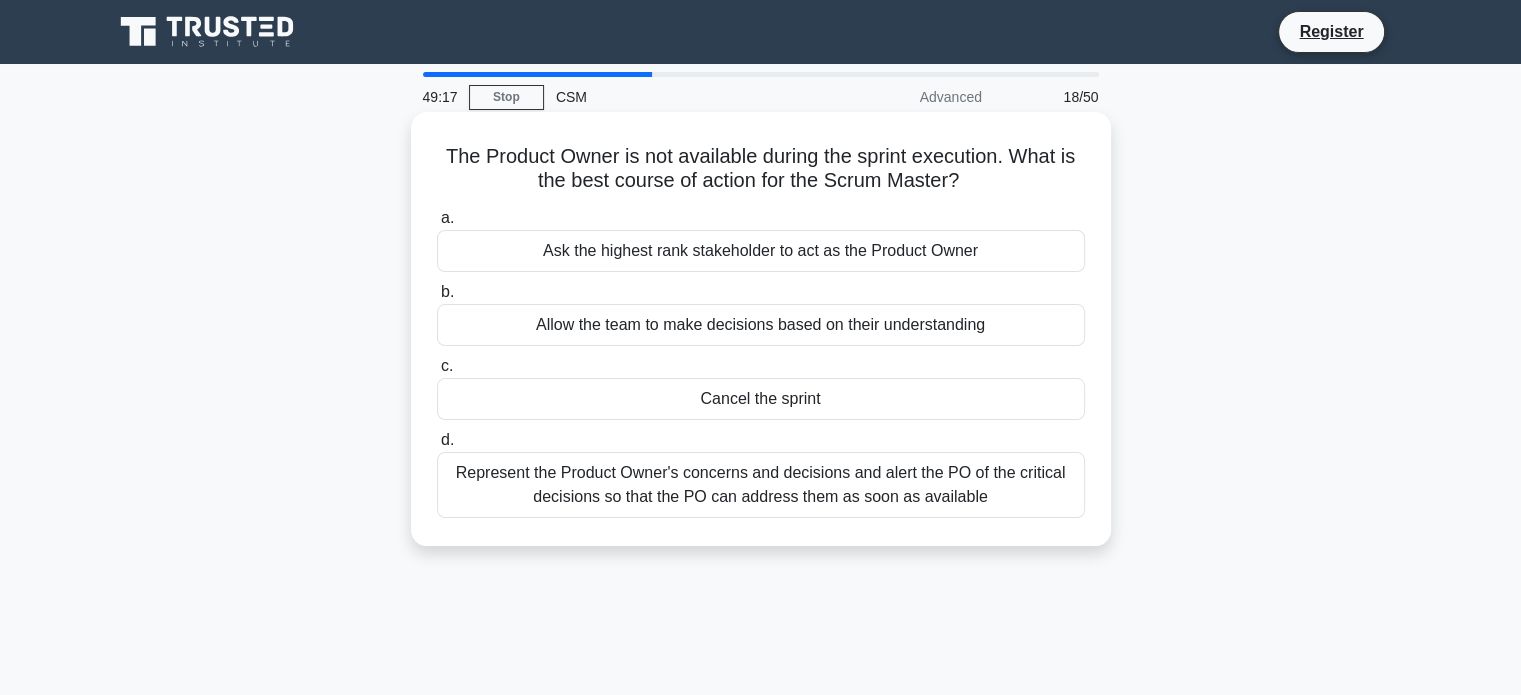 click on "Represent the Product Owner's concerns and decisions and alert the PO of the critical decisions so that the PO can address them as soon as available" at bounding box center (761, 485) 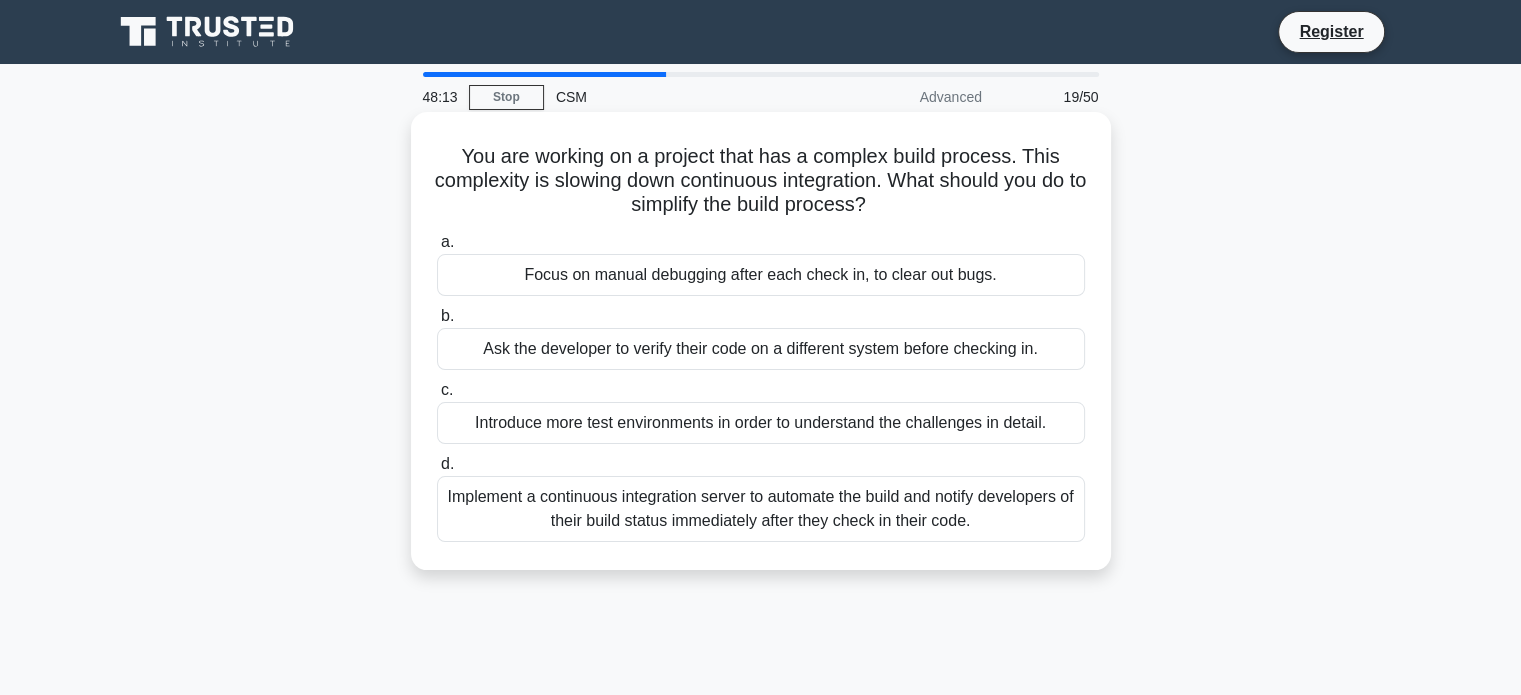 click on "Implement a continuous integration server to automate the build and notify developers of their build status immediately after they check in their code." at bounding box center [761, 509] 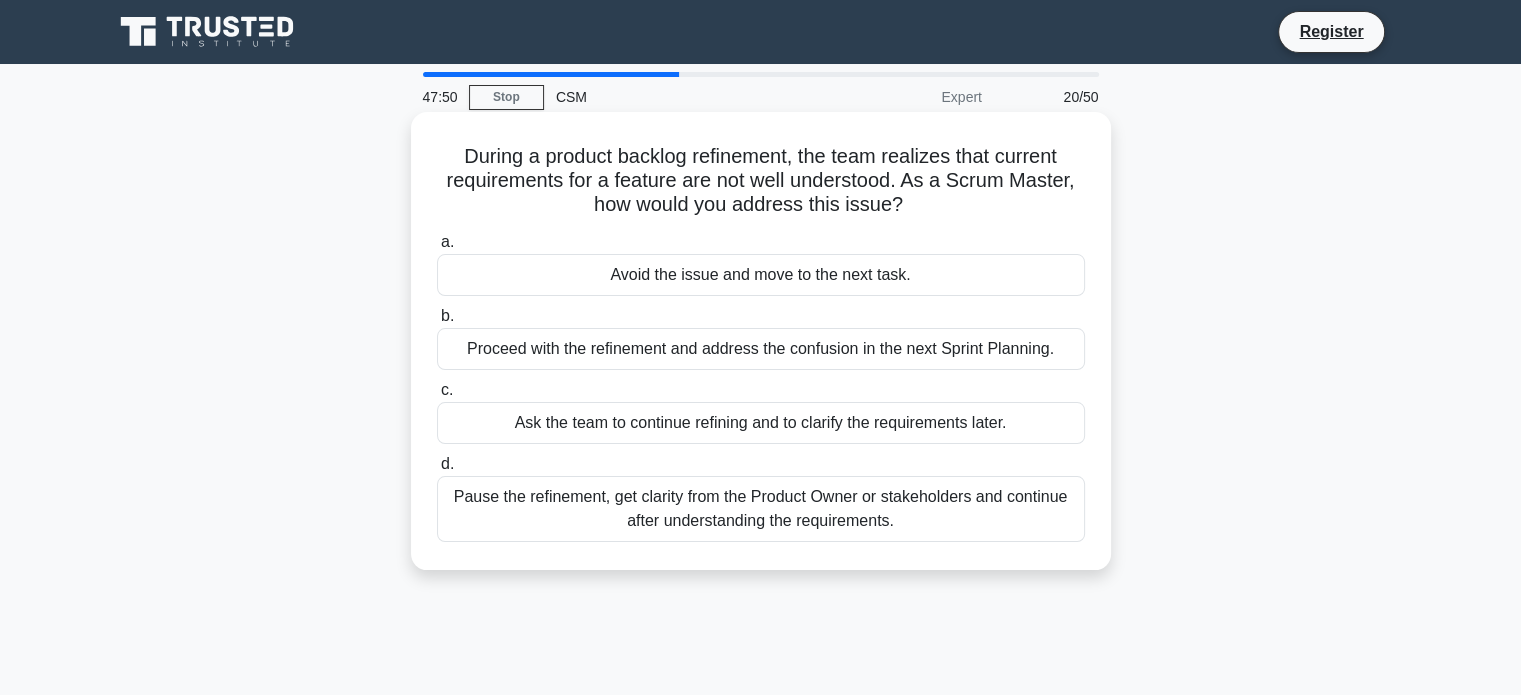 click on "Pause the refinement, get clarity from the Product Owner or stakeholders and continue after understanding the requirements." at bounding box center [761, 509] 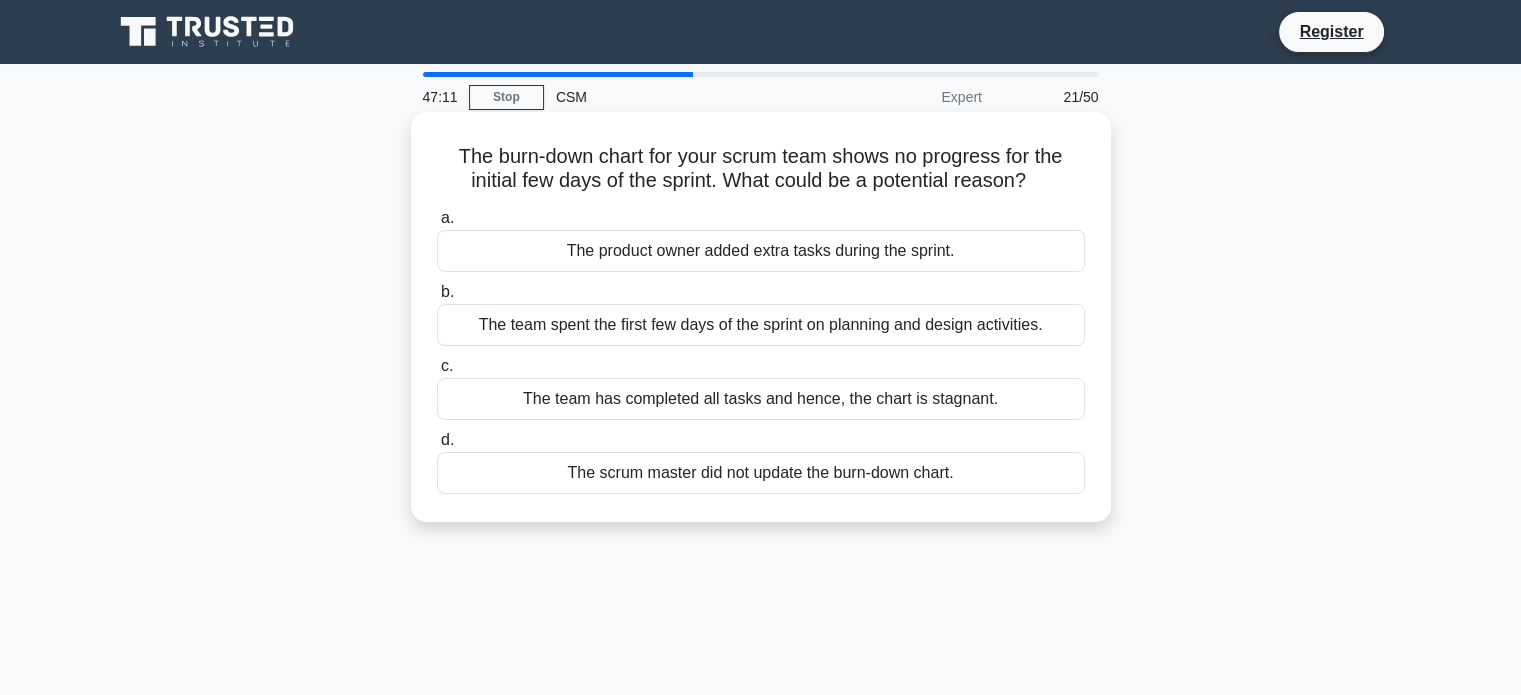 click on "The team spent the first few days of the sprint on planning and design activities." at bounding box center (761, 325) 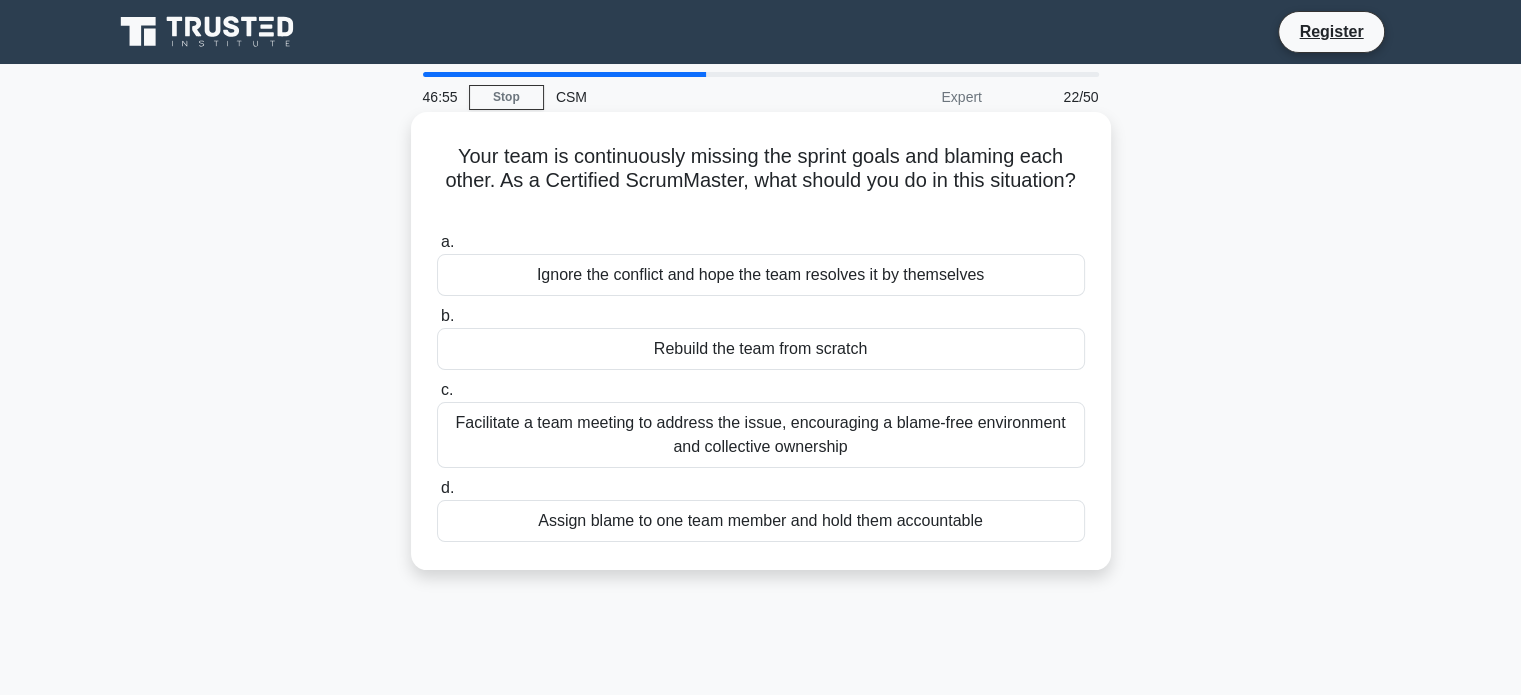 click on "Facilitate a team meeting to address the issue, encouraging a blame-free environment and collective ownership" at bounding box center [761, 435] 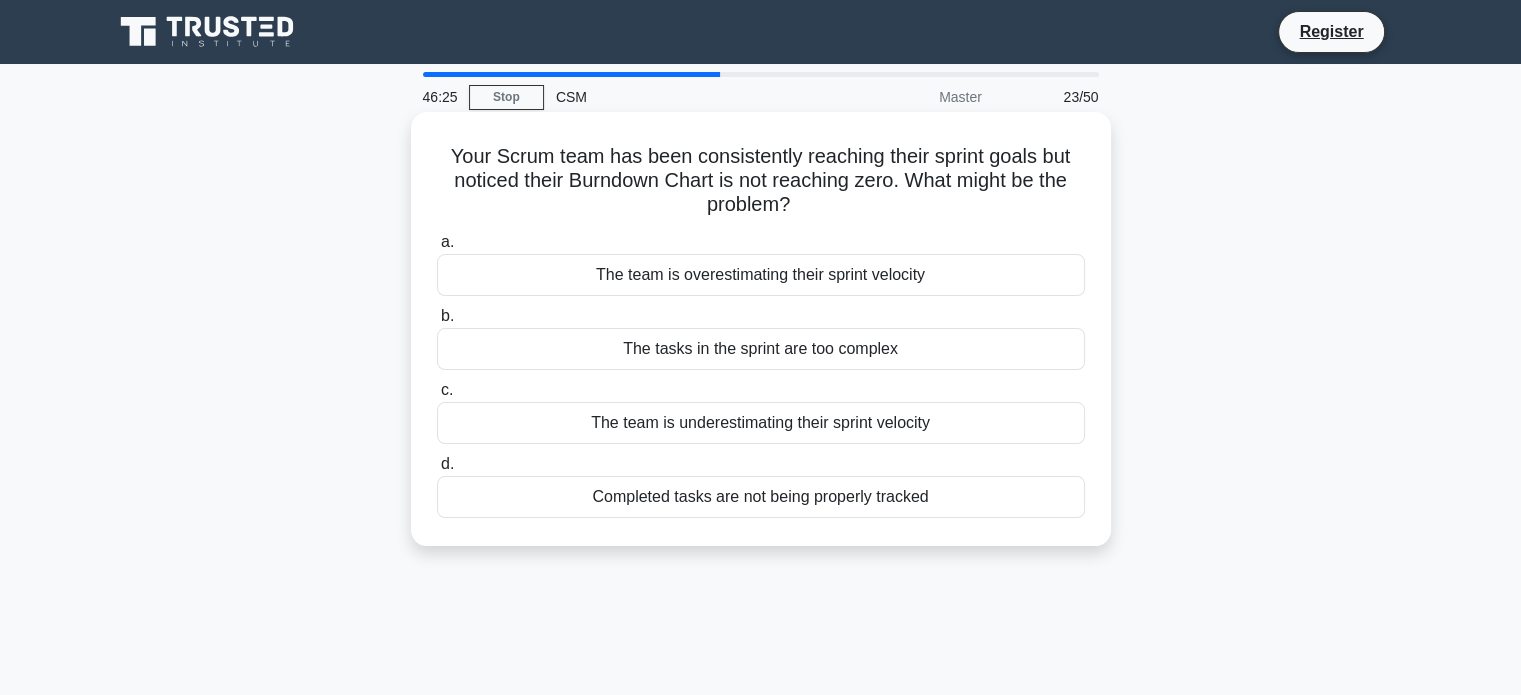 click on "Completed tasks are not being properly tracked" at bounding box center (761, 497) 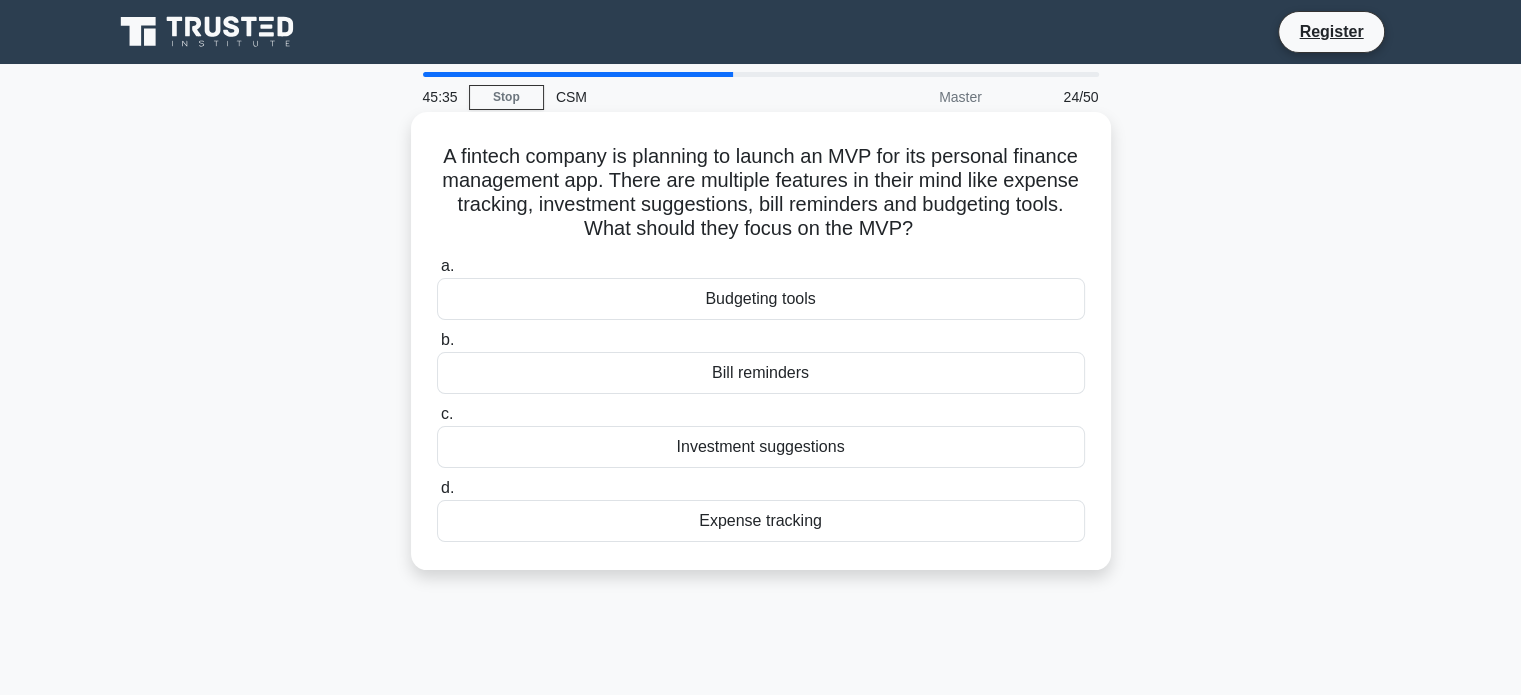 click on "Expense tracking" at bounding box center (761, 521) 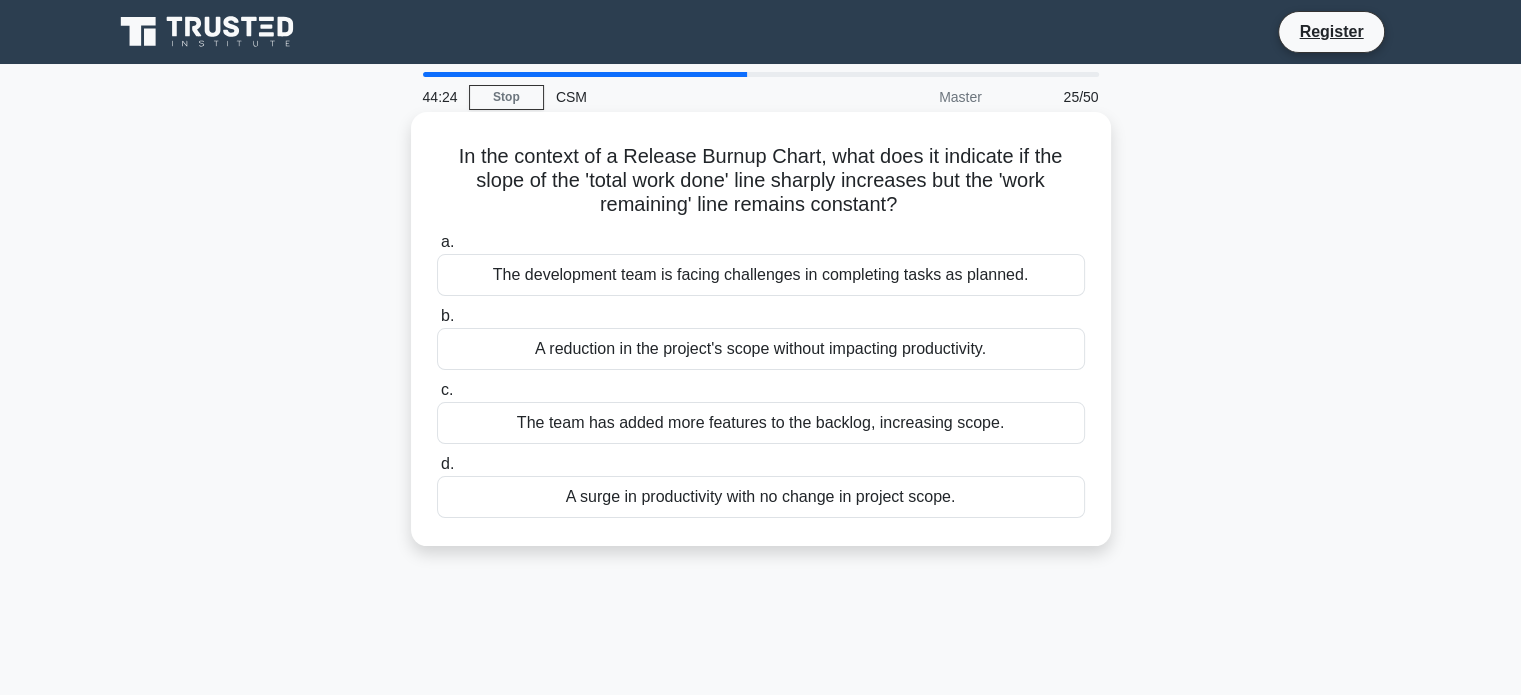 click on "The team has added more features to the backlog, increasing scope." at bounding box center (761, 423) 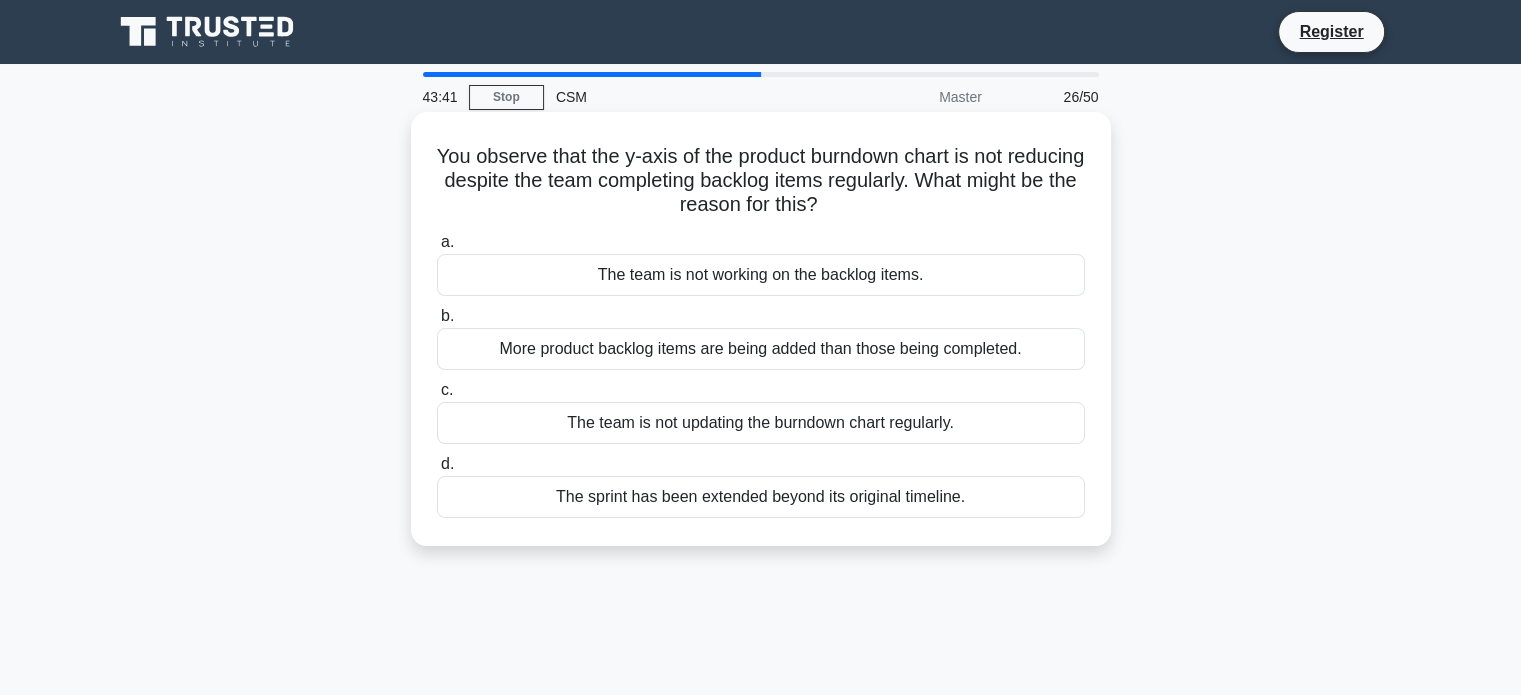 click on "More product backlog items are being added than those being completed." at bounding box center (761, 349) 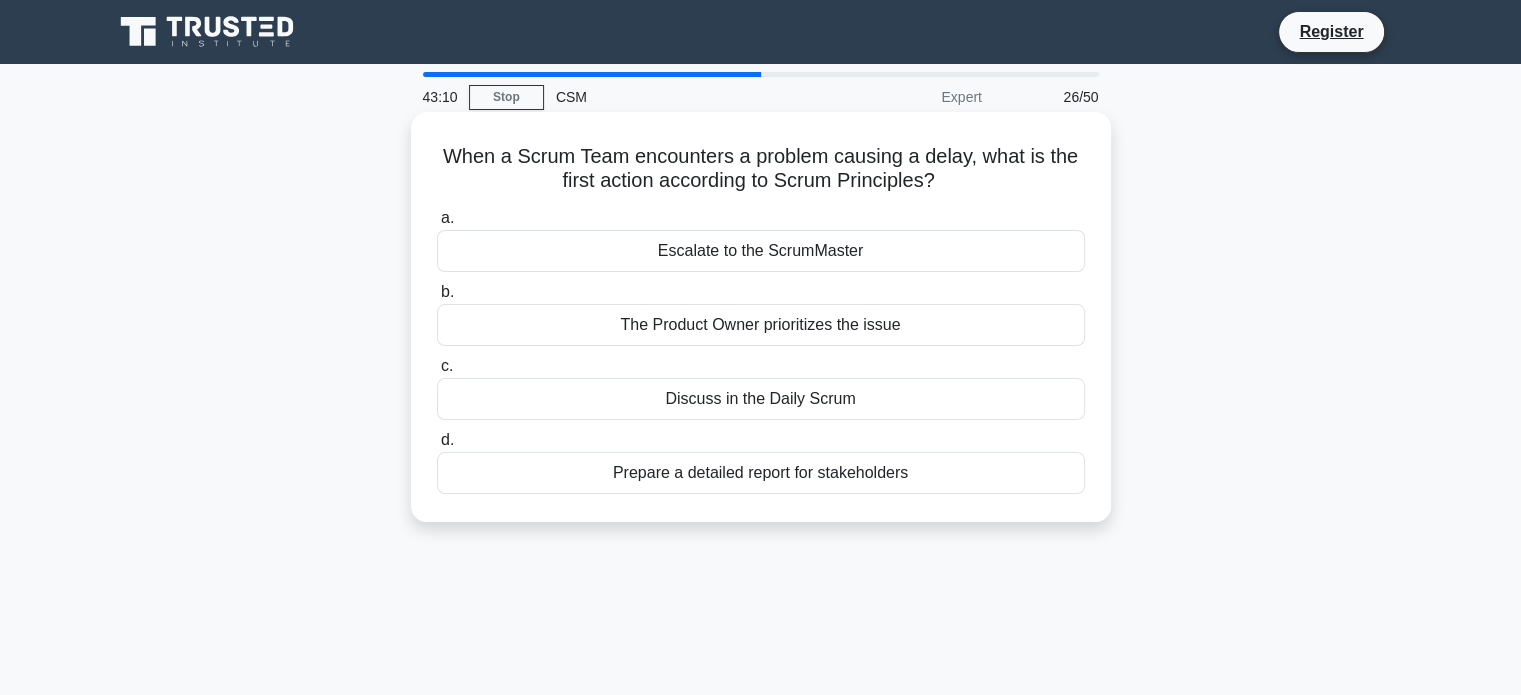 click on "Escalate to the ScrumMaster" at bounding box center [761, 251] 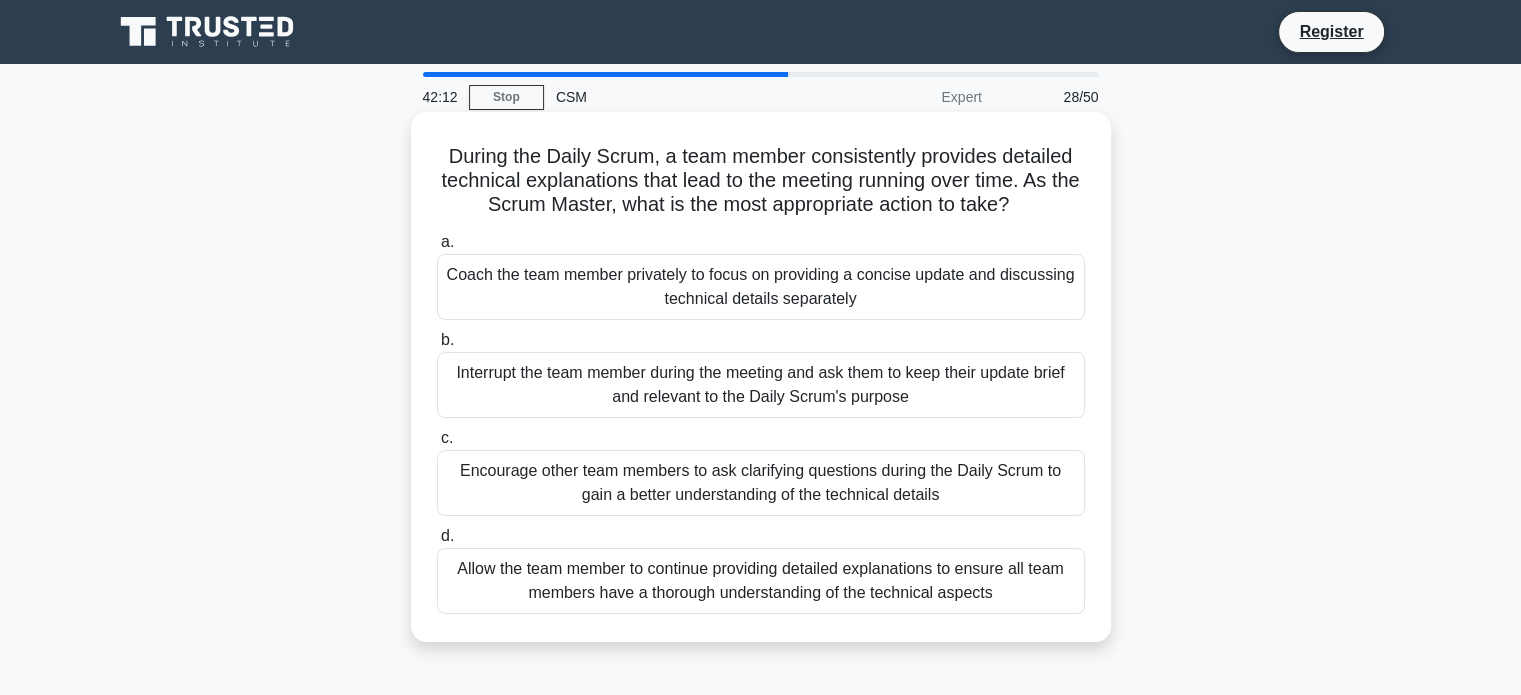 click on "Allow the team member to continue providing detailed explanations to ensure all team members have a thorough understanding of the technical aspects" at bounding box center [761, 581] 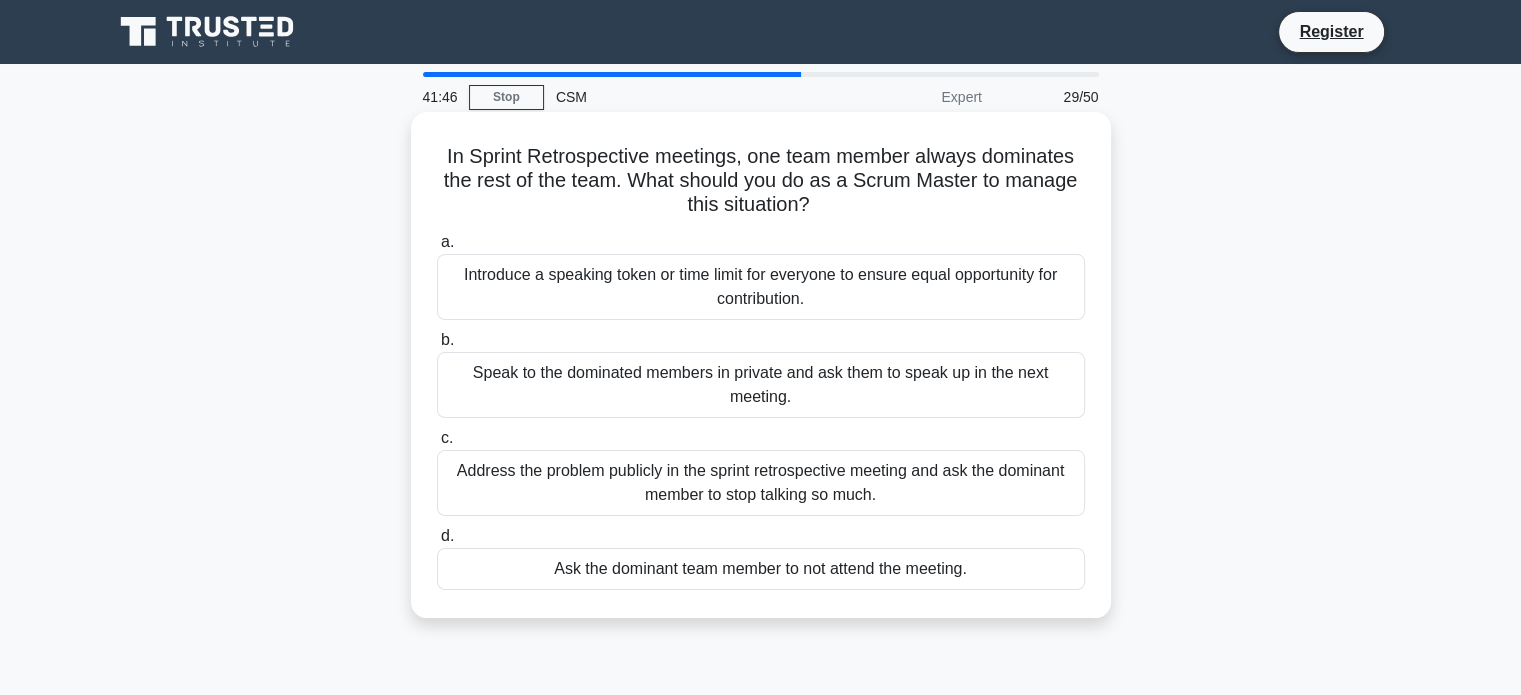 click on "Introduce a speaking token or time limit for everyone to ensure equal opportunity for contribution." at bounding box center (761, 287) 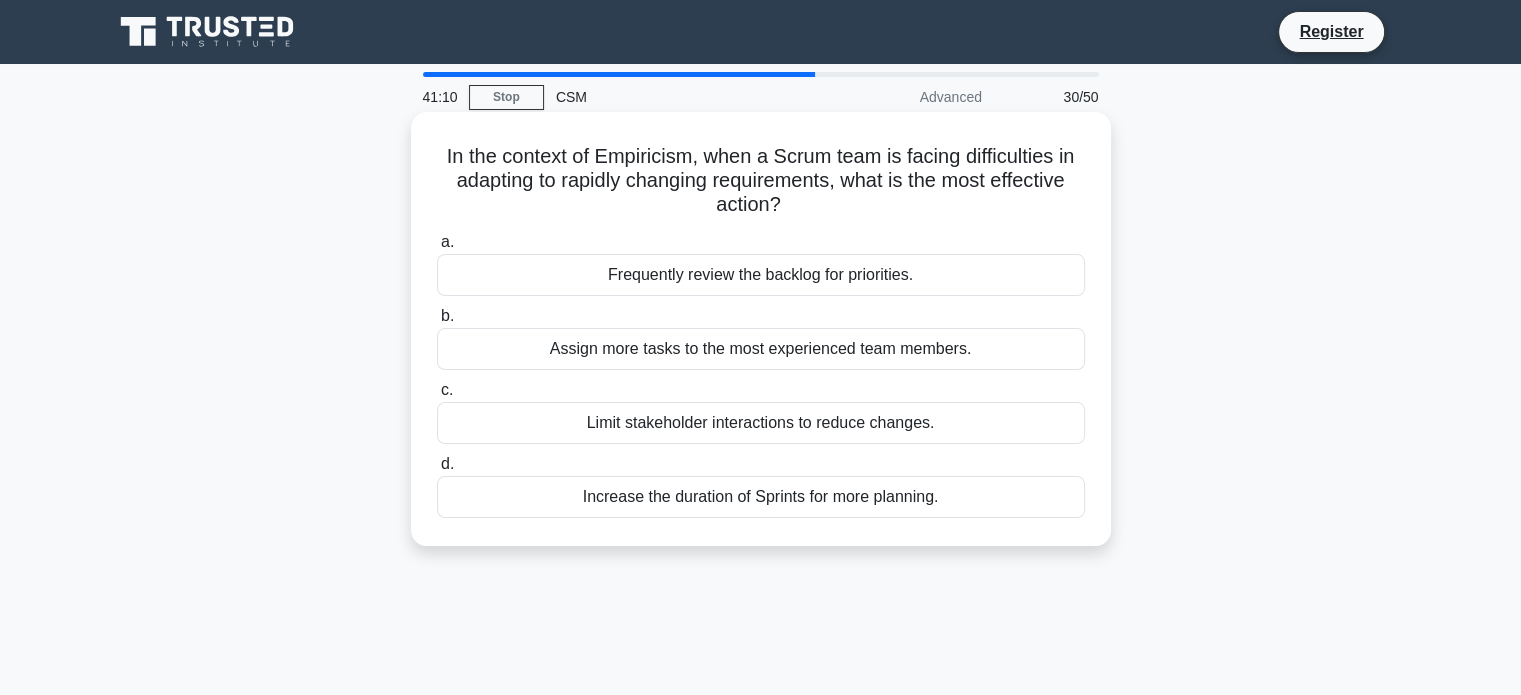 click on "Frequently review the backlog for priorities." at bounding box center (761, 275) 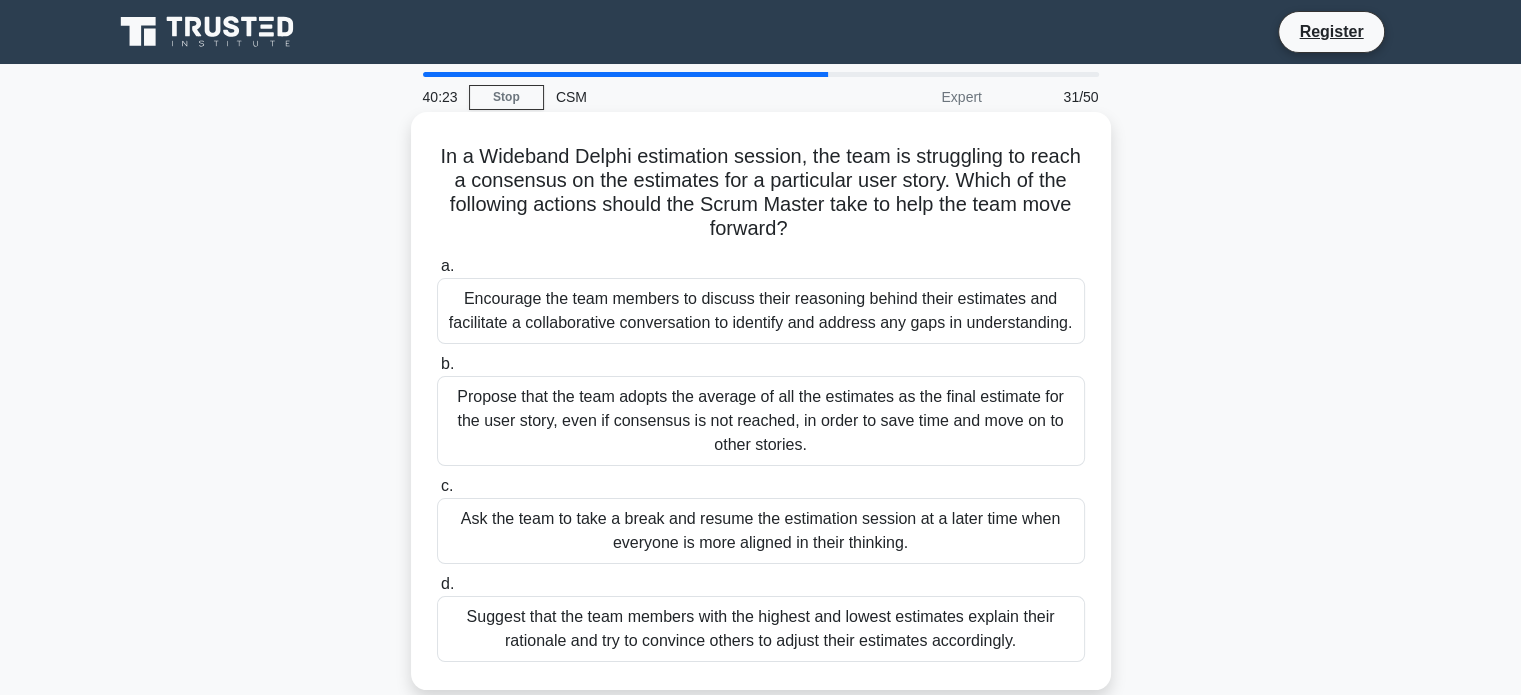 click on "Encourage the team members to discuss their reasoning behind their estimates and facilitate a collaborative conversation to identify and address any gaps in understanding." at bounding box center (761, 311) 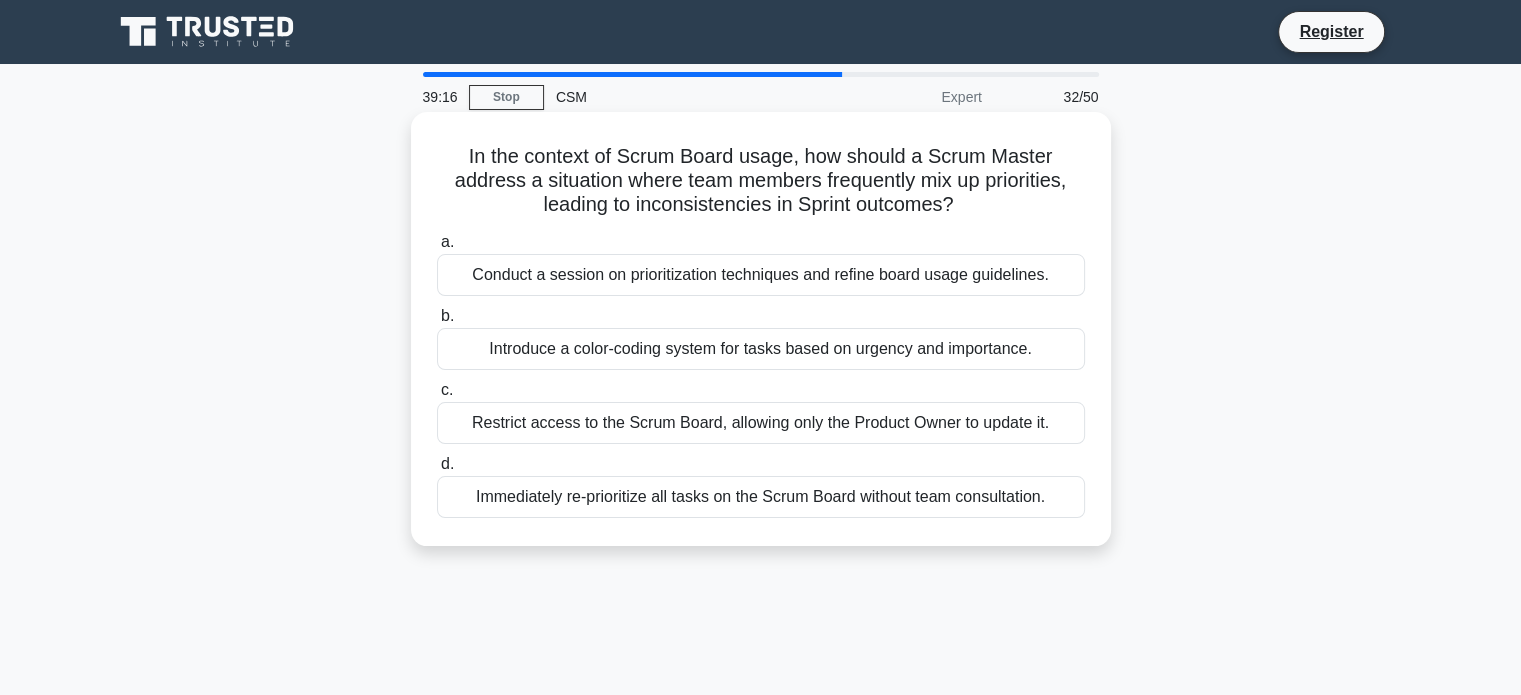 click on "Conduct a session on prioritization techniques and refine board usage guidelines." at bounding box center [761, 275] 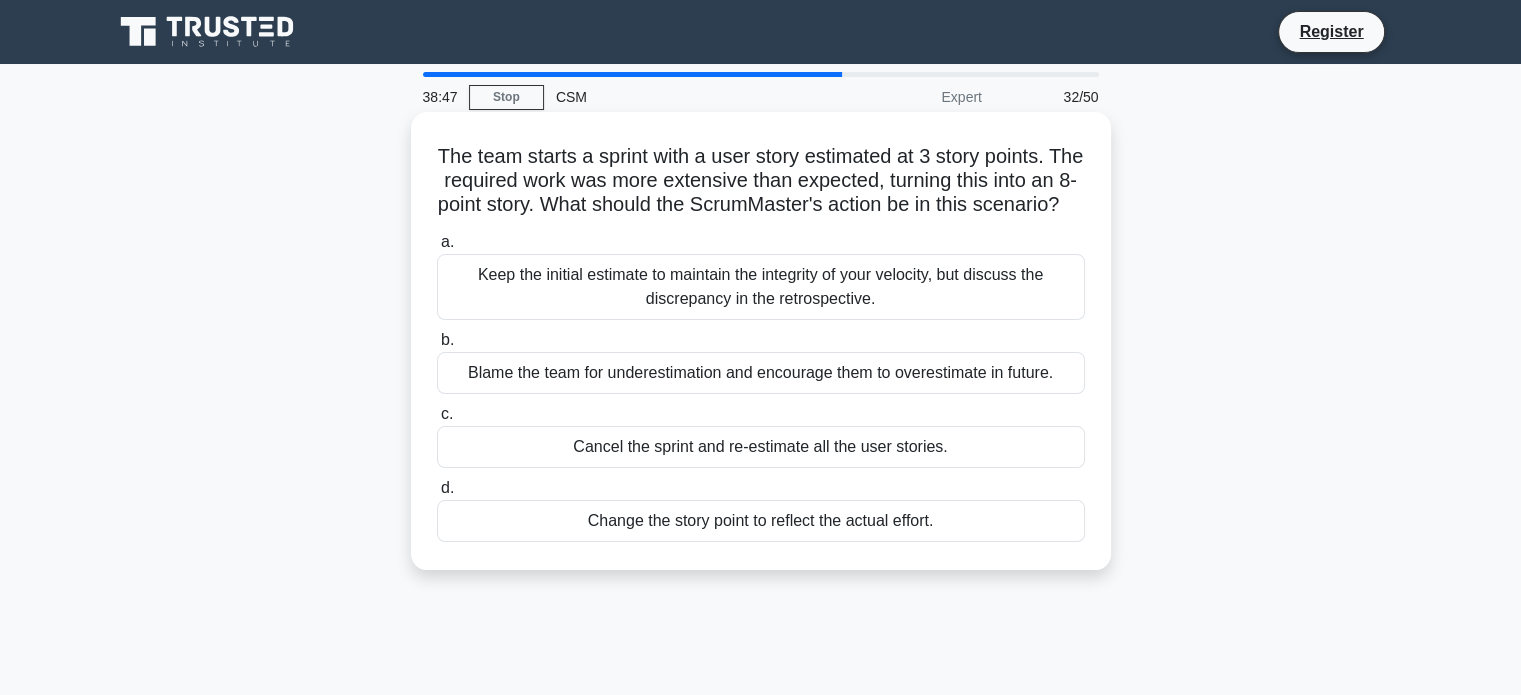 click on "Change the story point to reflect the actual effort." at bounding box center (761, 521) 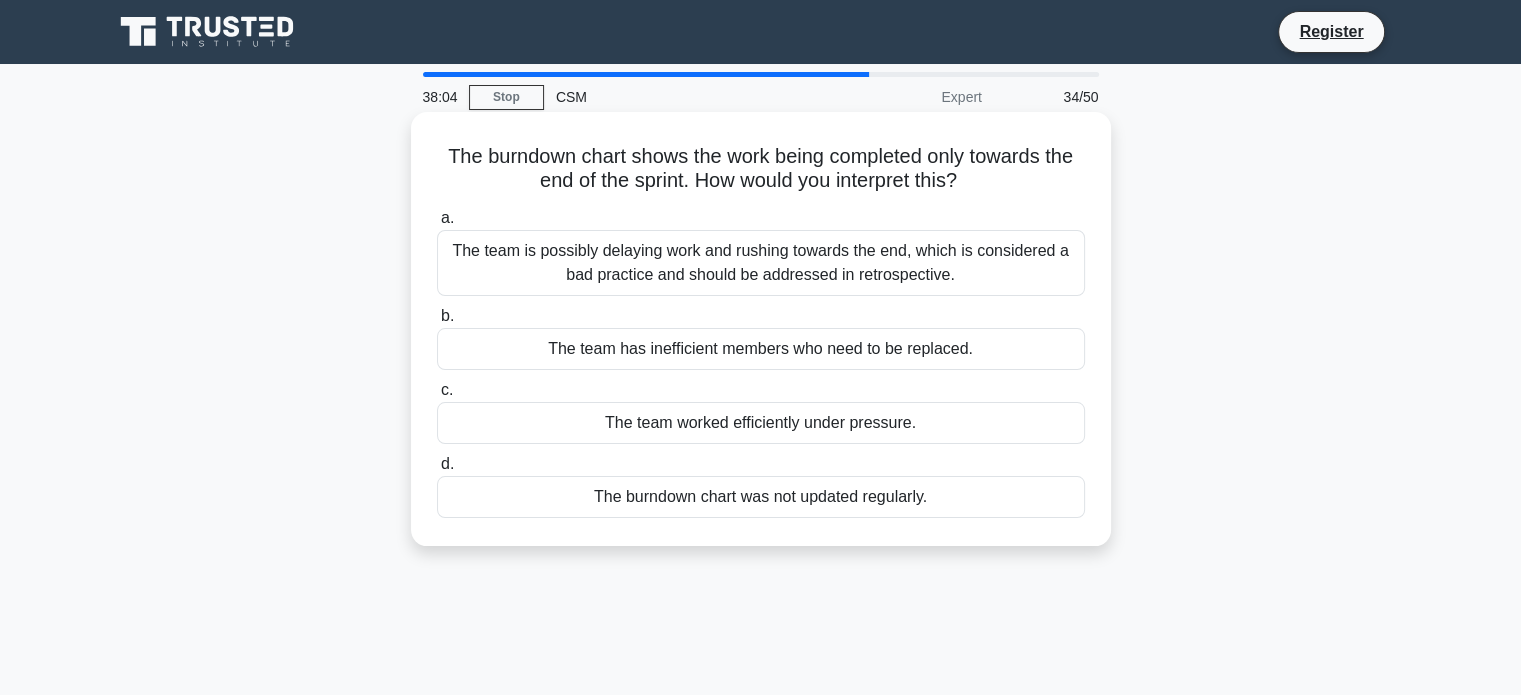 click on "The team is possibly delaying work and rushing towards the end, which is considered a bad practice and should be addressed in retrospective." at bounding box center (761, 263) 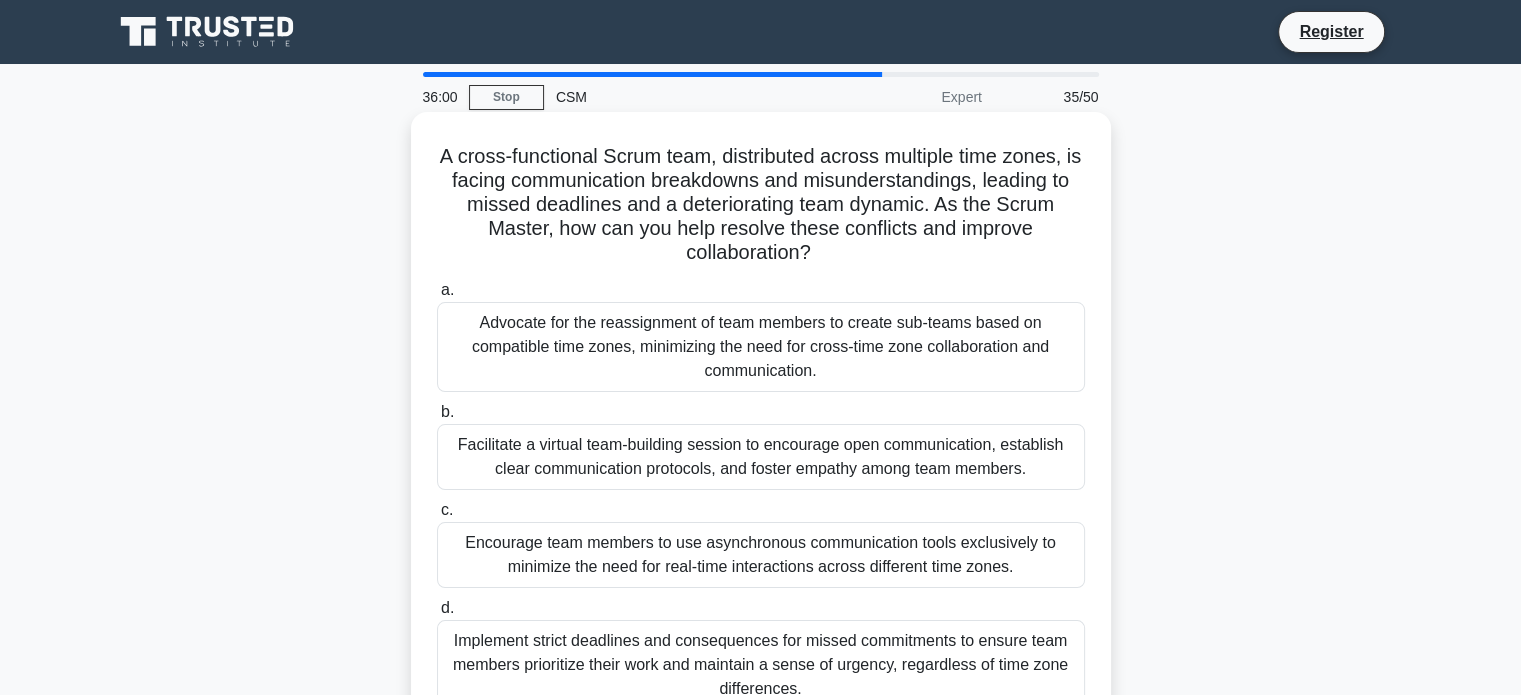 click on "Encourage team members to use asynchronous communication tools exclusively to minimize the need for real-time interactions across different time zones." at bounding box center [761, 555] 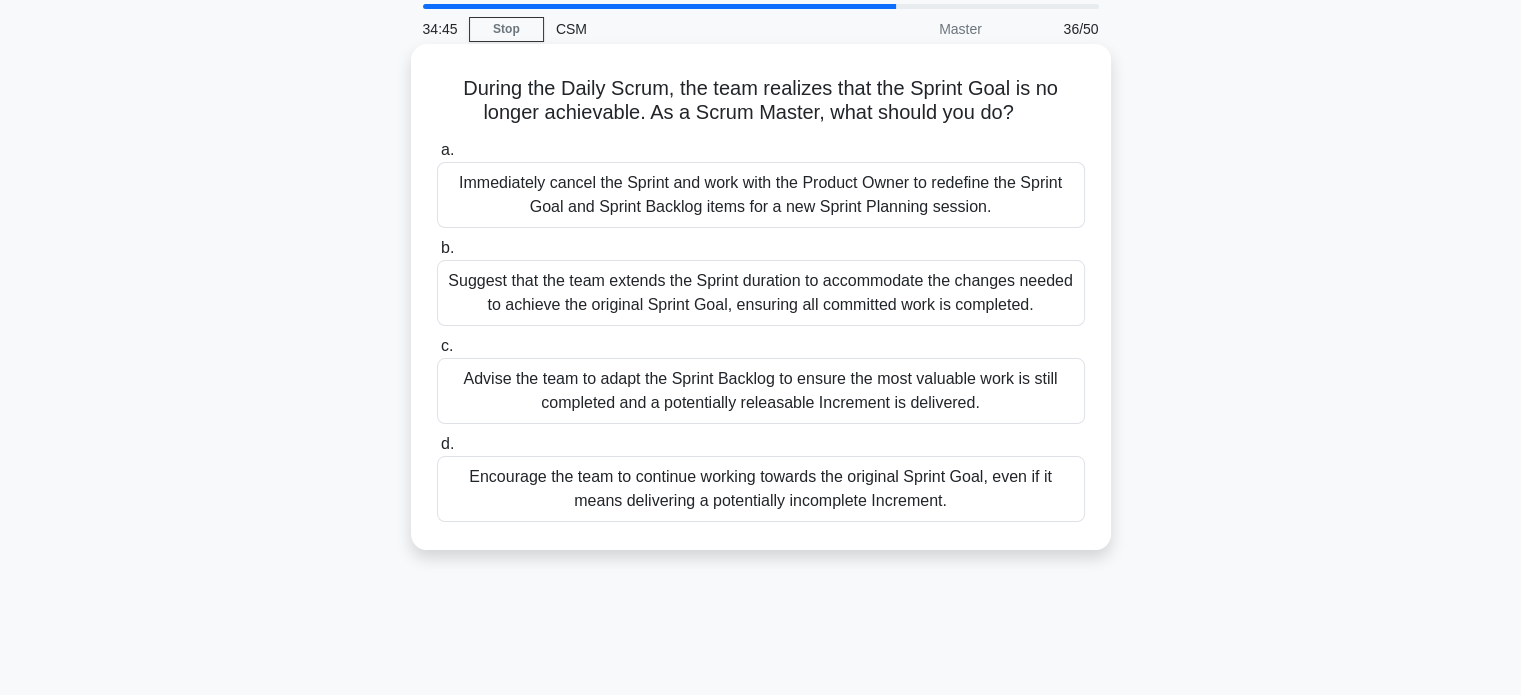 scroll, scrollTop: 0, scrollLeft: 0, axis: both 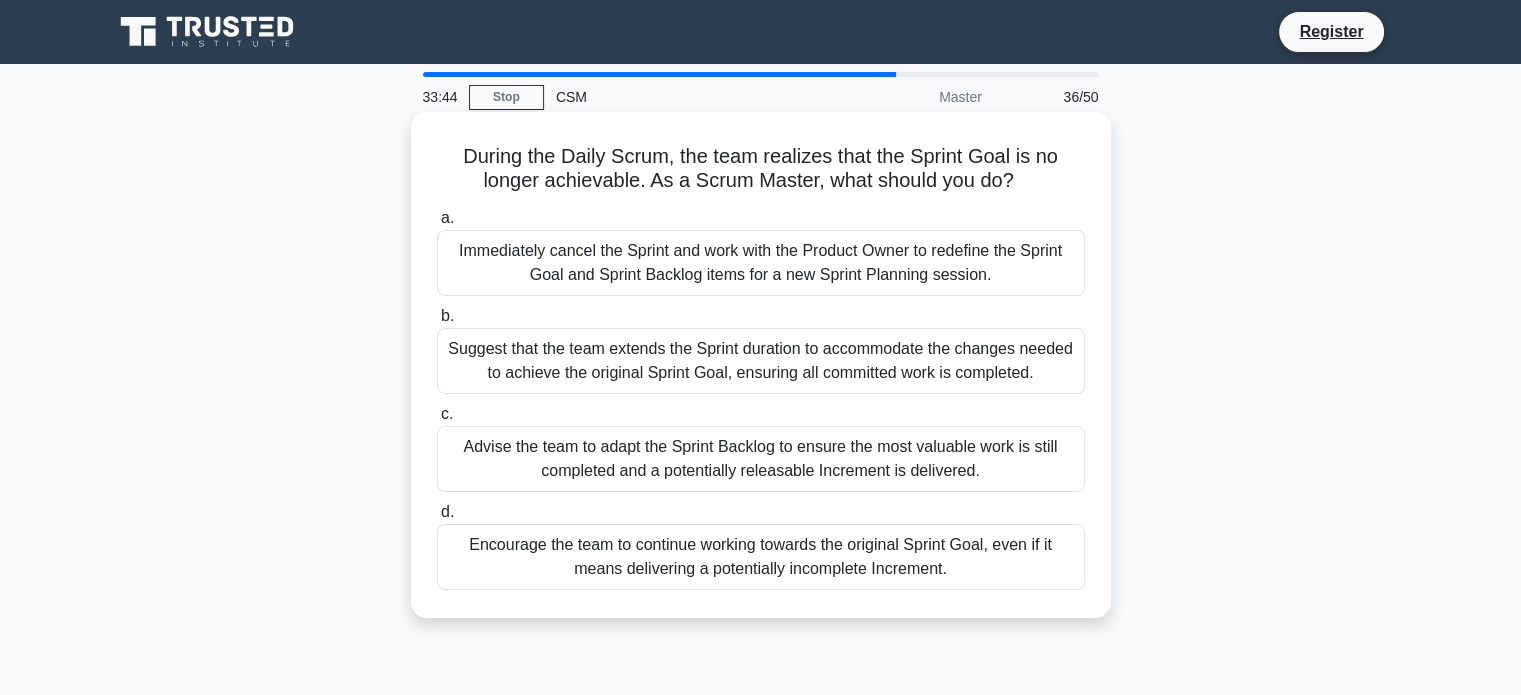click on "Advise the team to adapt the Sprint Backlog to ensure the most valuable work is still completed and a potentially releasable Increment is delivered." at bounding box center [761, 459] 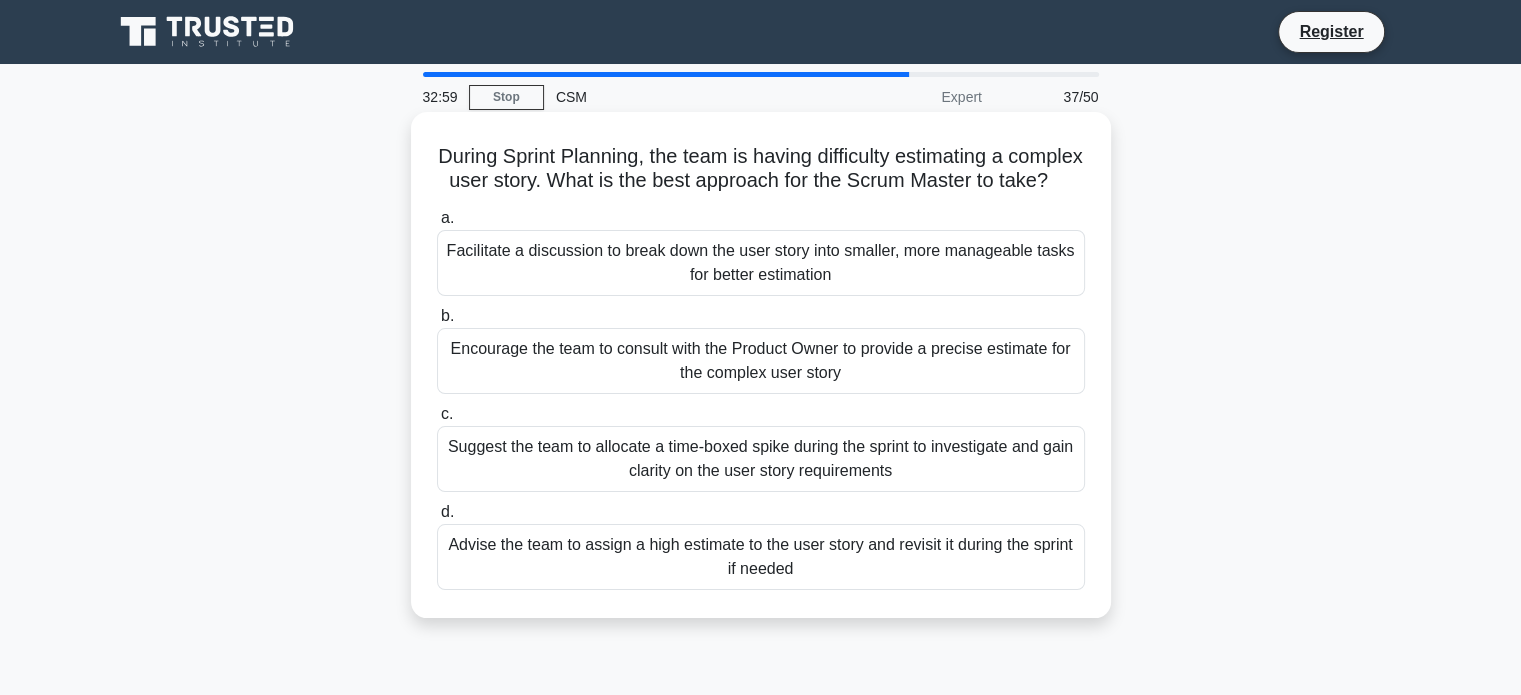 click on "Facilitate a discussion to break down the user story into smaller, more manageable tasks for better estimation" at bounding box center [761, 263] 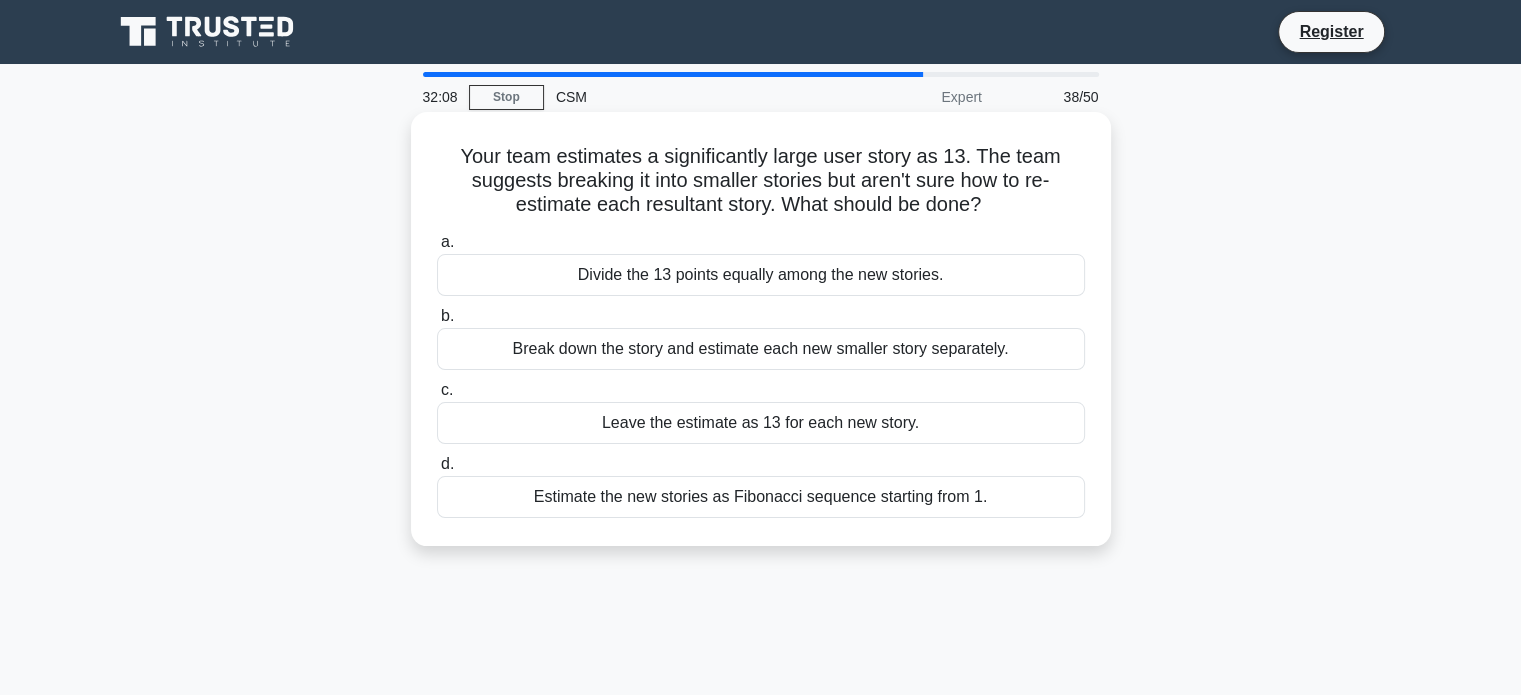 click on "Break down the story and estimate each new smaller story separately." at bounding box center [761, 349] 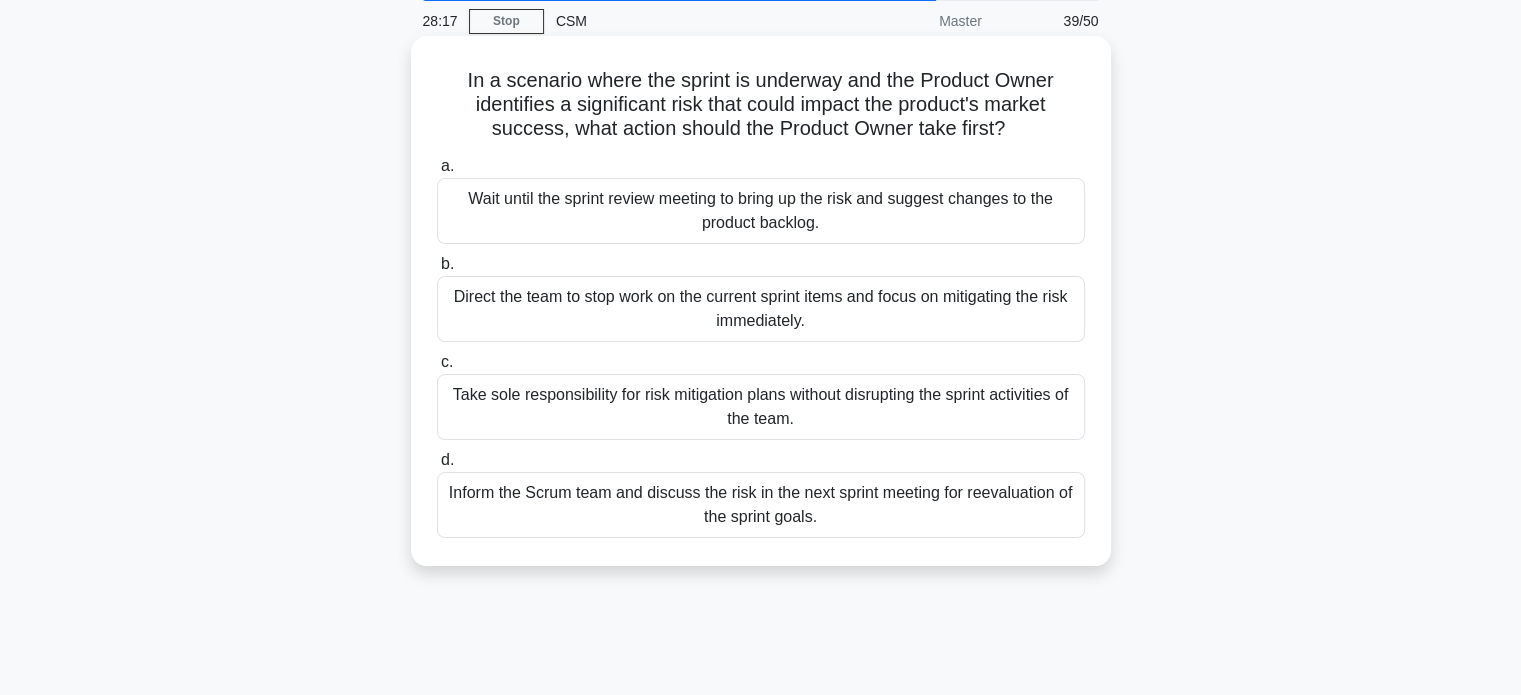 scroll, scrollTop: 0, scrollLeft: 0, axis: both 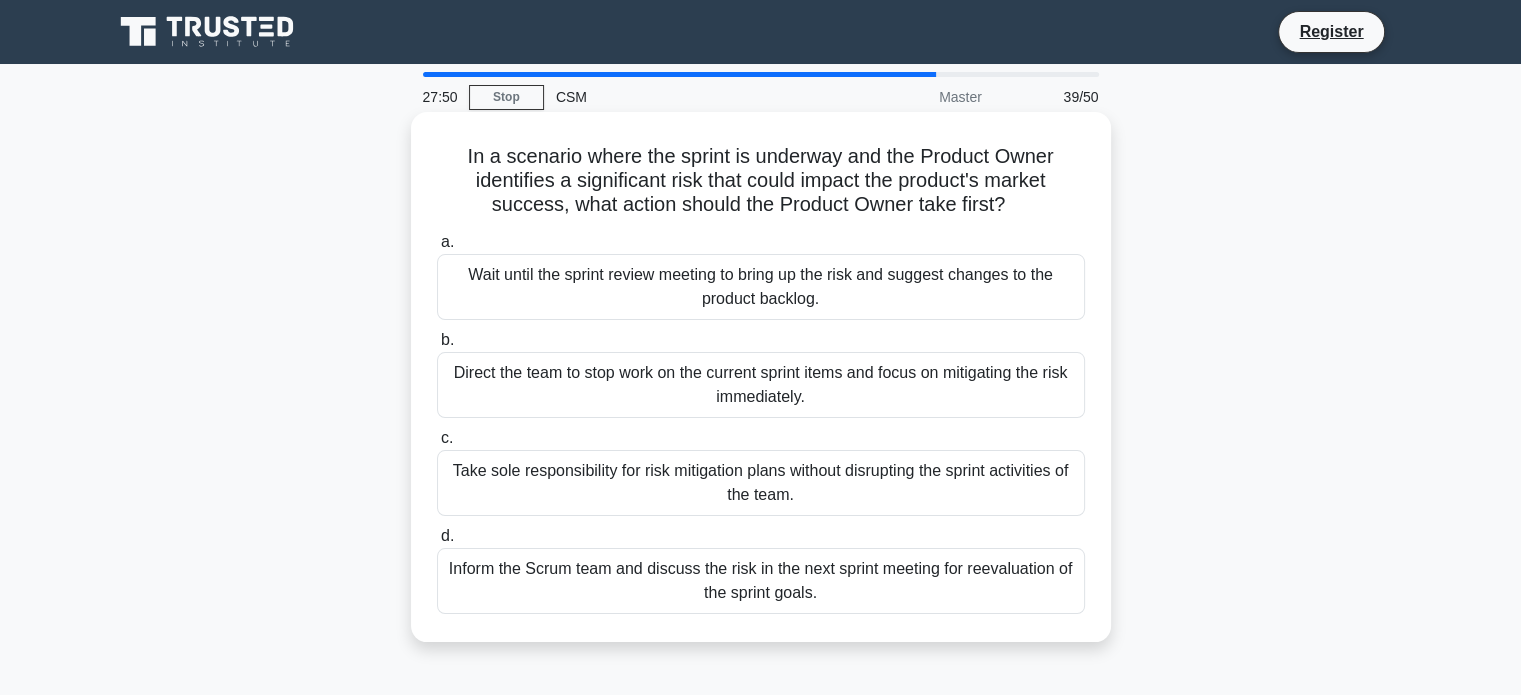 click on "Take sole responsibility for risk mitigation plans without disrupting the sprint activities of the team." at bounding box center [761, 483] 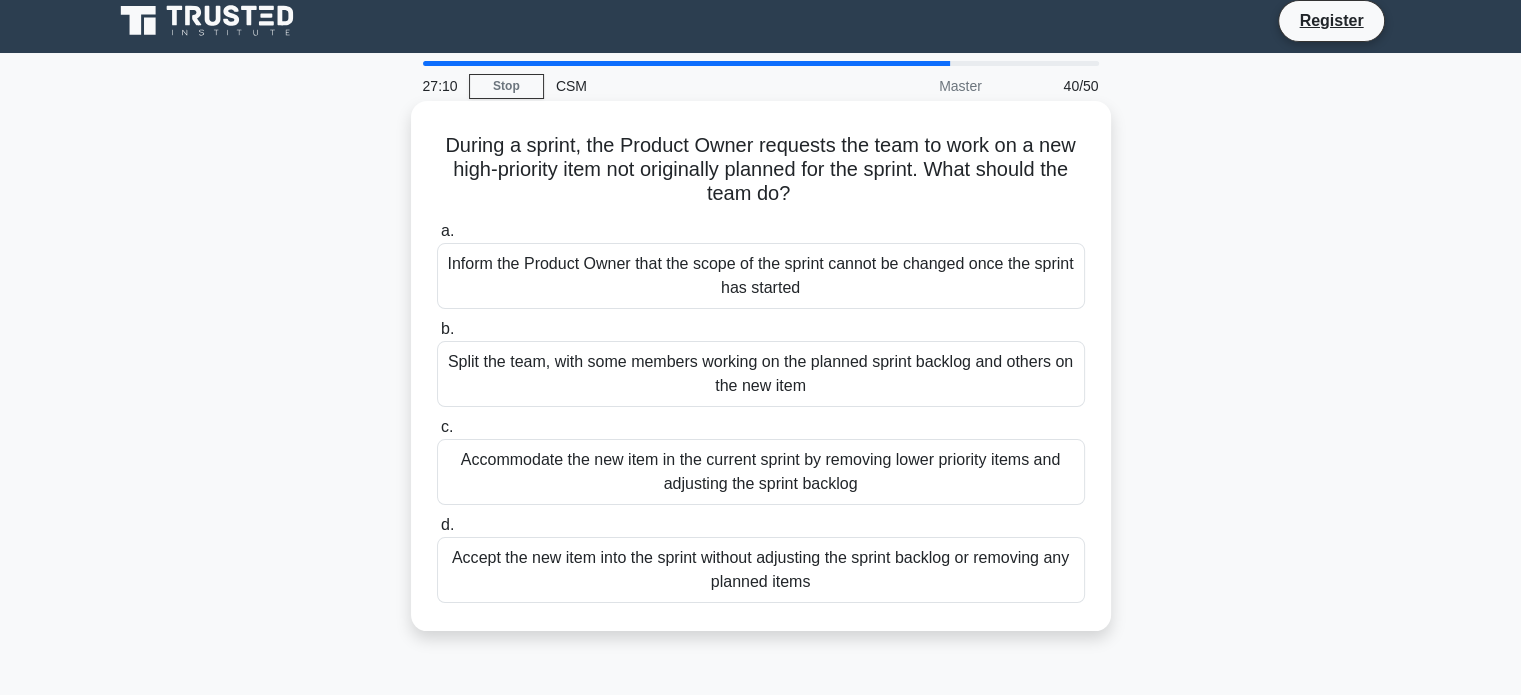 scroll, scrollTop: 0, scrollLeft: 0, axis: both 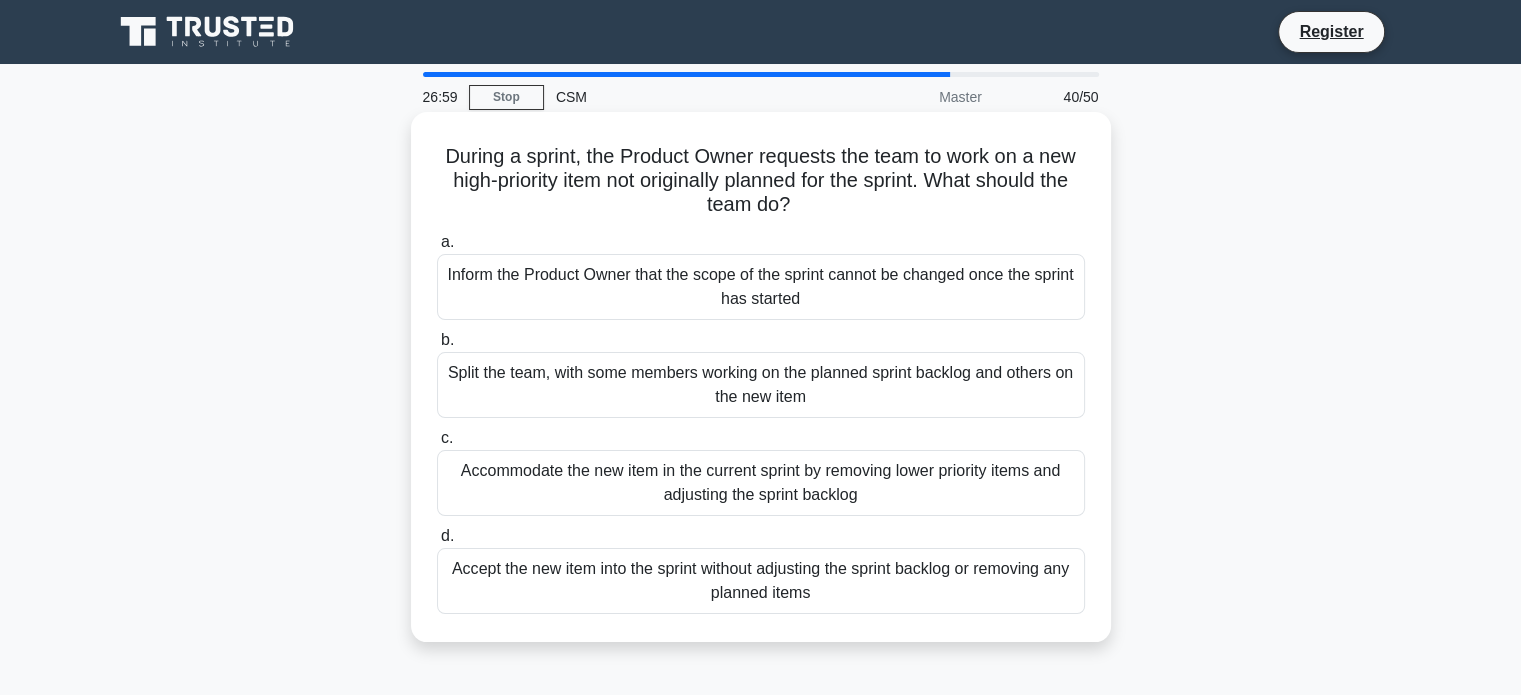 click on "Split the team, with some members working on the planned sprint backlog and others on the new item" at bounding box center (761, 385) 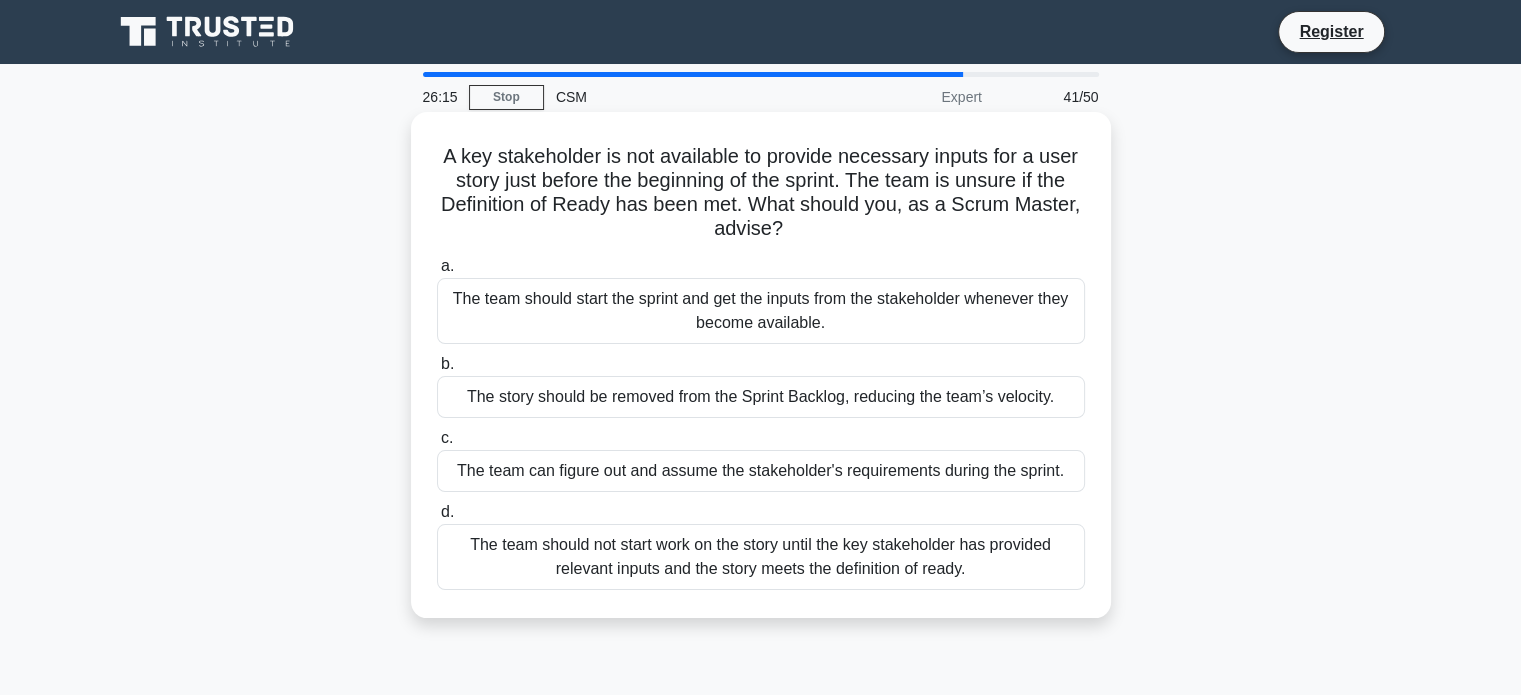 click on "The team should not start work on the story until the key stakeholder has provided relevant inputs and the story meets the definition of ready." at bounding box center (761, 557) 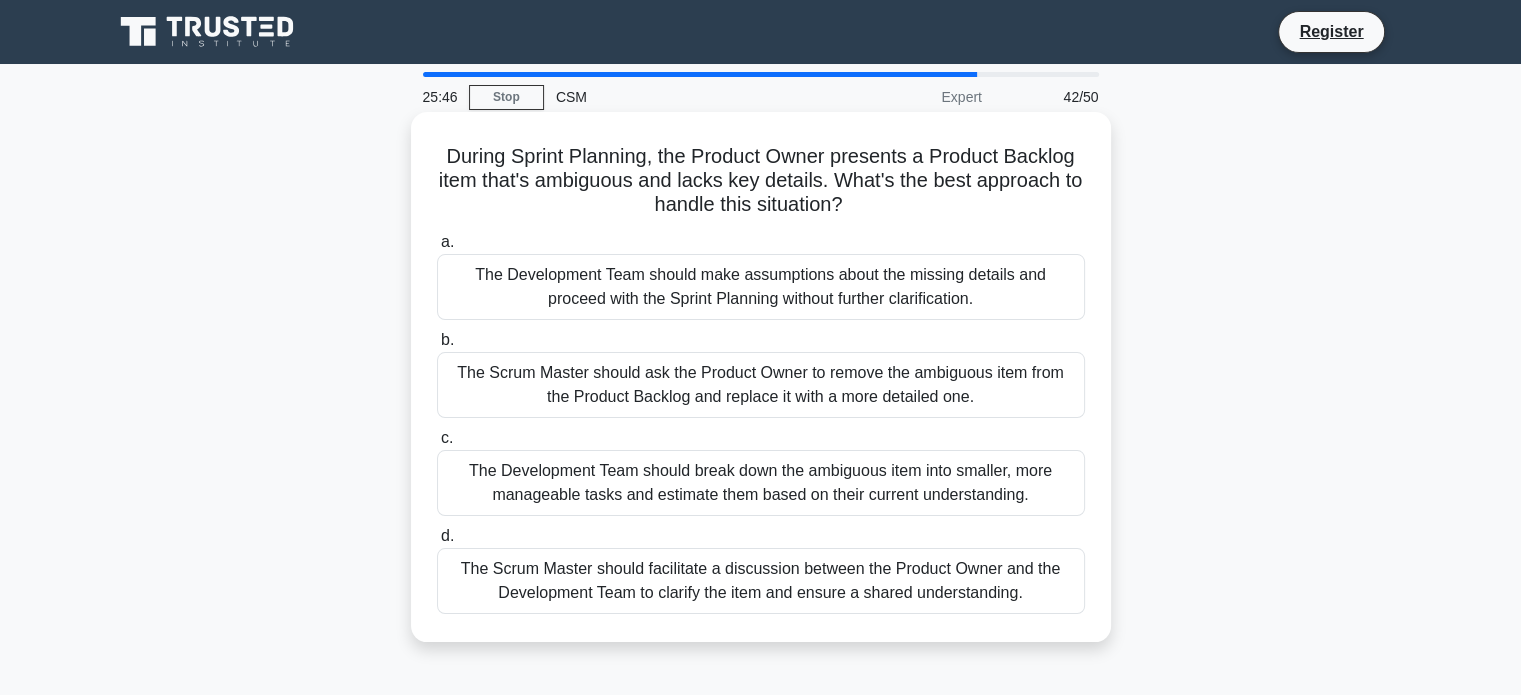 click on "The Scrum Master should facilitate a discussion between the Product Owner and the Development Team to clarify the item and ensure a shared understanding." at bounding box center (761, 581) 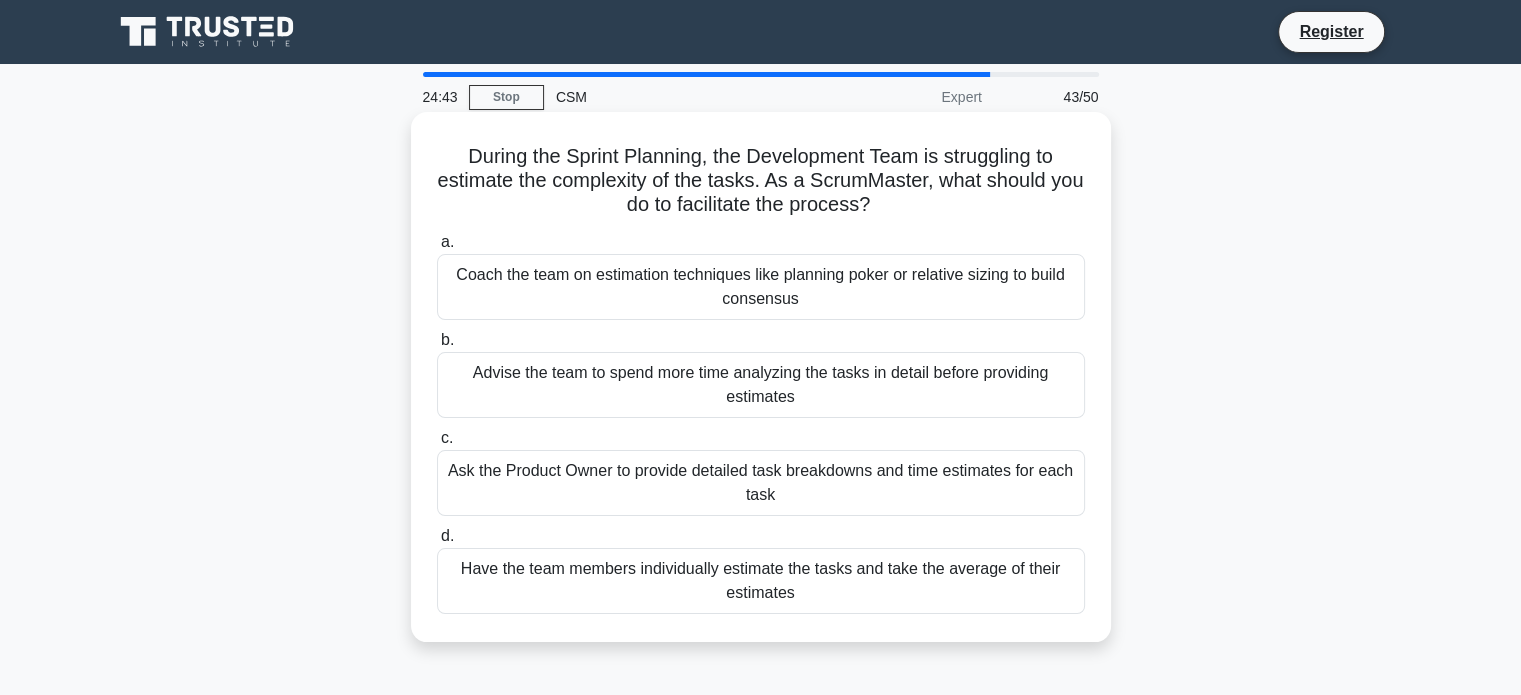 click on "Advise the team to spend more time analyzing the tasks in detail before providing estimates" at bounding box center (761, 385) 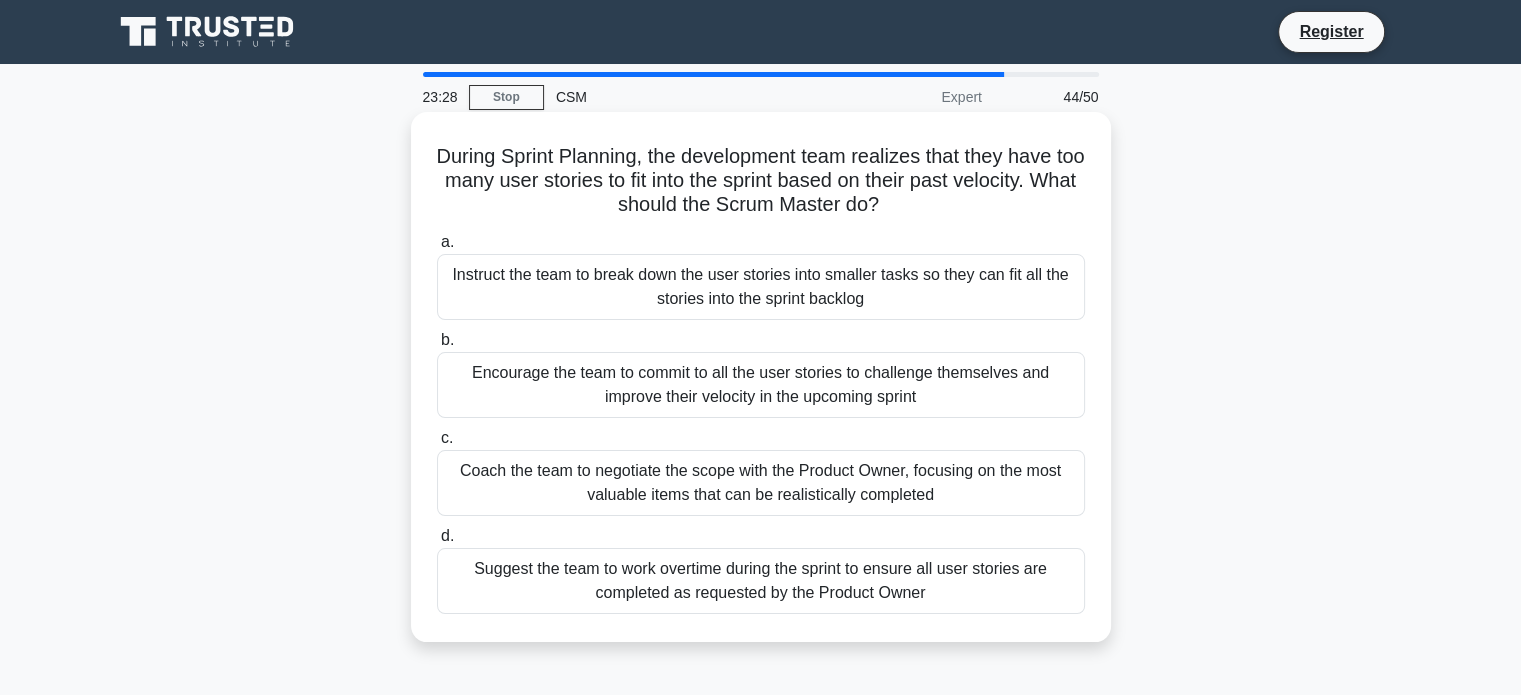 click on "Coach the team to negotiate the scope with the Product Owner, focusing on the most valuable items that can be realistically completed" at bounding box center [761, 483] 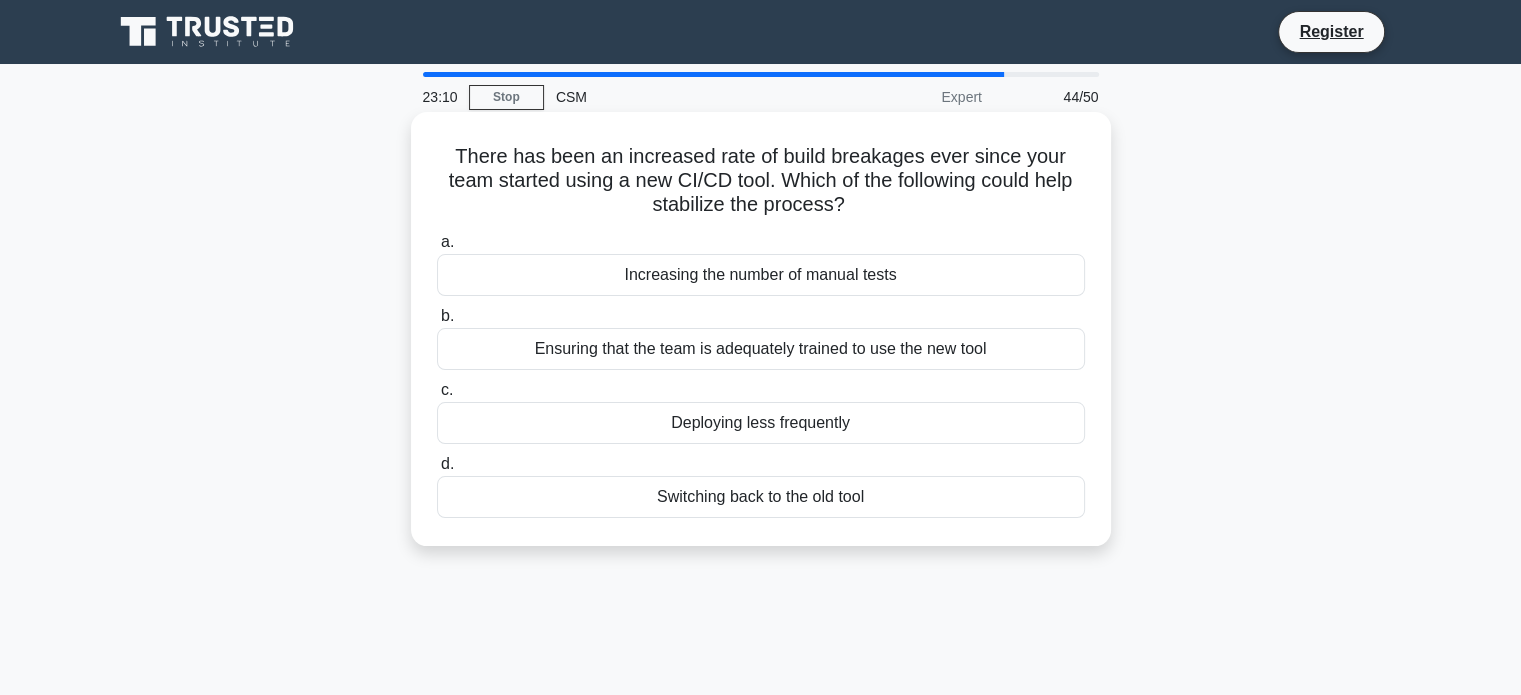 click on "Ensuring that the team is adequately trained to use the new tool" at bounding box center [761, 349] 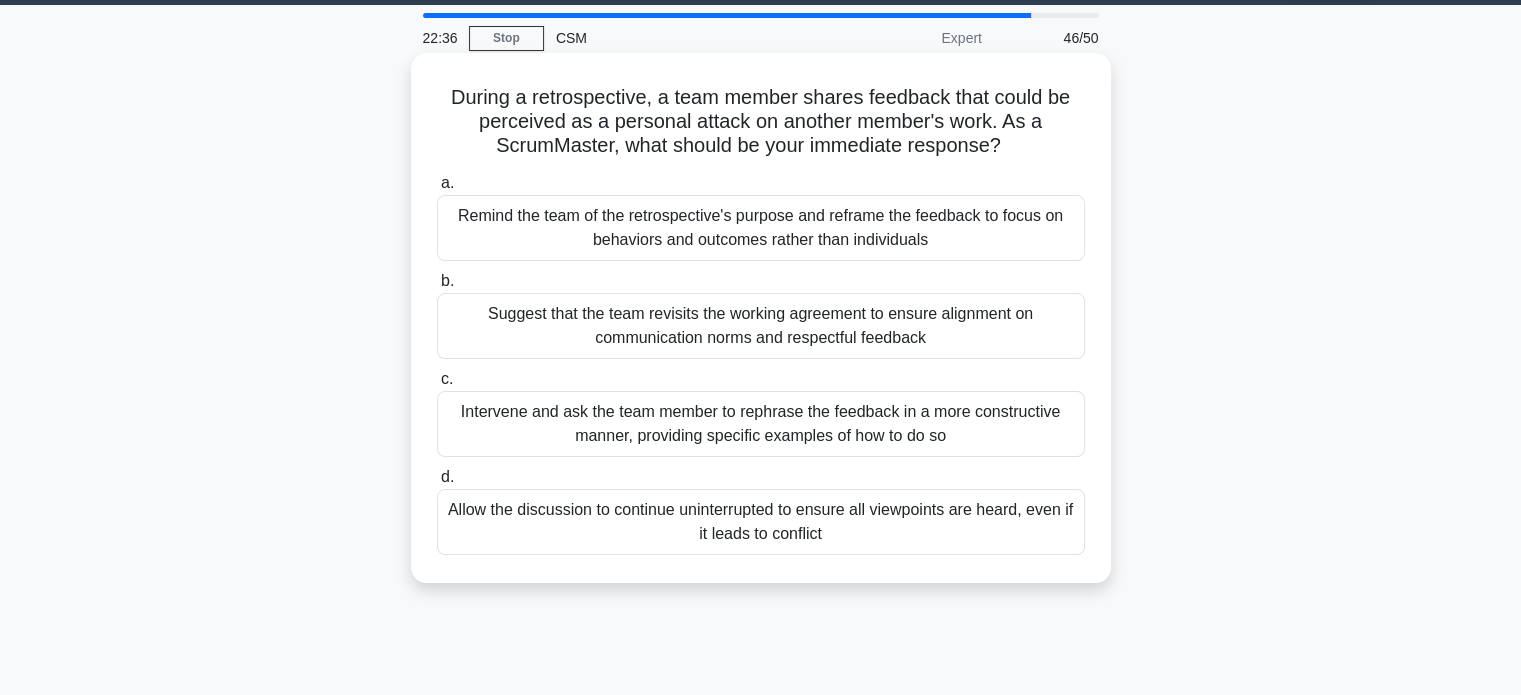 scroll, scrollTop: 60, scrollLeft: 0, axis: vertical 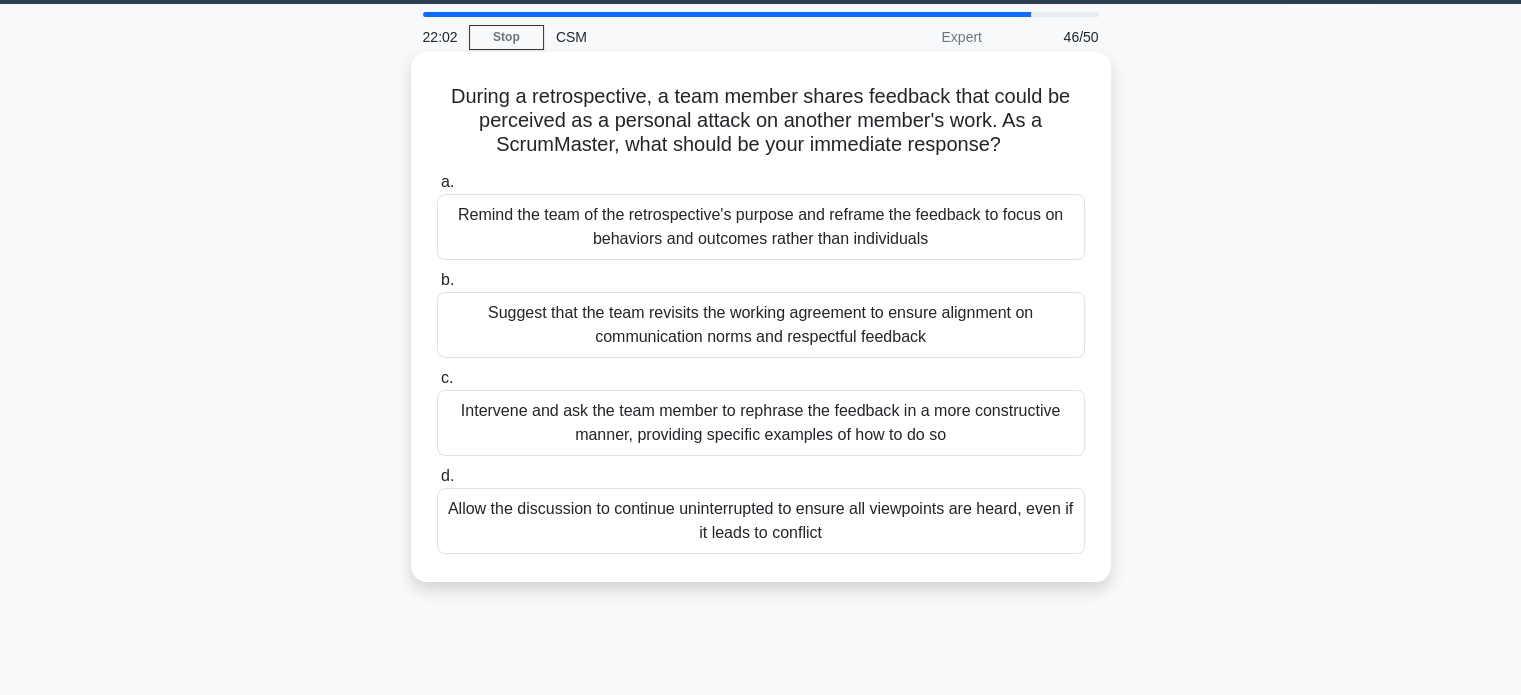 click on "Remind the team of the retrospective's purpose and reframe the feedback to focus on behaviors and outcomes rather than individuals" at bounding box center (761, 227) 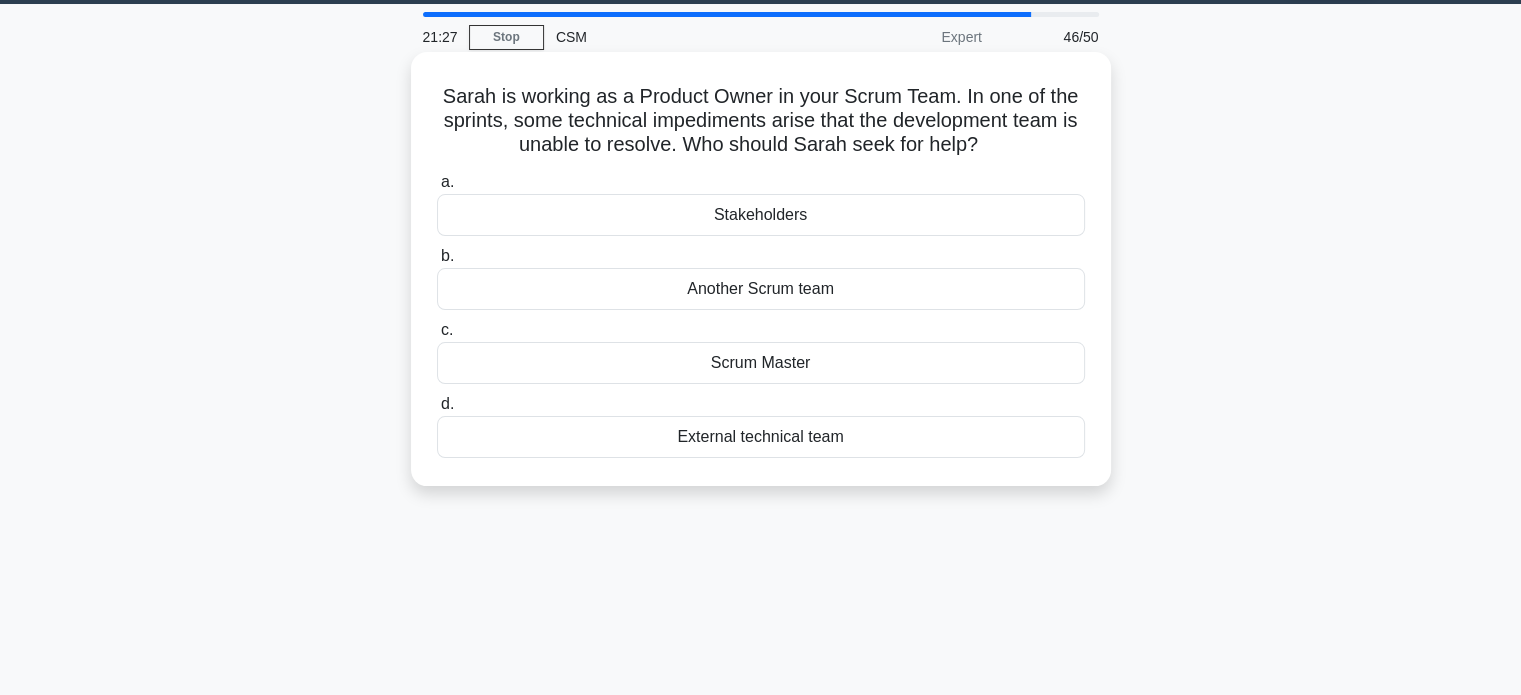 click on "Scrum Master" at bounding box center [761, 363] 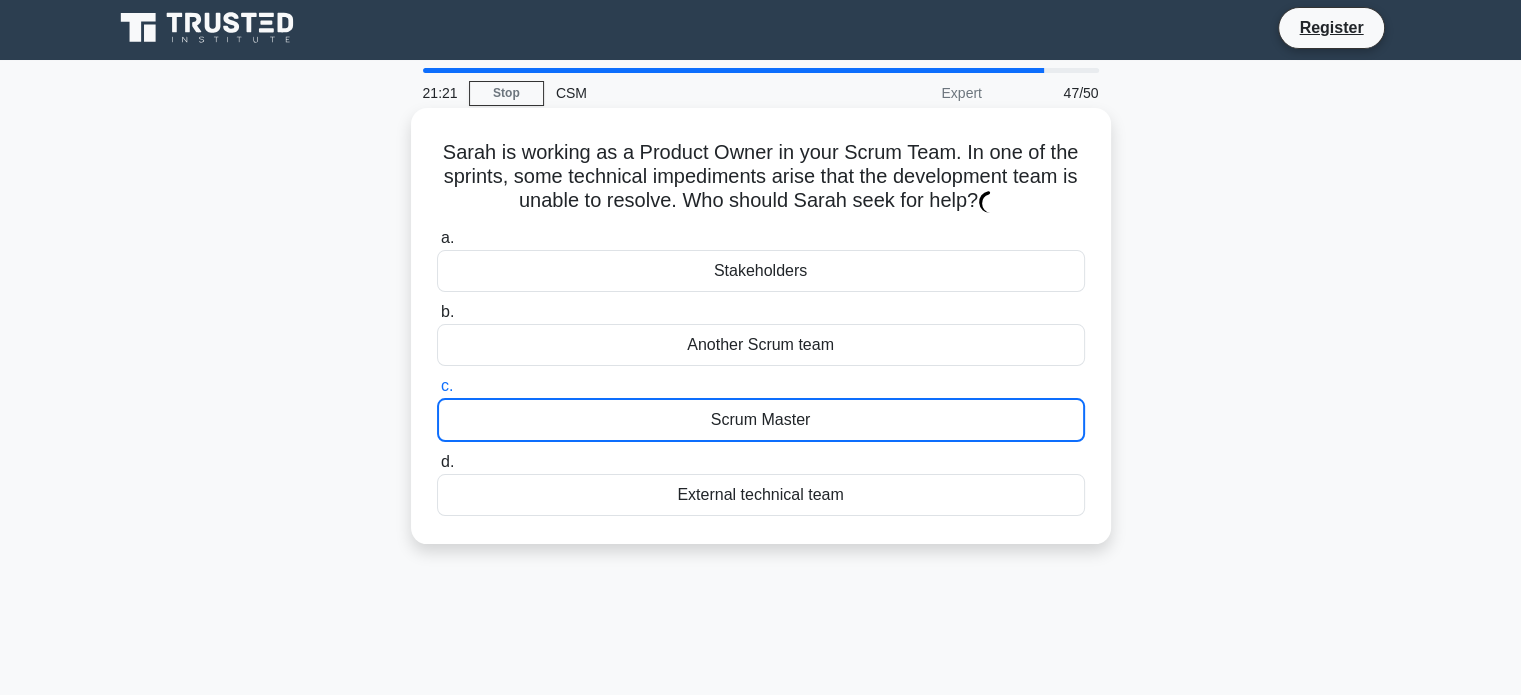 scroll, scrollTop: 0, scrollLeft: 0, axis: both 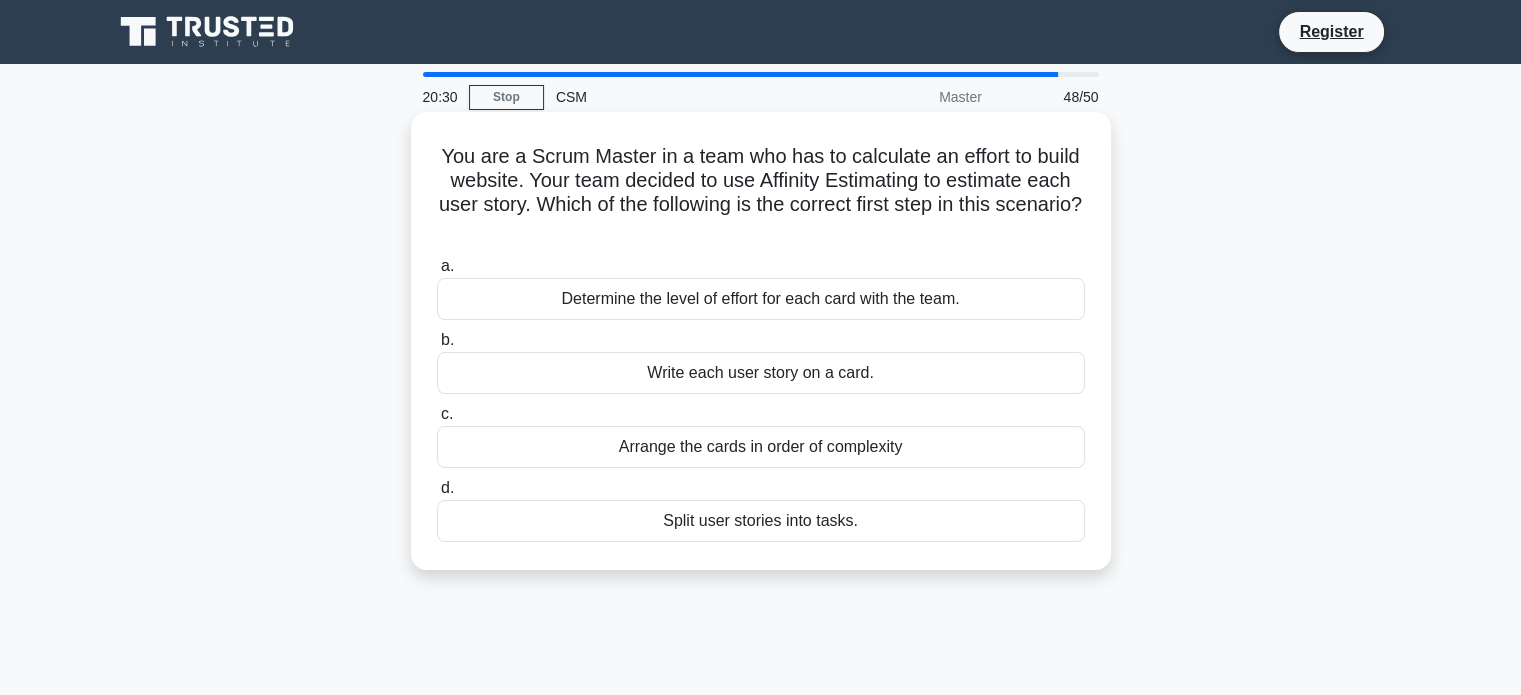 click on "Determine the level of effort for each card with the team." at bounding box center [761, 299] 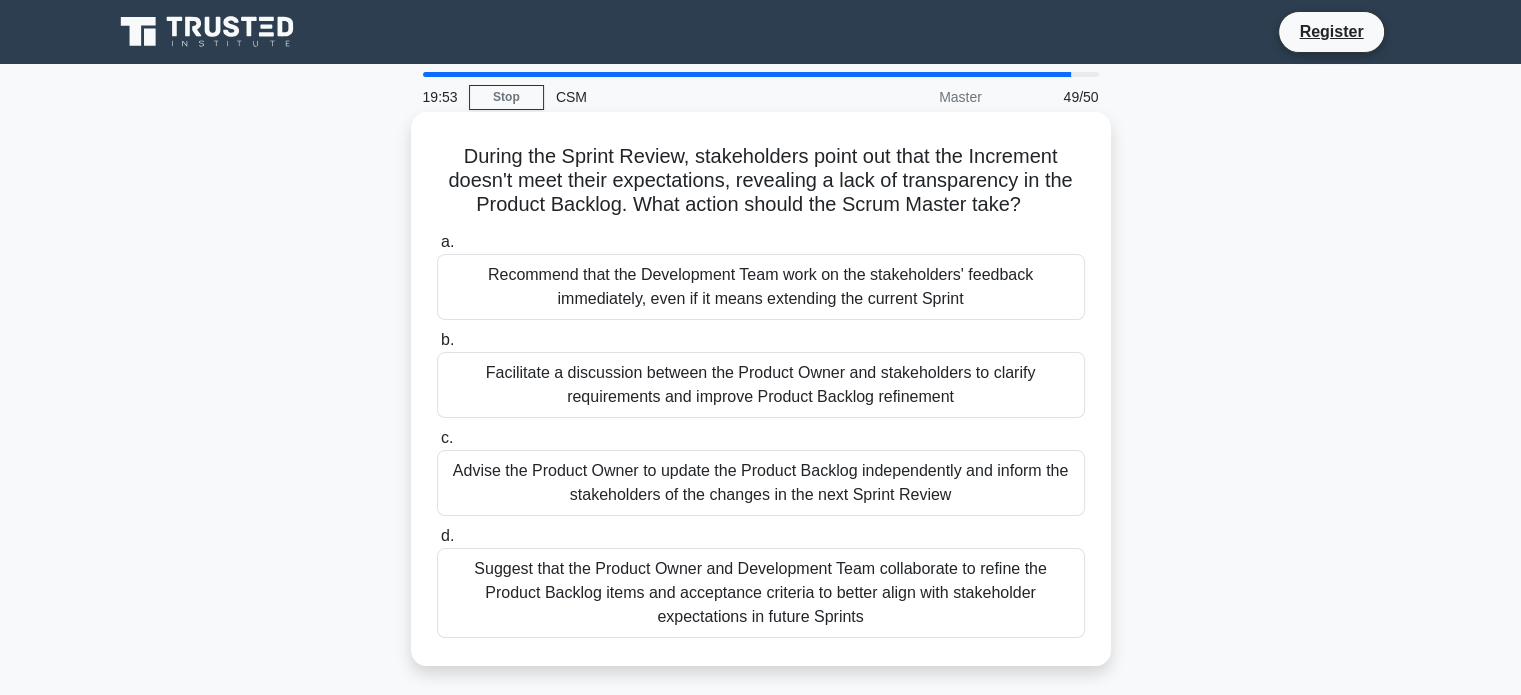 click on "Suggest that the Product Owner and Development Team collaborate to refine the Product Backlog items and acceptance criteria to better align with stakeholder expectations in future Sprints" at bounding box center [761, 593] 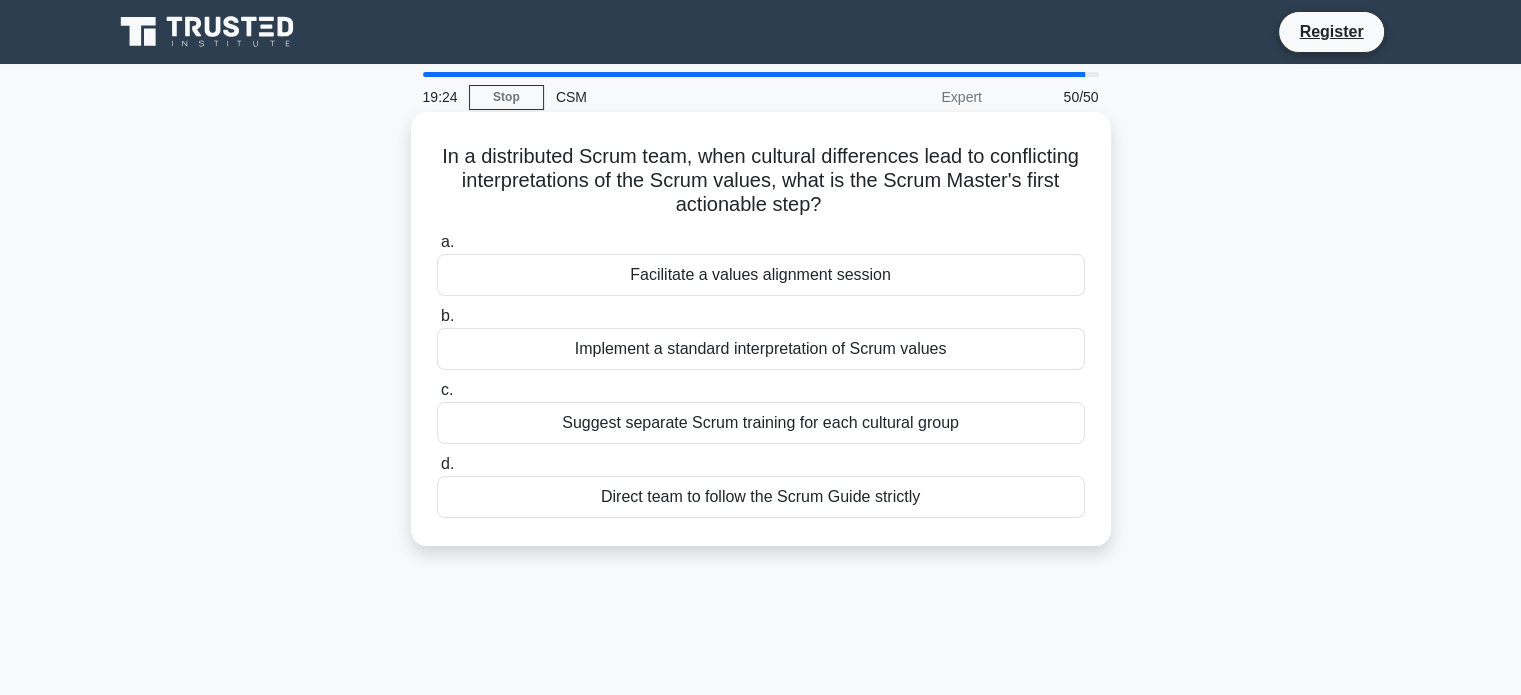 click on "Facilitate a values alignment session" at bounding box center [761, 275] 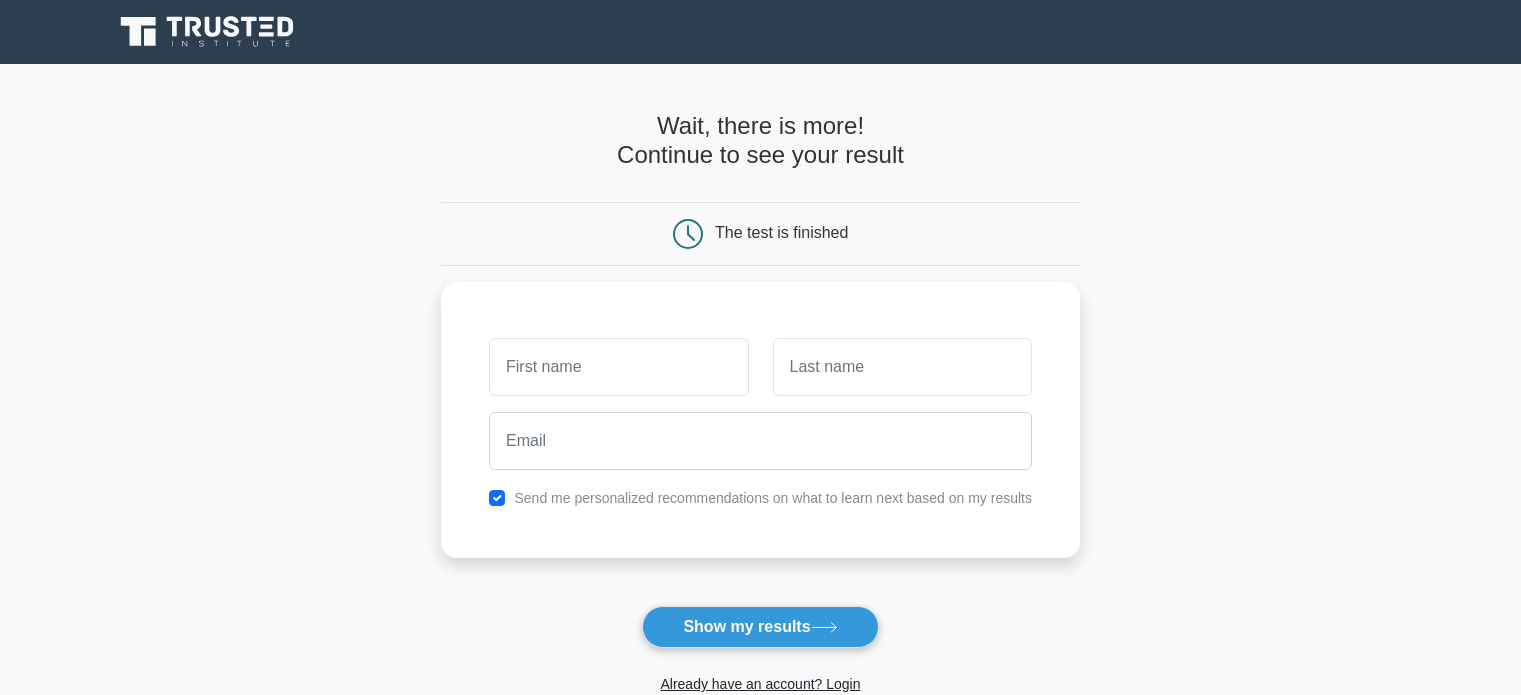 scroll, scrollTop: 0, scrollLeft: 0, axis: both 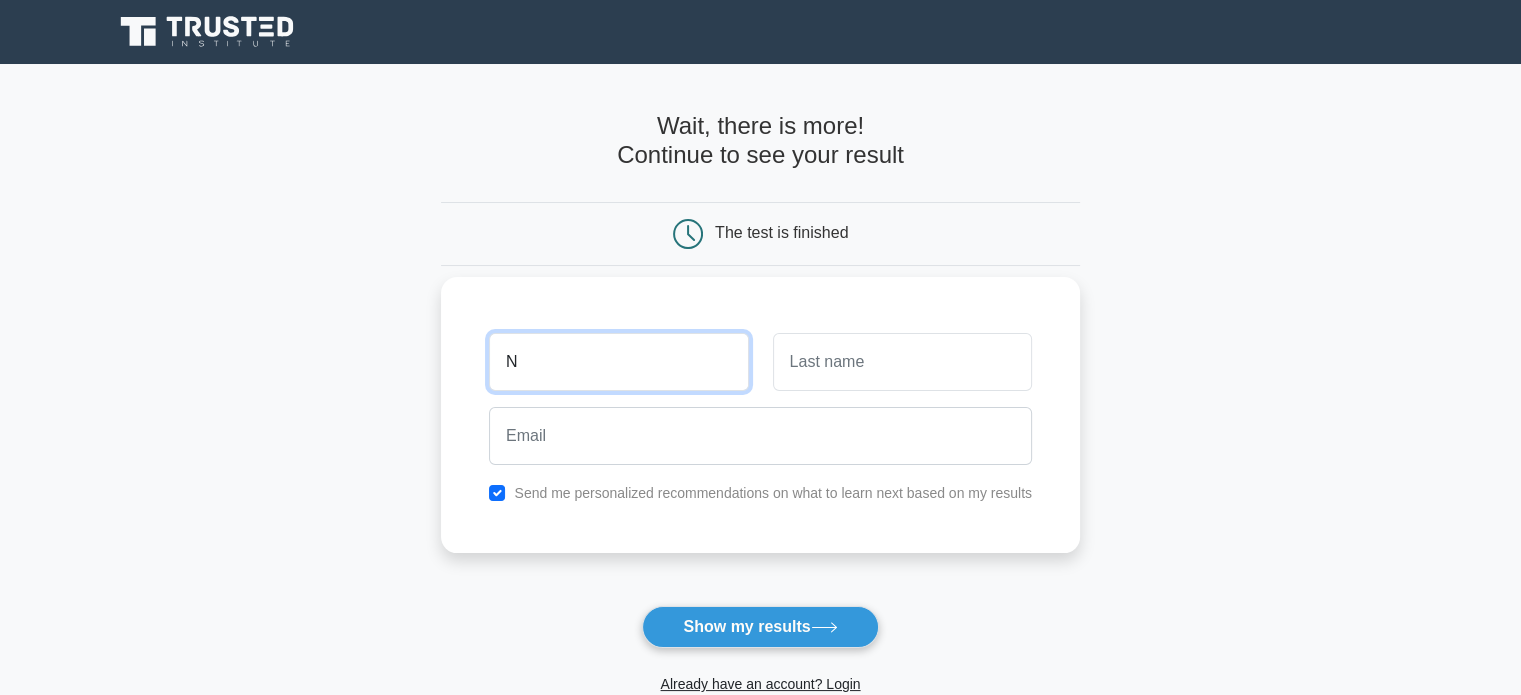 type on "[FIRST]" 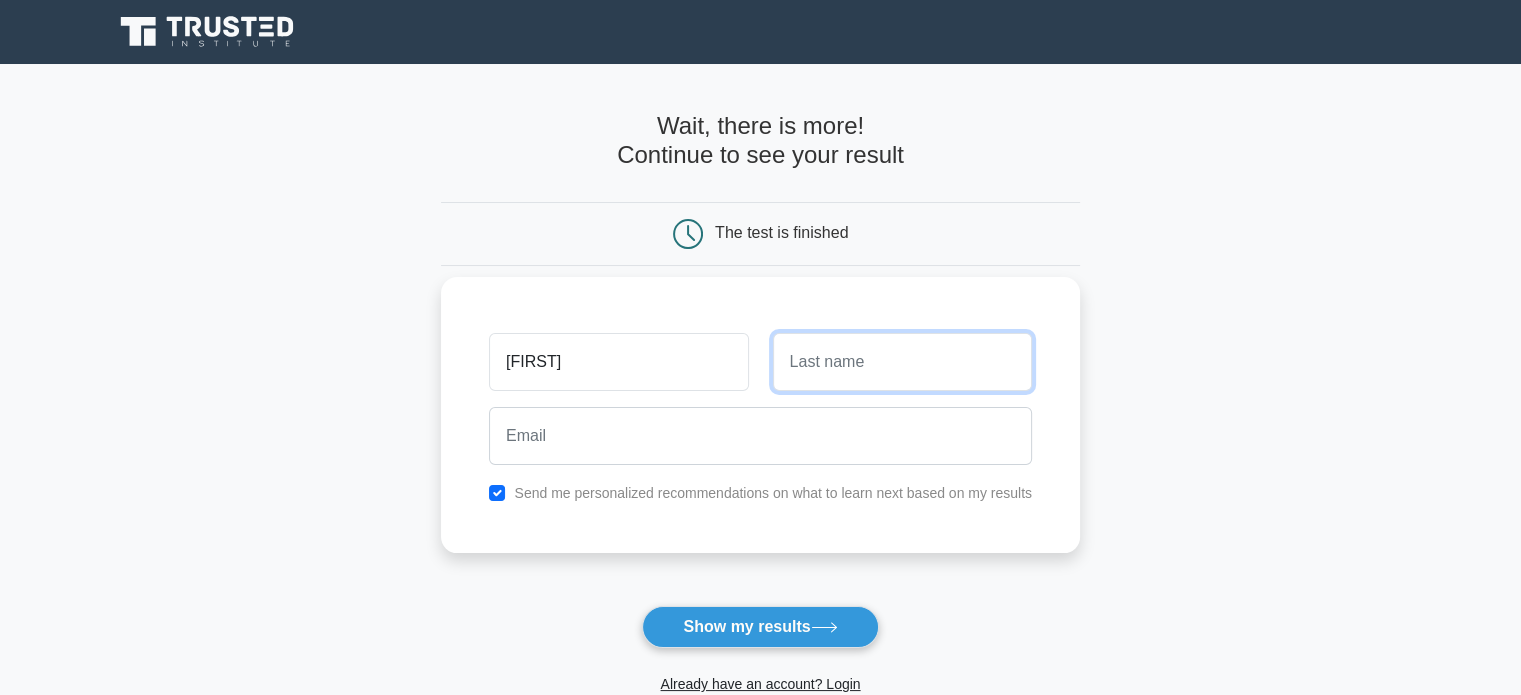 click at bounding box center (902, 362) 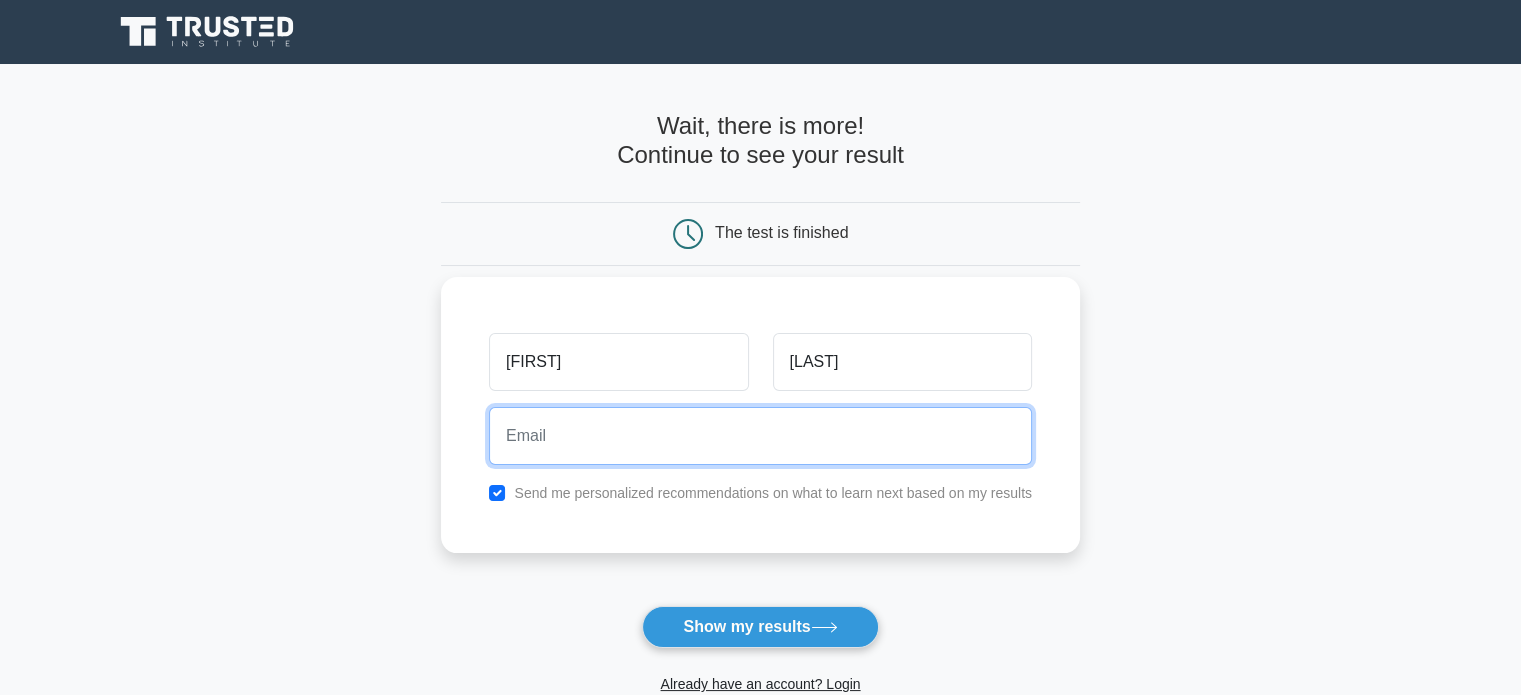 click at bounding box center (760, 436) 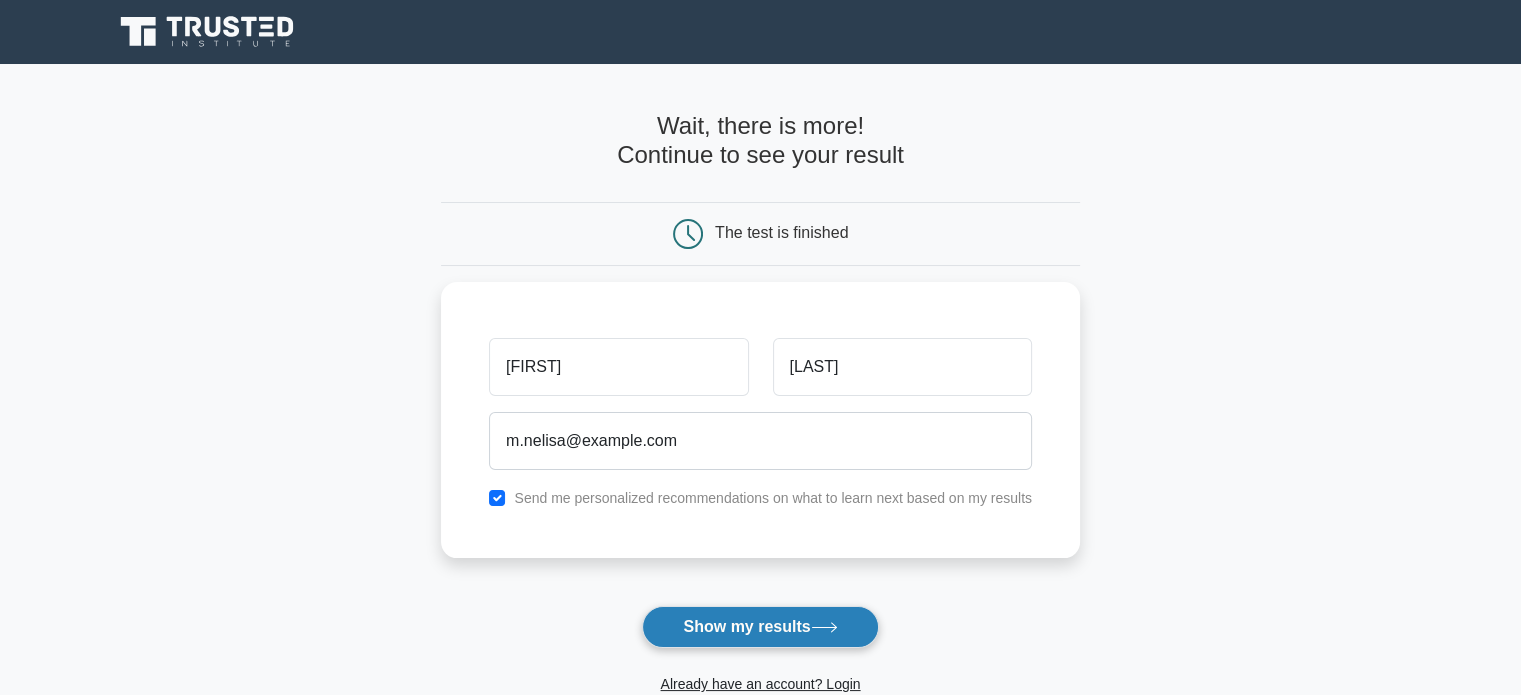 click on "Show my results" at bounding box center [760, 627] 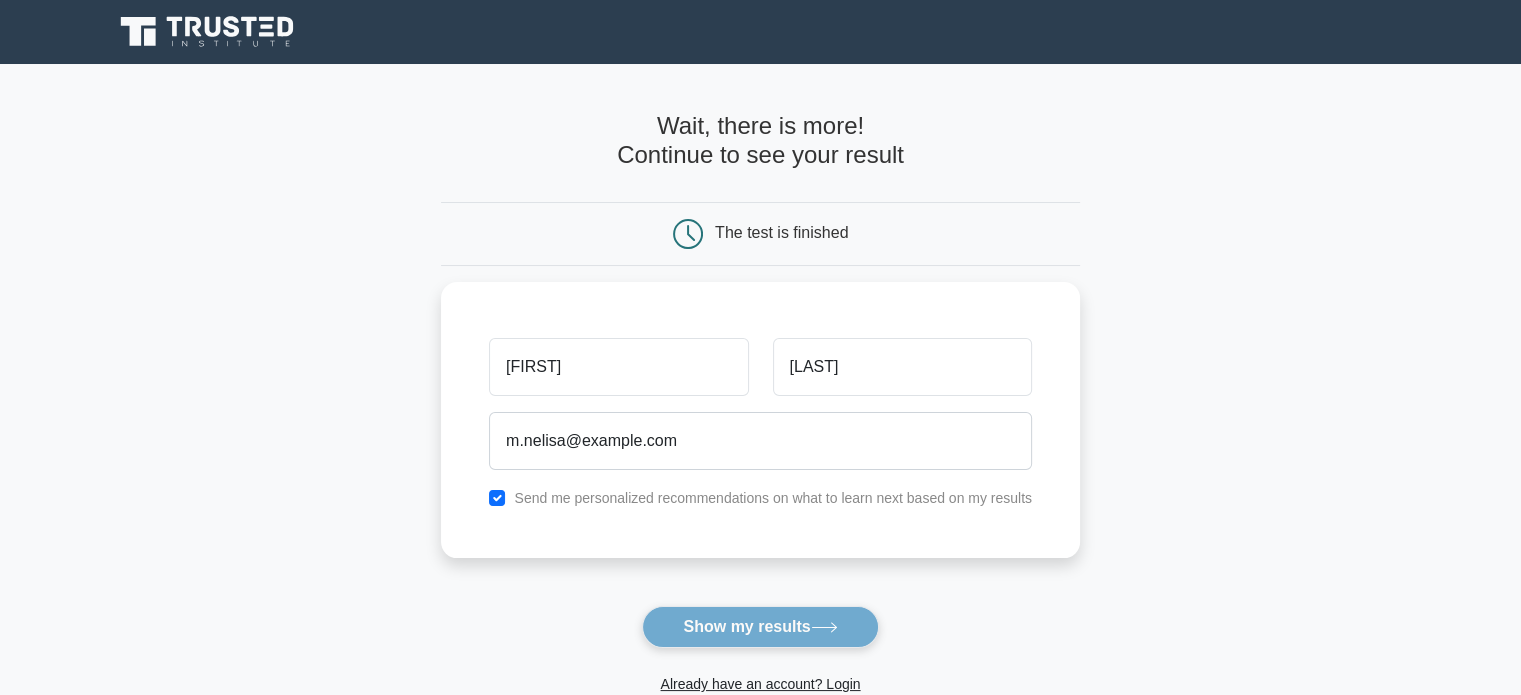 scroll, scrollTop: 0, scrollLeft: 0, axis: both 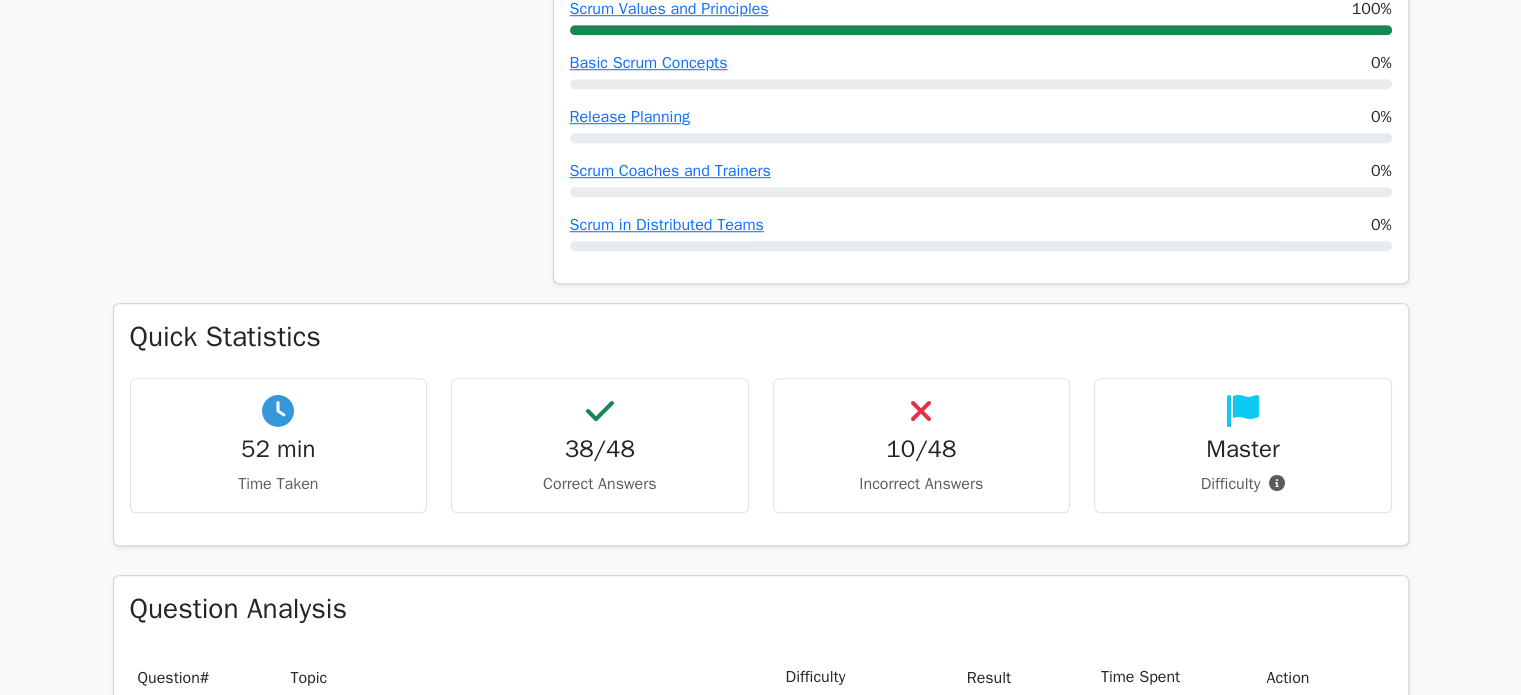 click on "10/48
Incorrect Answers" at bounding box center (922, 445) 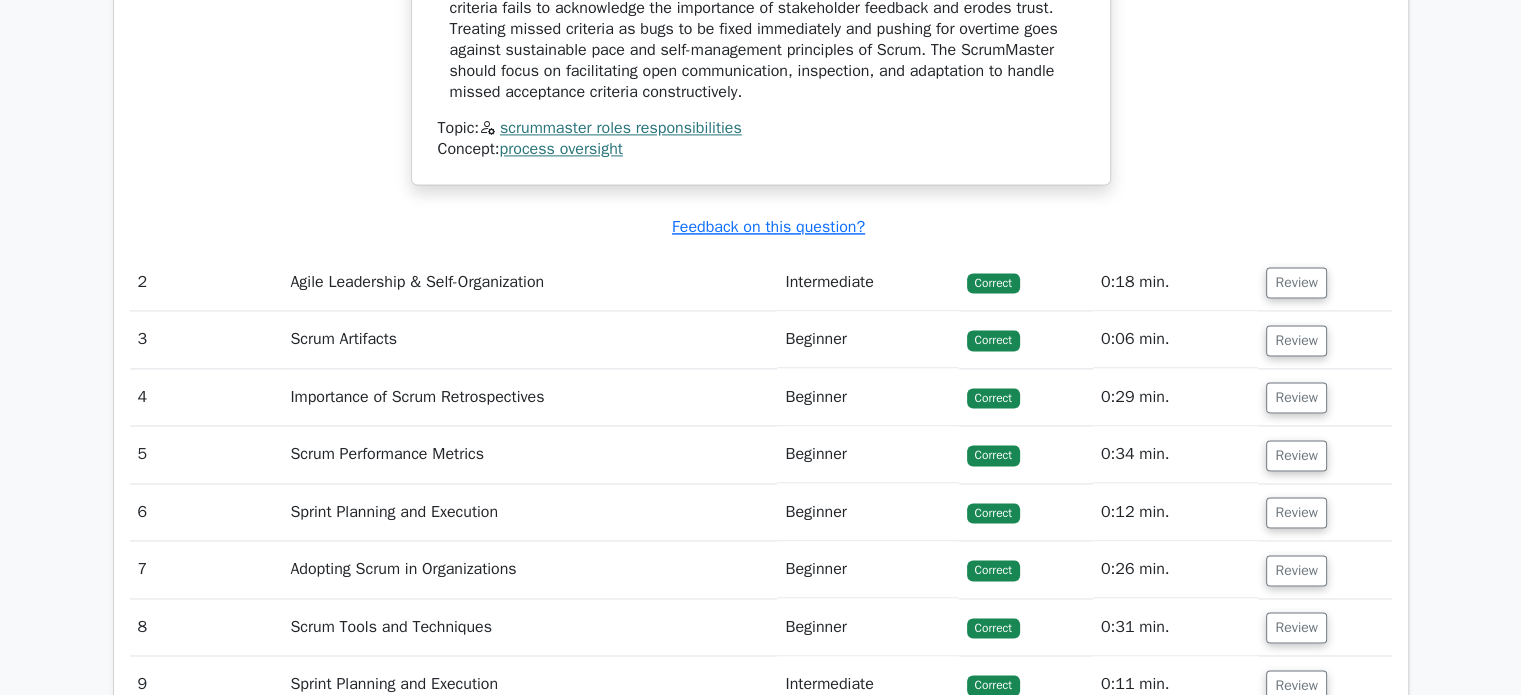 scroll, scrollTop: 2892, scrollLeft: 0, axis: vertical 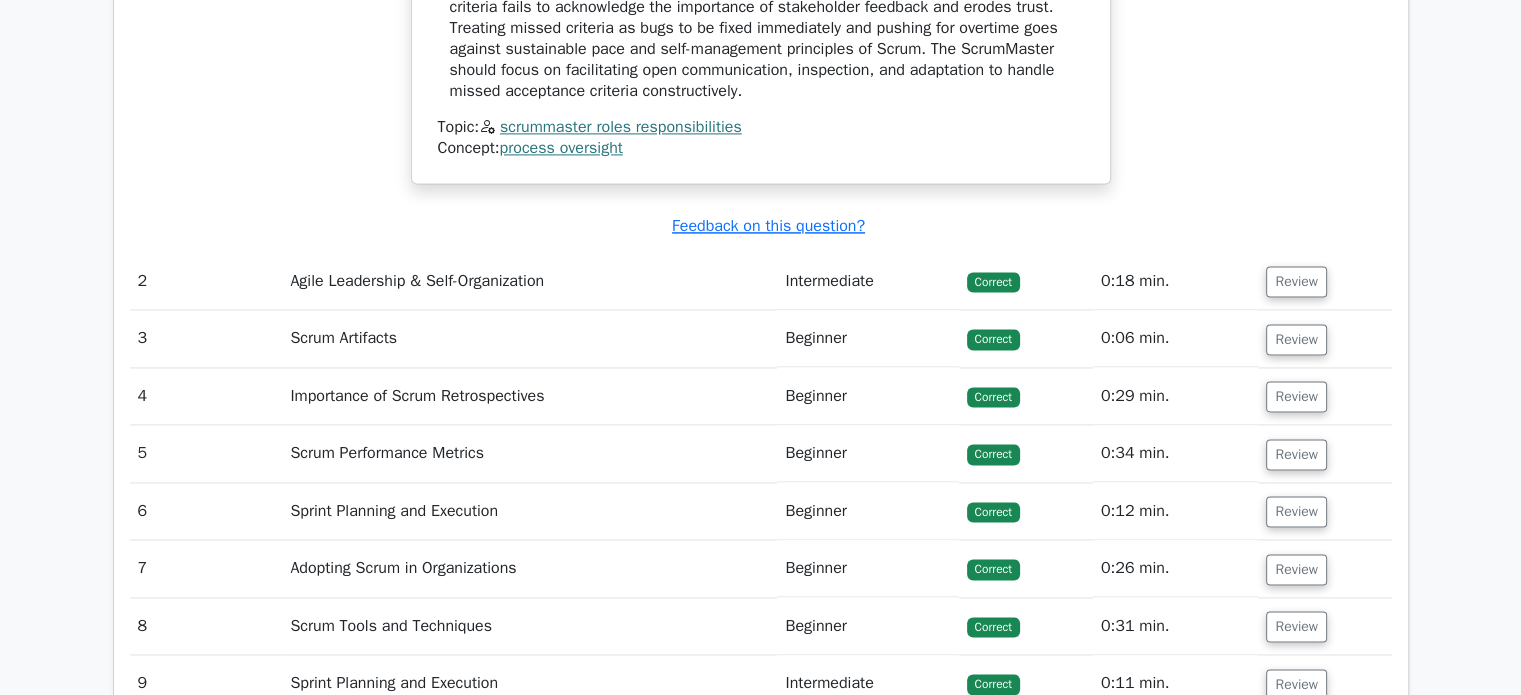 click on "Review" at bounding box center [1324, 453] 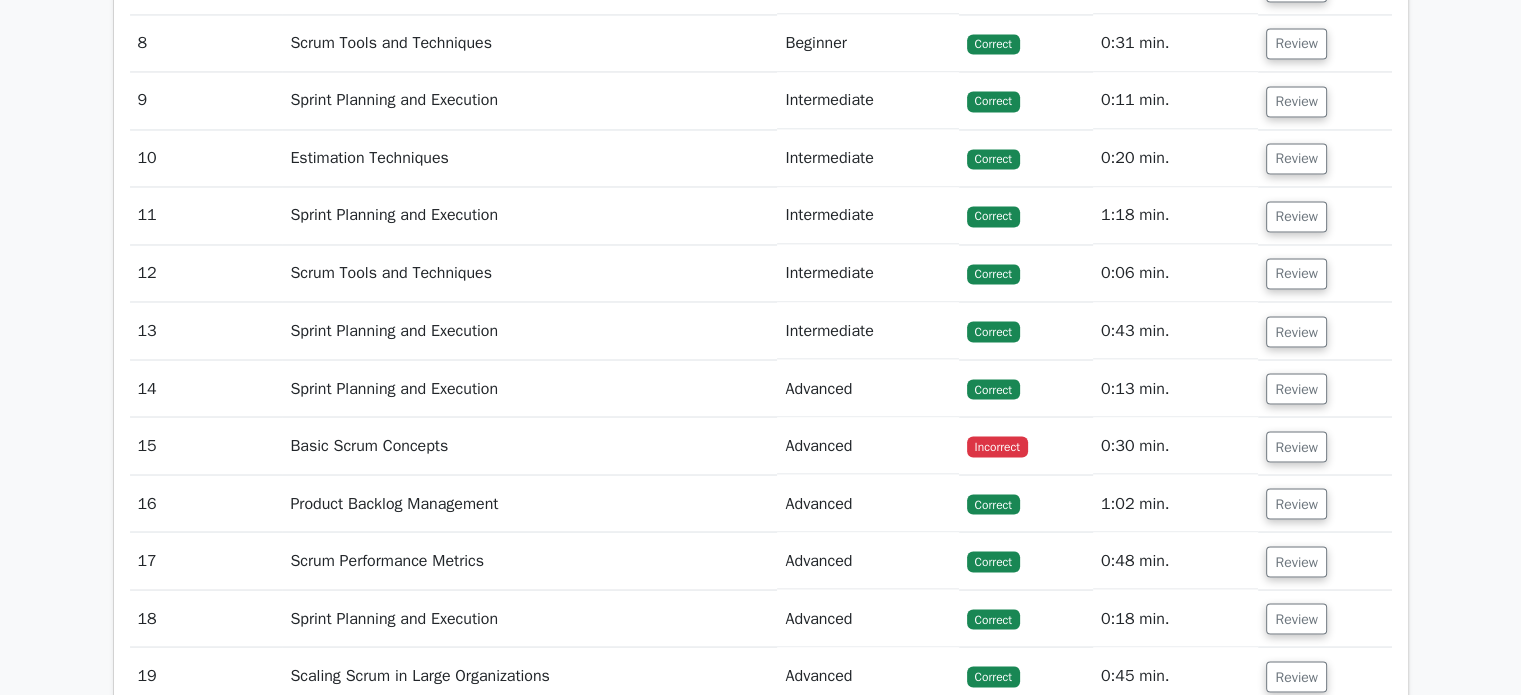 scroll, scrollTop: 3487, scrollLeft: 0, axis: vertical 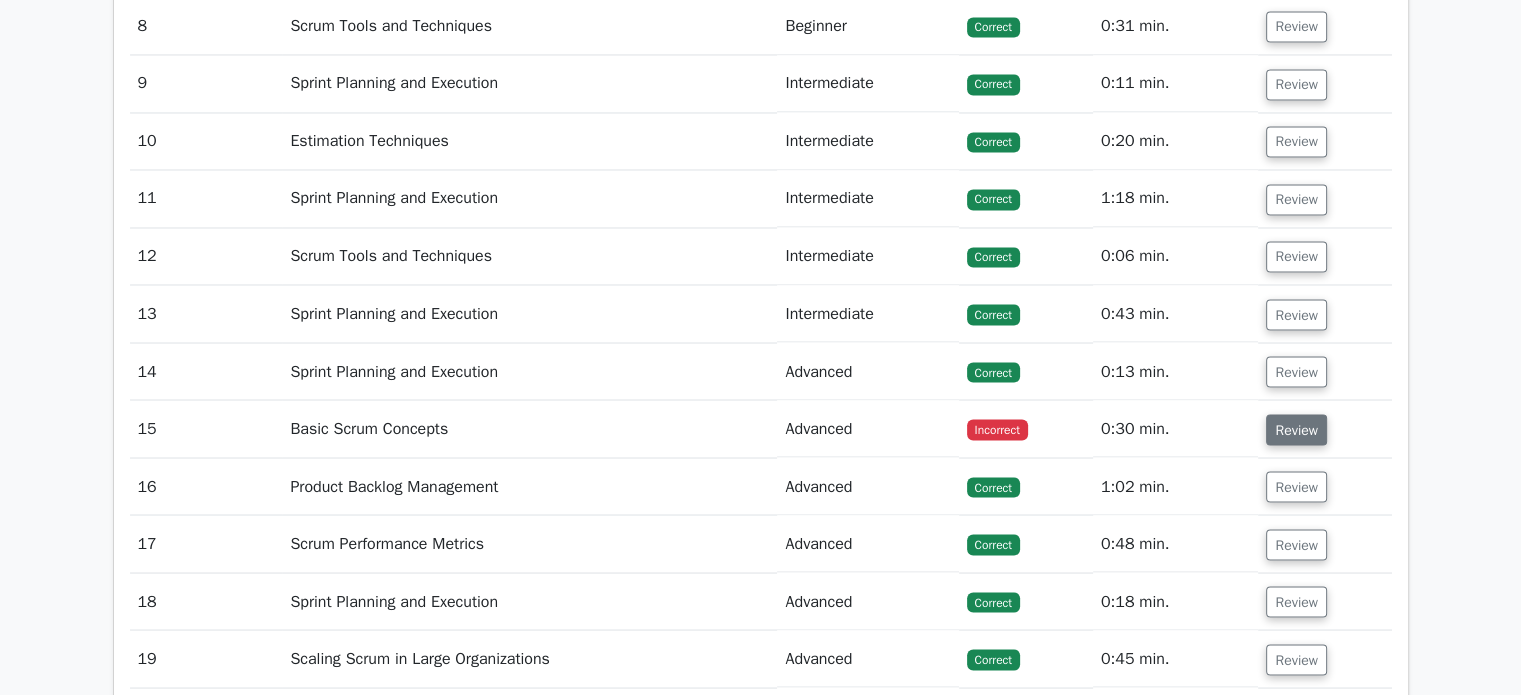 click on "Review" at bounding box center [1296, 429] 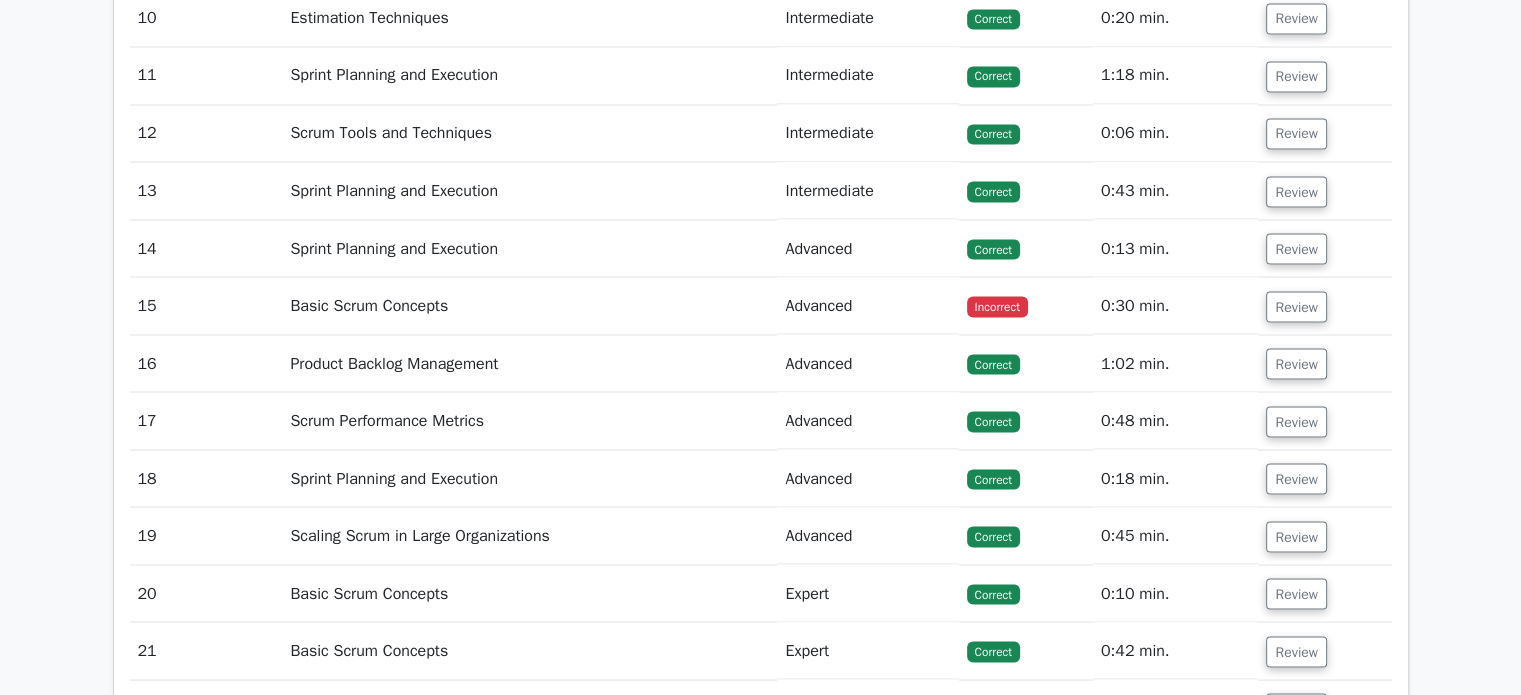 scroll, scrollTop: 3608, scrollLeft: 0, axis: vertical 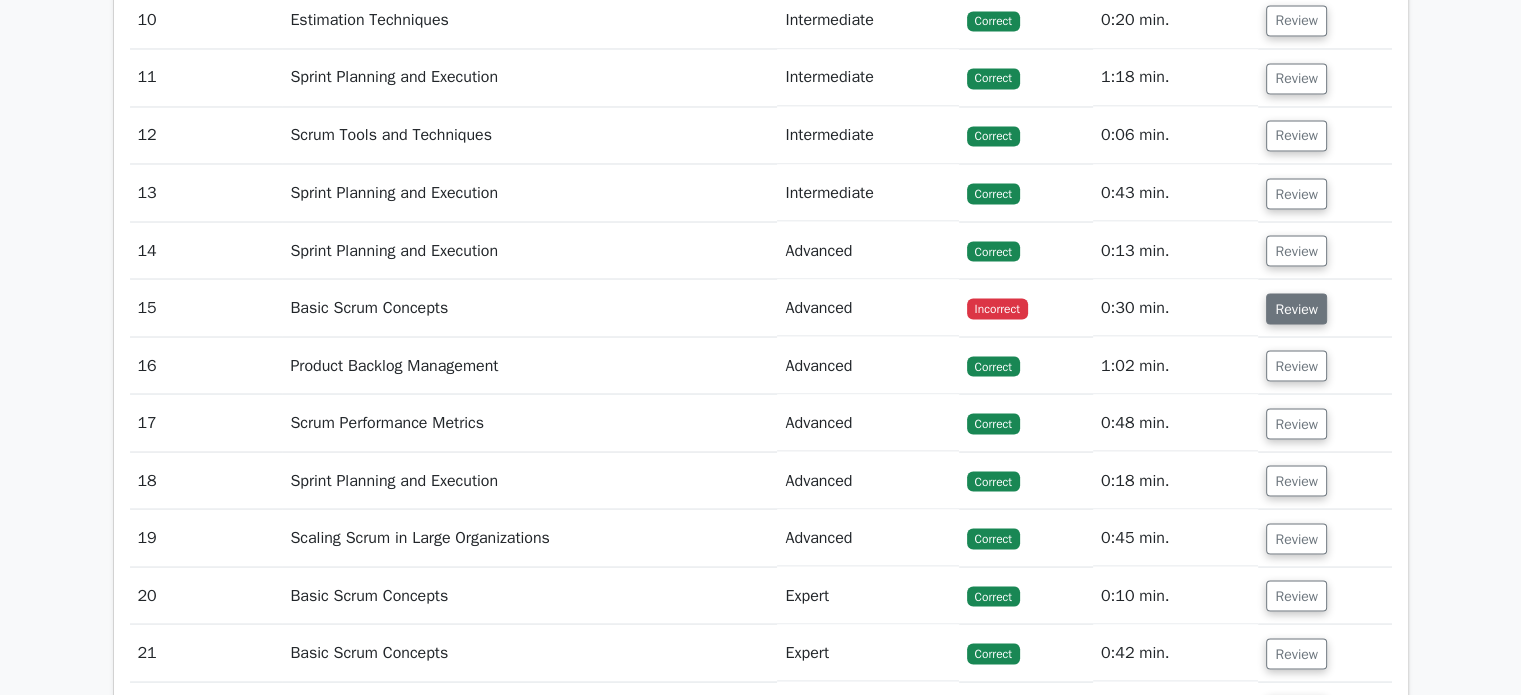 click on "Review" at bounding box center [1296, 308] 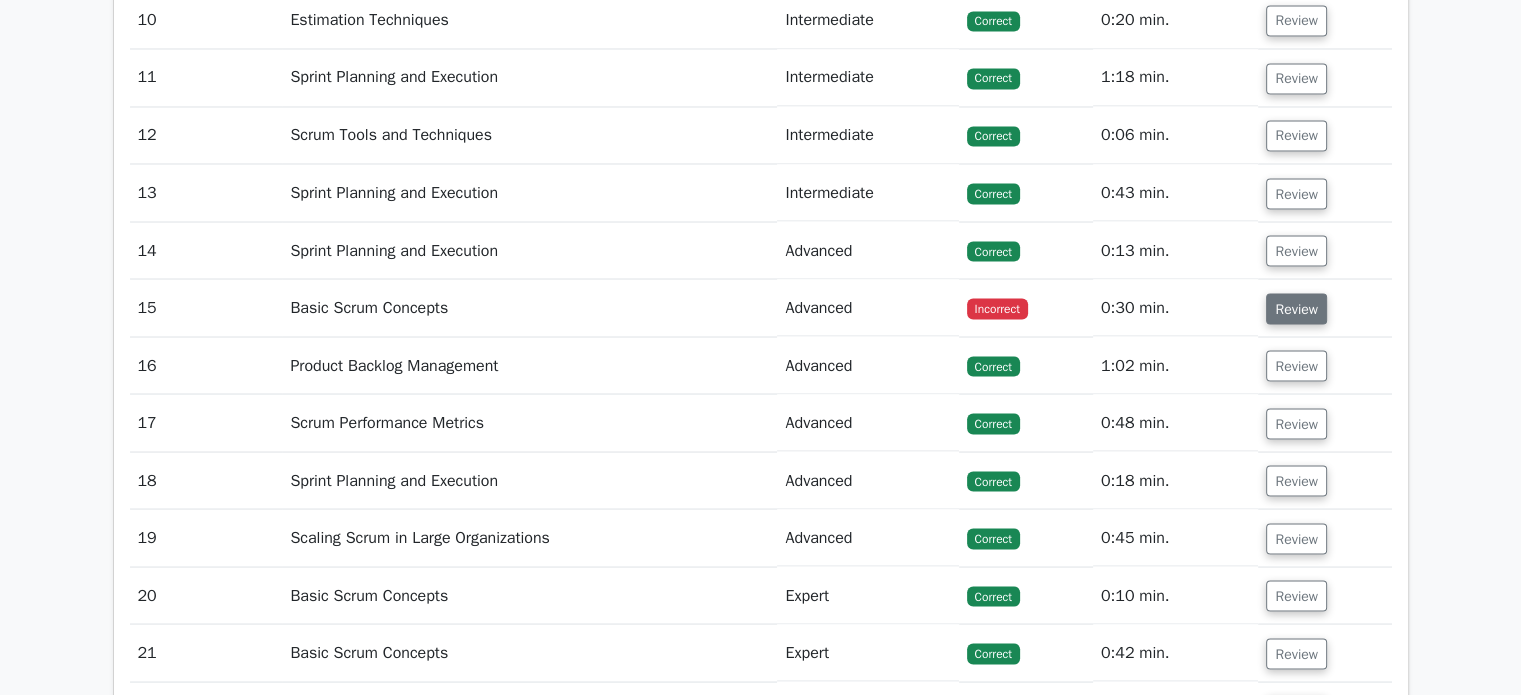 click on "Review" at bounding box center [1296, 308] 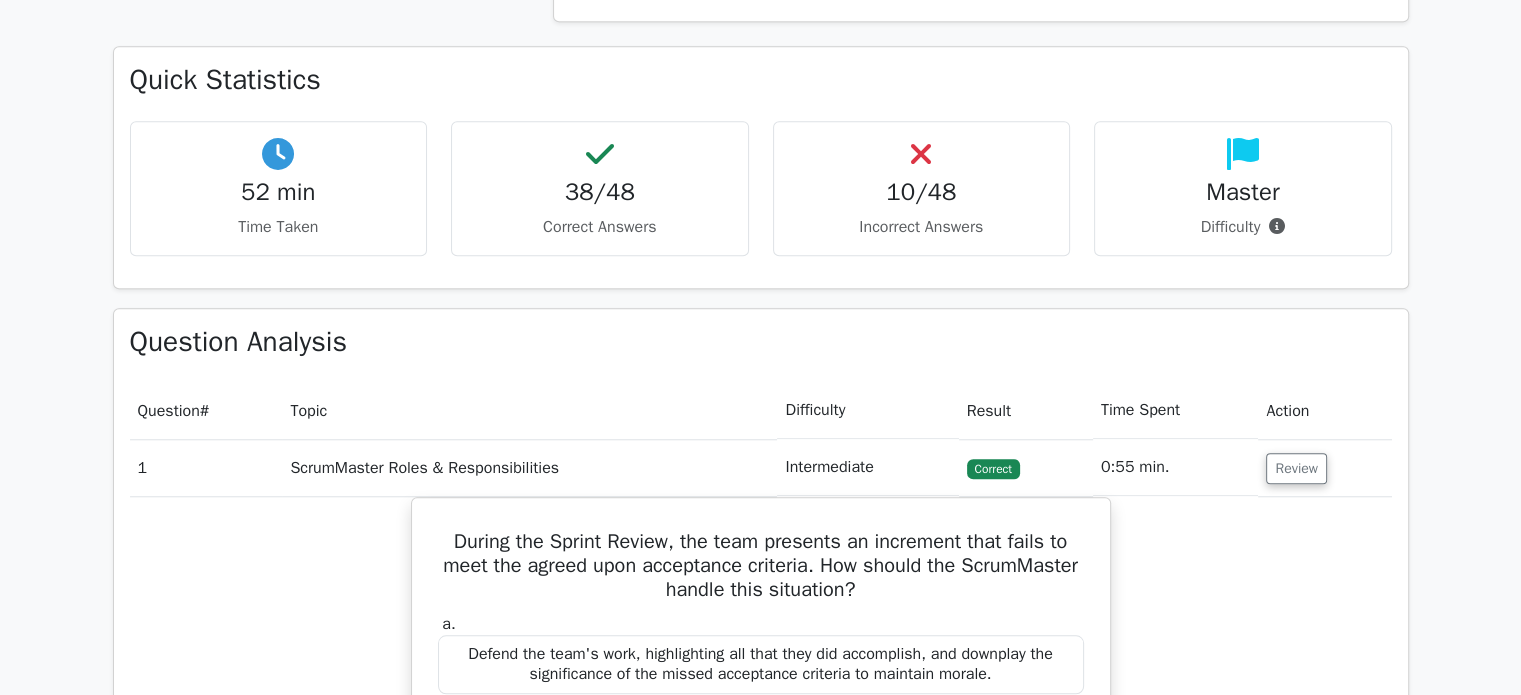 scroll, scrollTop: 1720, scrollLeft: 0, axis: vertical 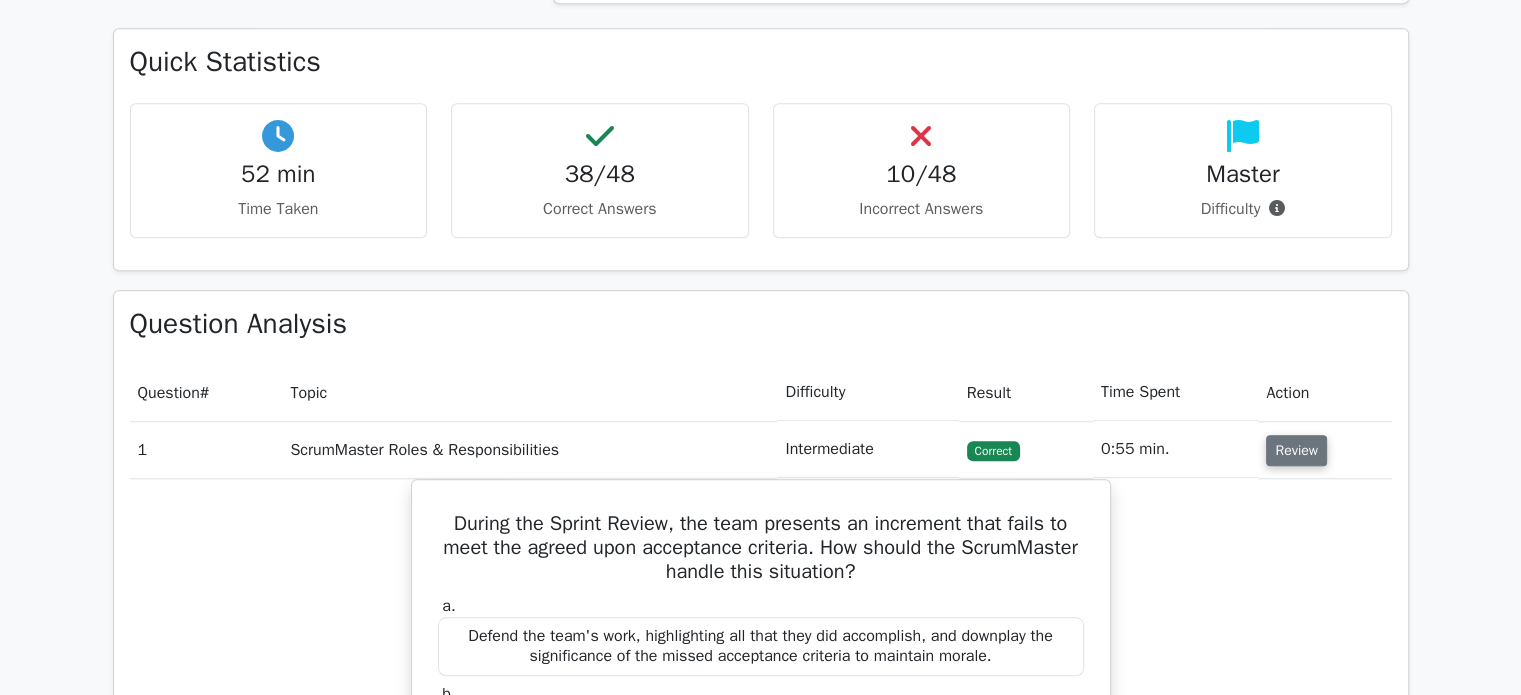 click on "Review" at bounding box center (1296, 450) 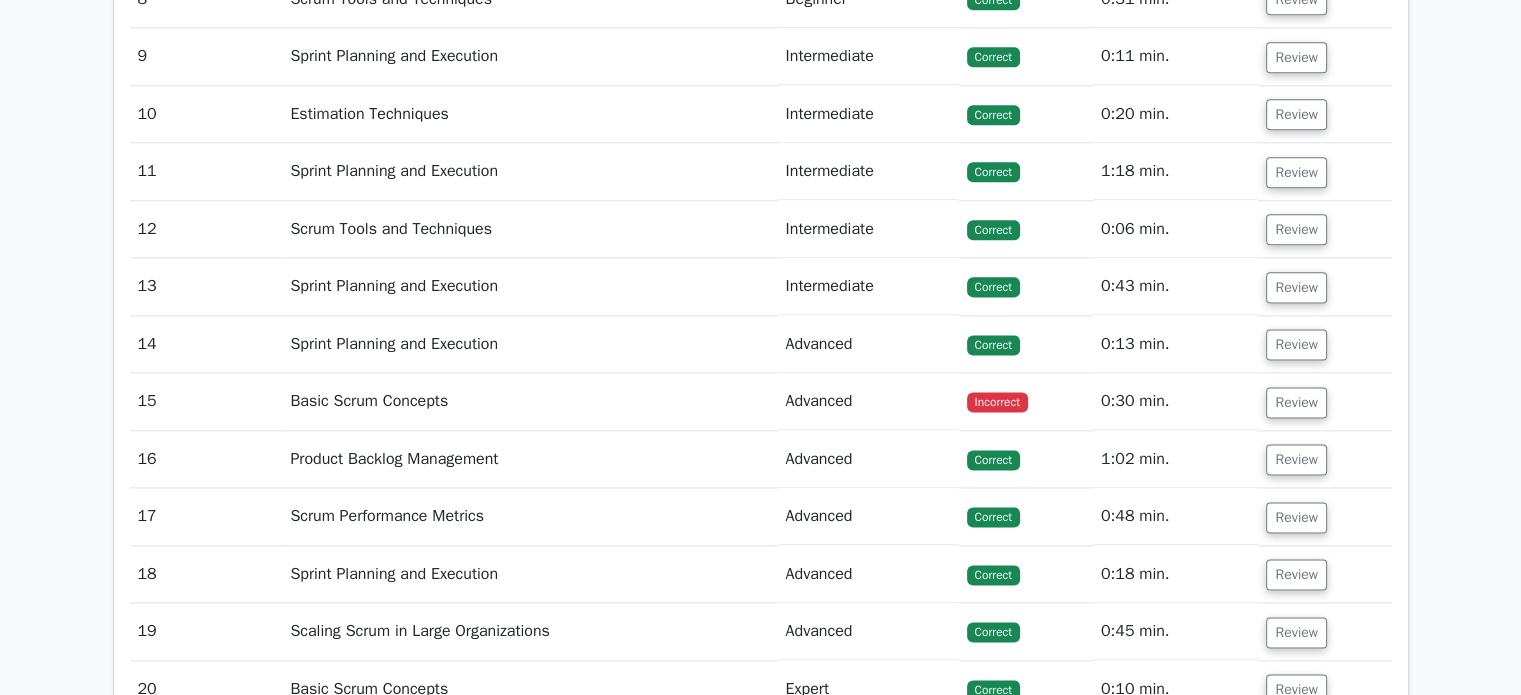 scroll, scrollTop: 2575, scrollLeft: 0, axis: vertical 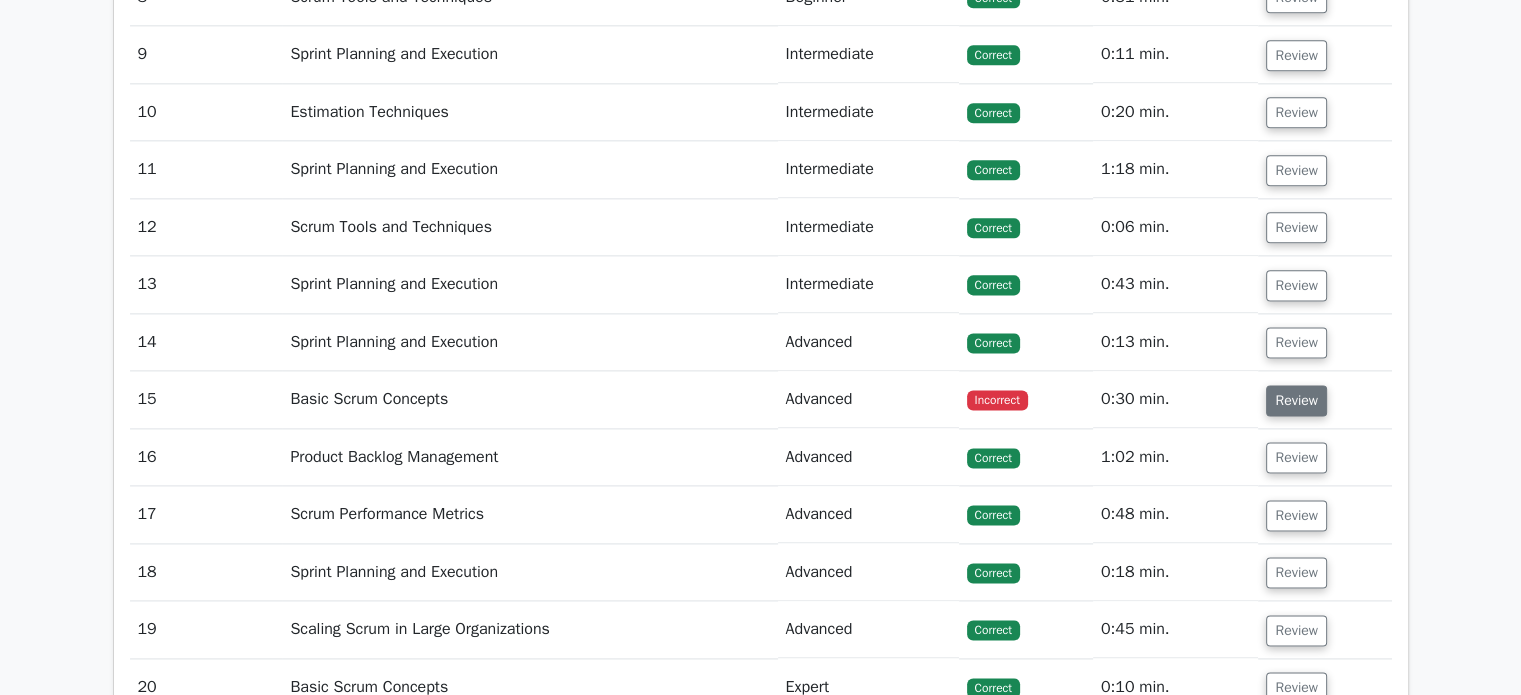 click on "Review" at bounding box center (1296, 400) 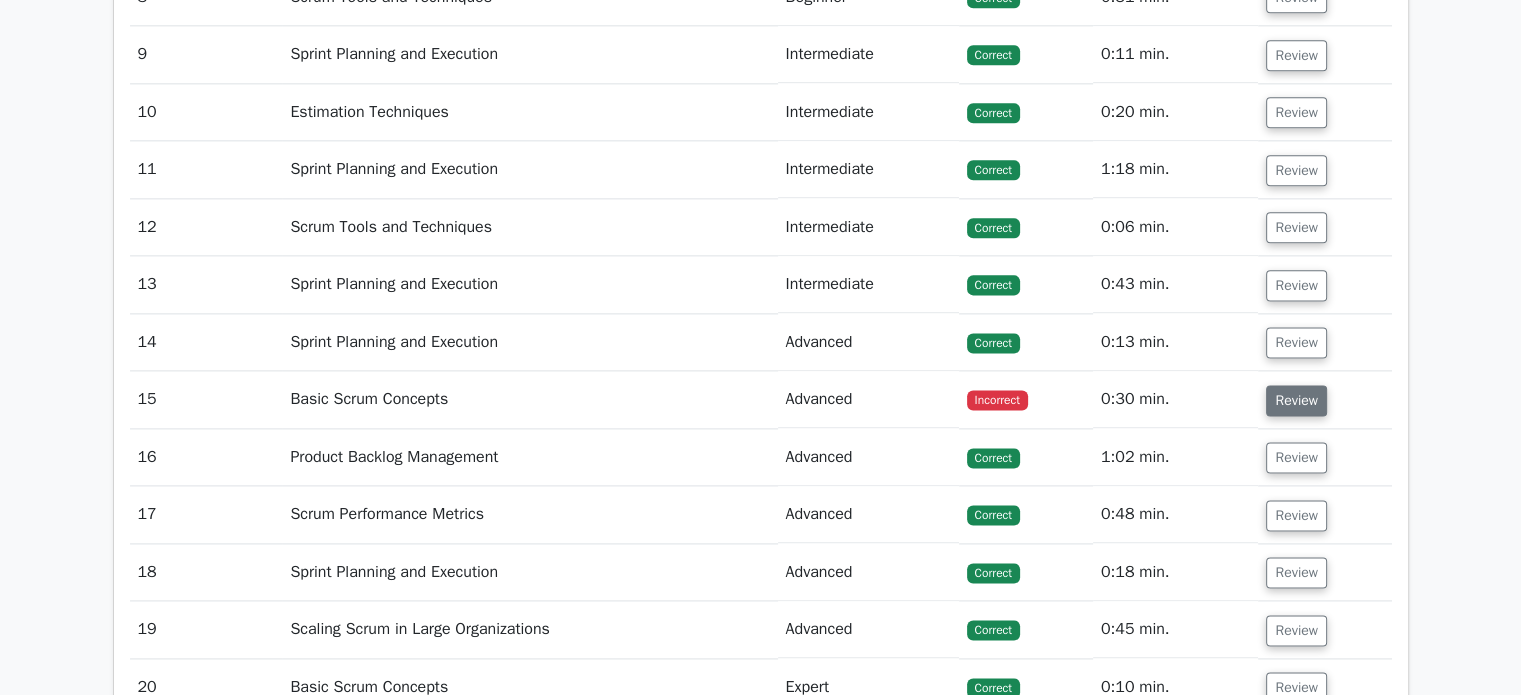 click on "Review" at bounding box center (1296, 400) 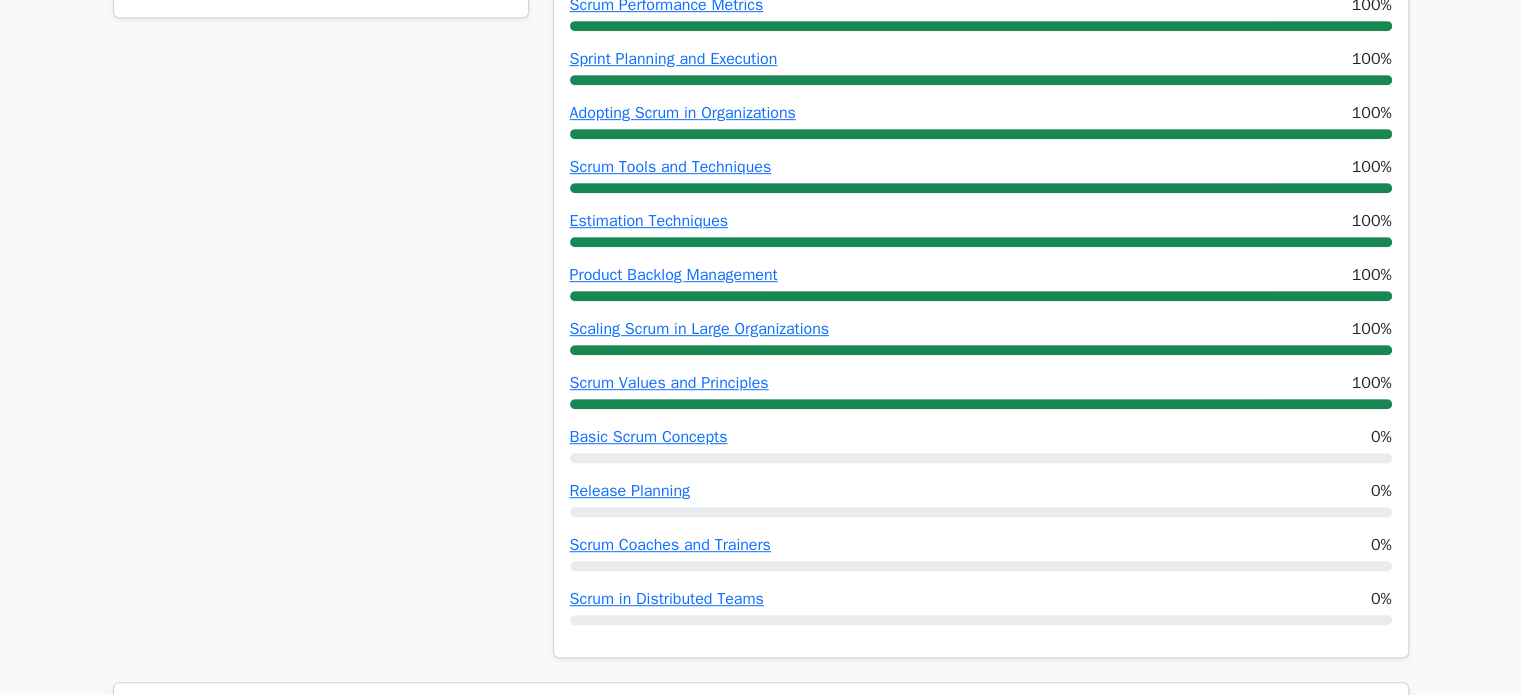 scroll, scrollTop: 1065, scrollLeft: 0, axis: vertical 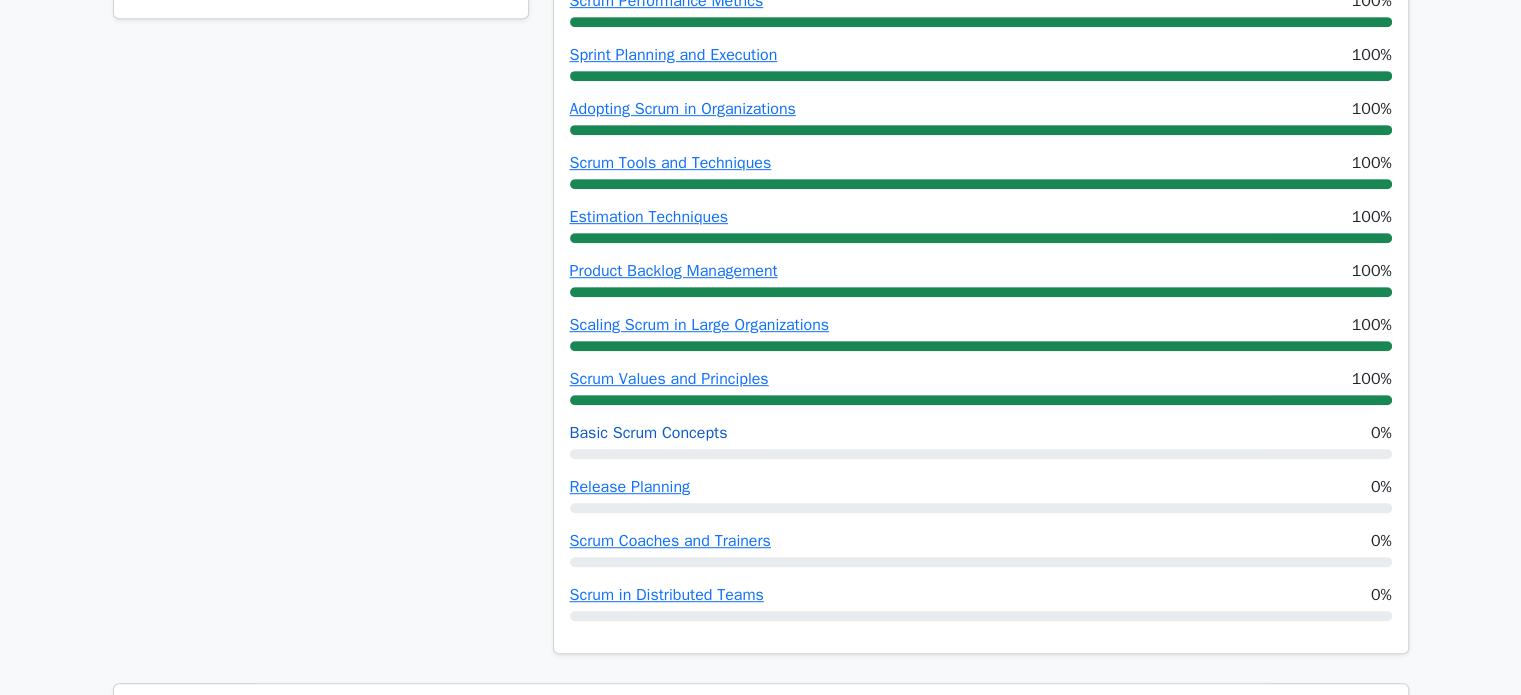 type 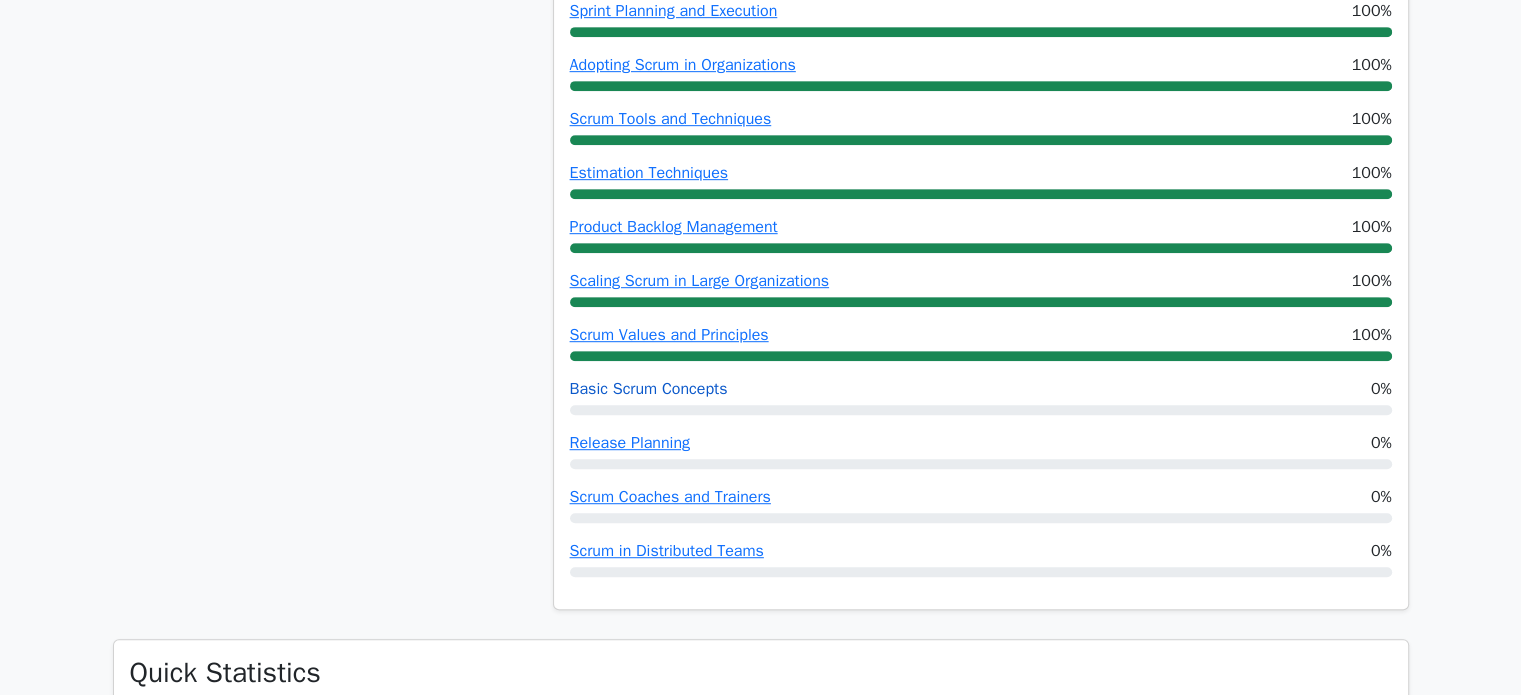 scroll, scrollTop: 1161, scrollLeft: 0, axis: vertical 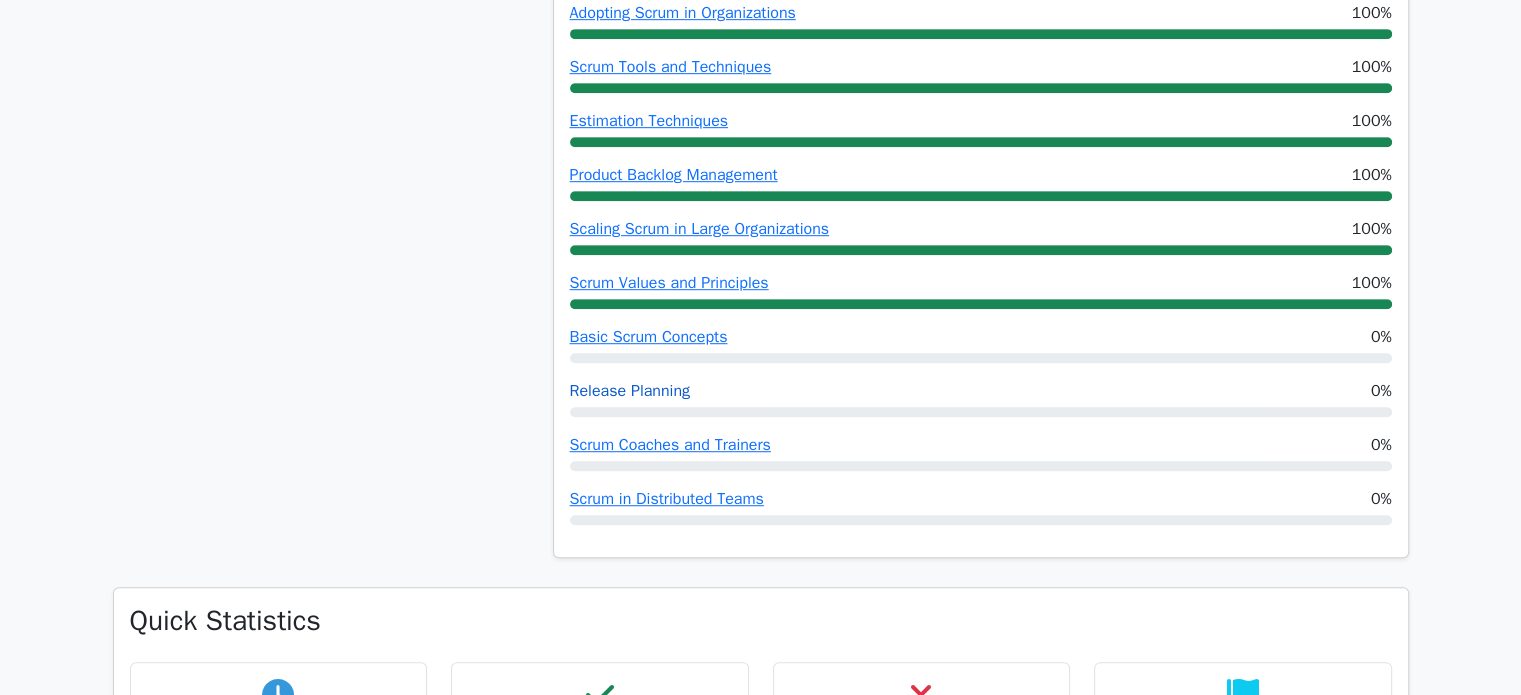 click on "Release Planning" at bounding box center [630, 391] 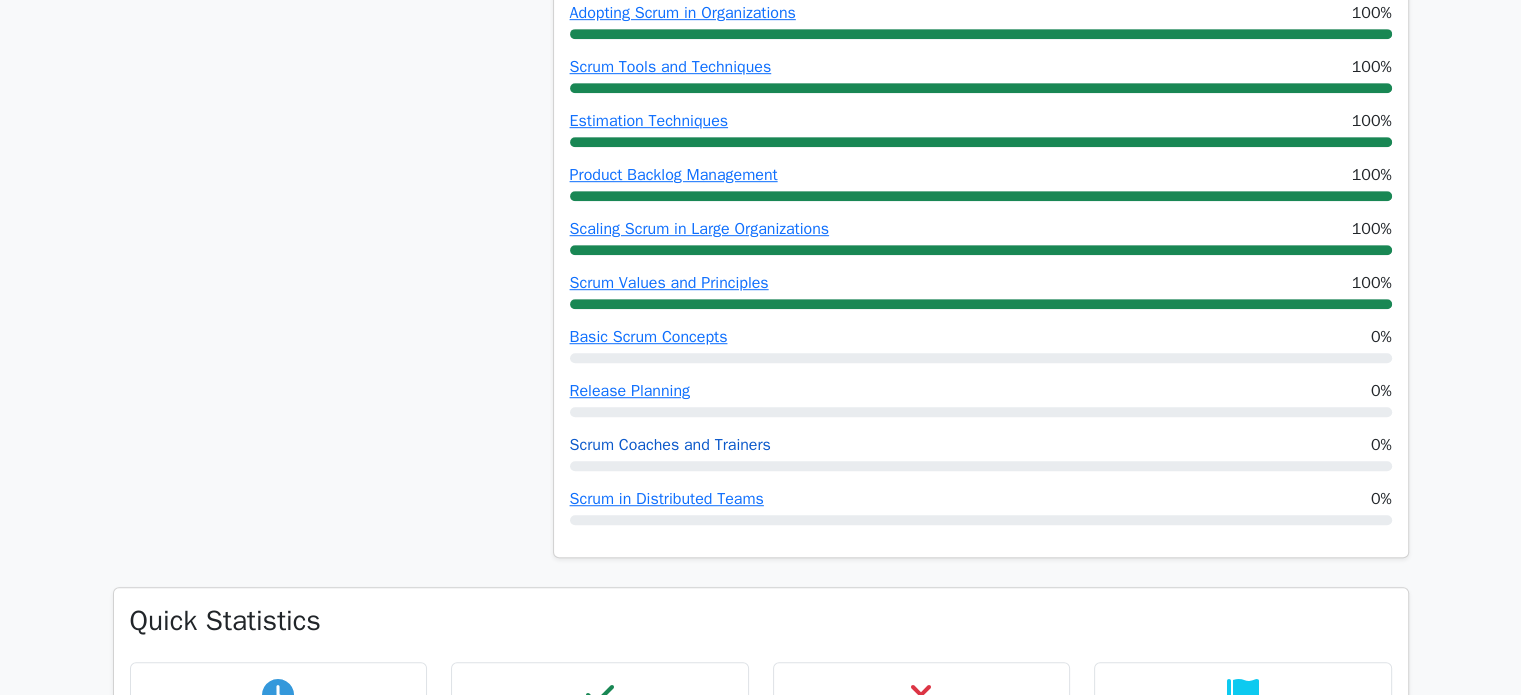 click on "Scrum Coaches and Trainers" at bounding box center (670, 445) 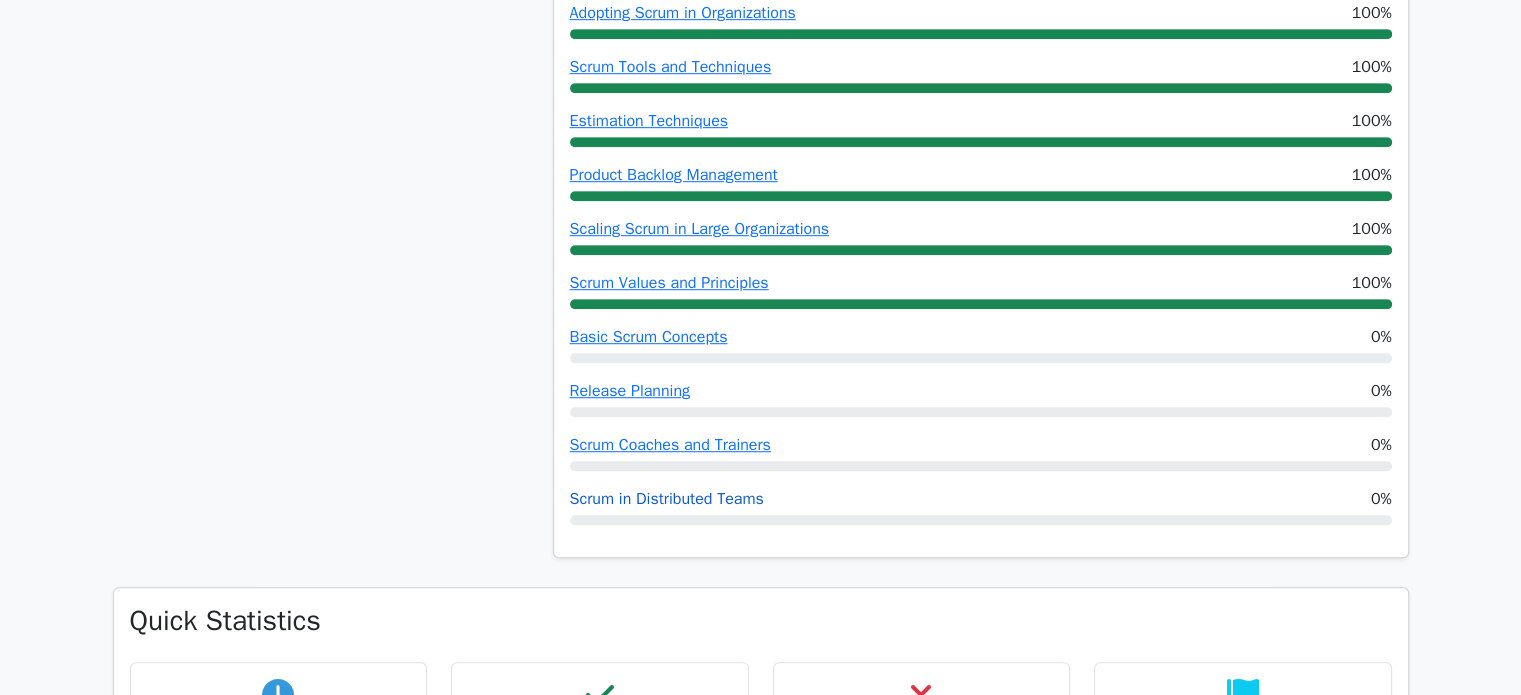 click on "Scrum in Distributed Teams" at bounding box center [667, 499] 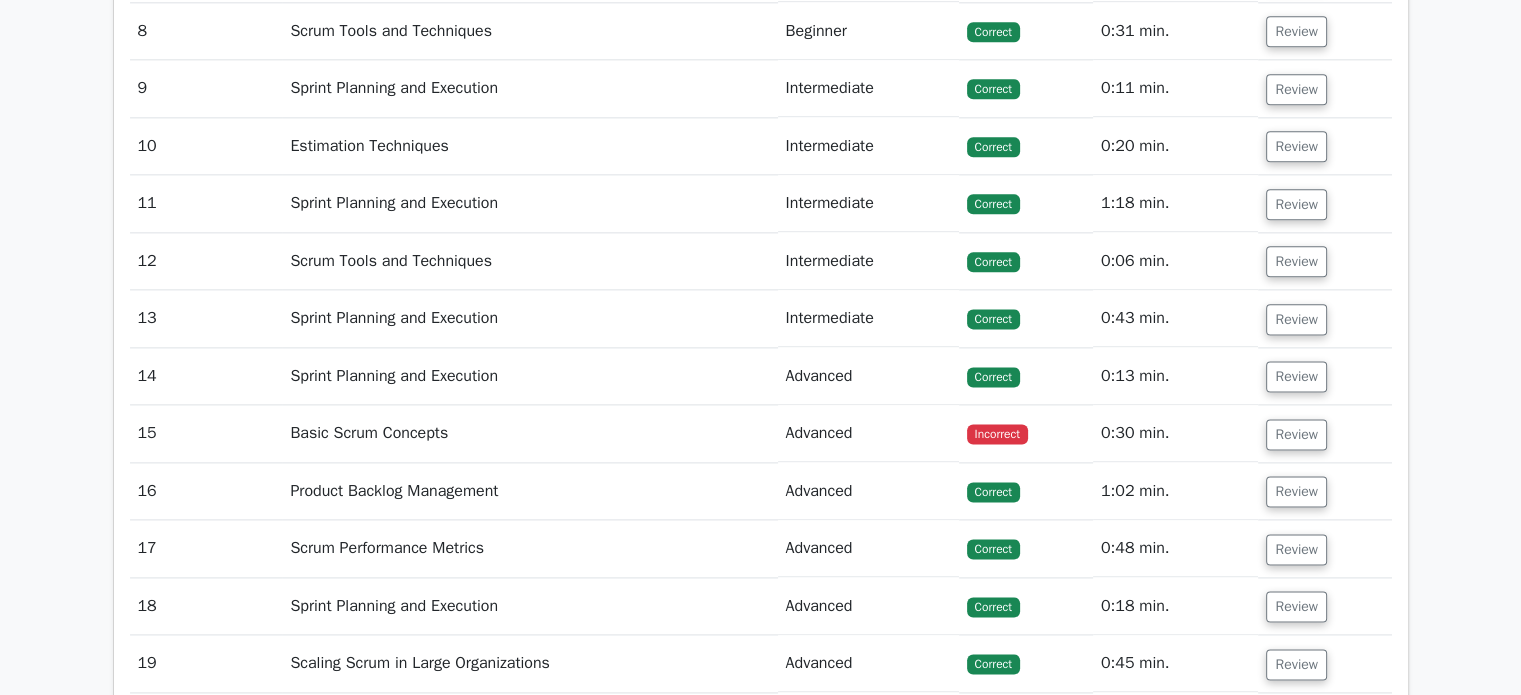 scroll, scrollTop: 2630, scrollLeft: 0, axis: vertical 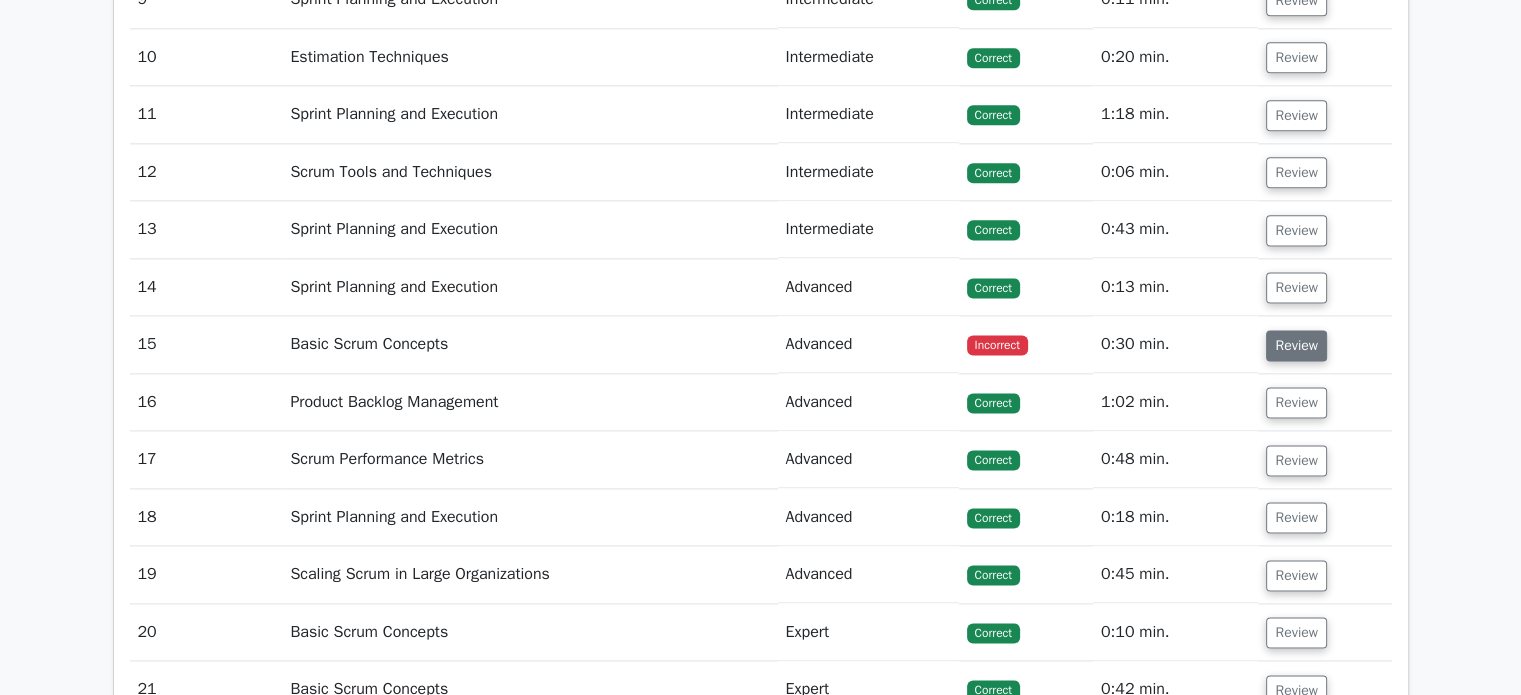 click on "Review" at bounding box center [1296, 345] 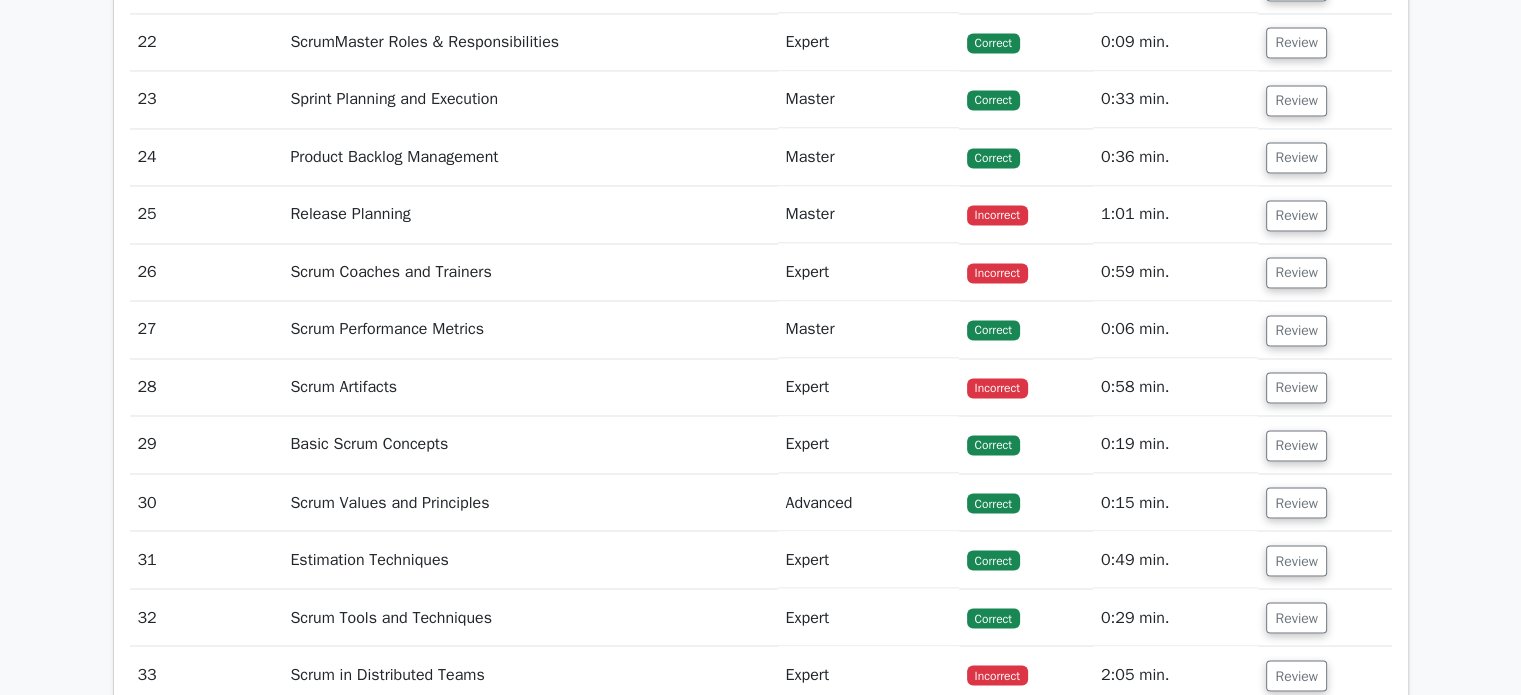 scroll, scrollTop: 3294, scrollLeft: 0, axis: vertical 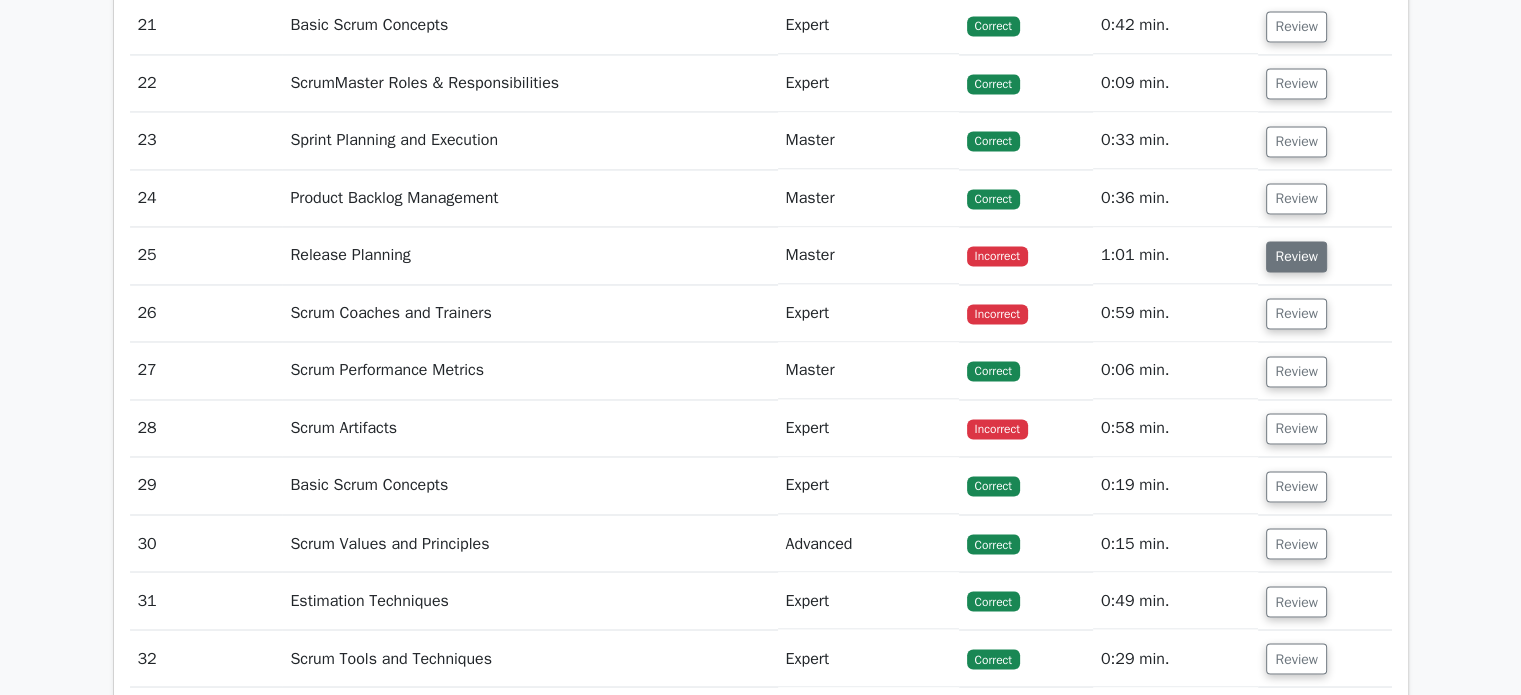click on "Review" at bounding box center (1296, 256) 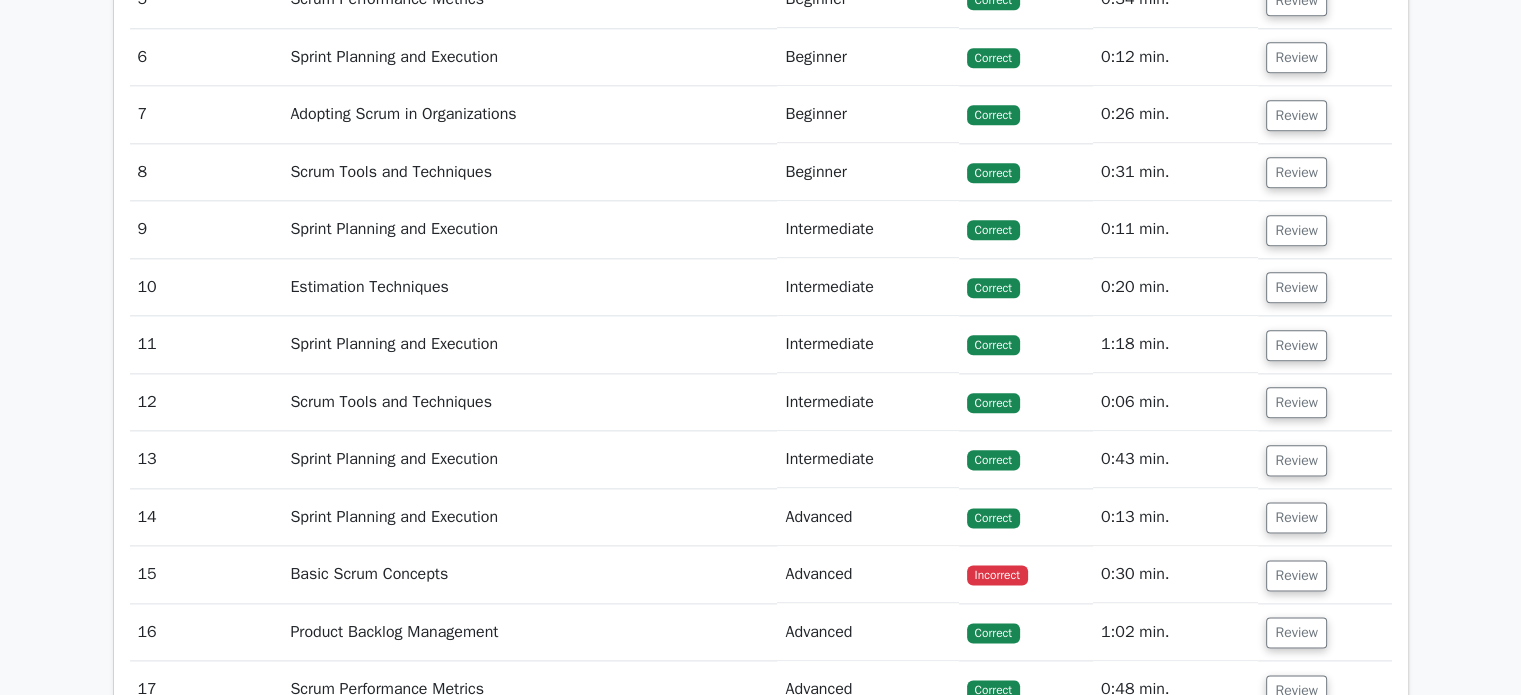 scroll, scrollTop: 2494, scrollLeft: 0, axis: vertical 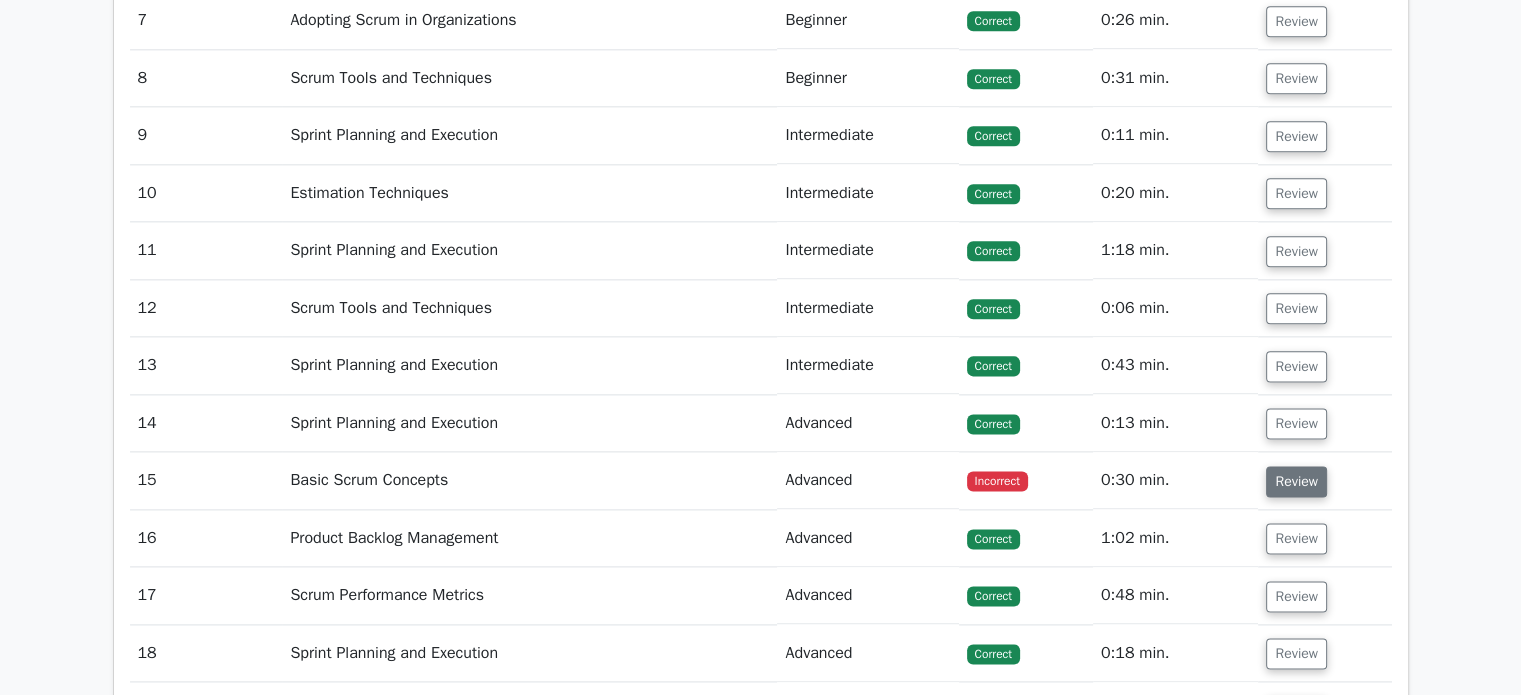 click on "Review" at bounding box center (1296, 481) 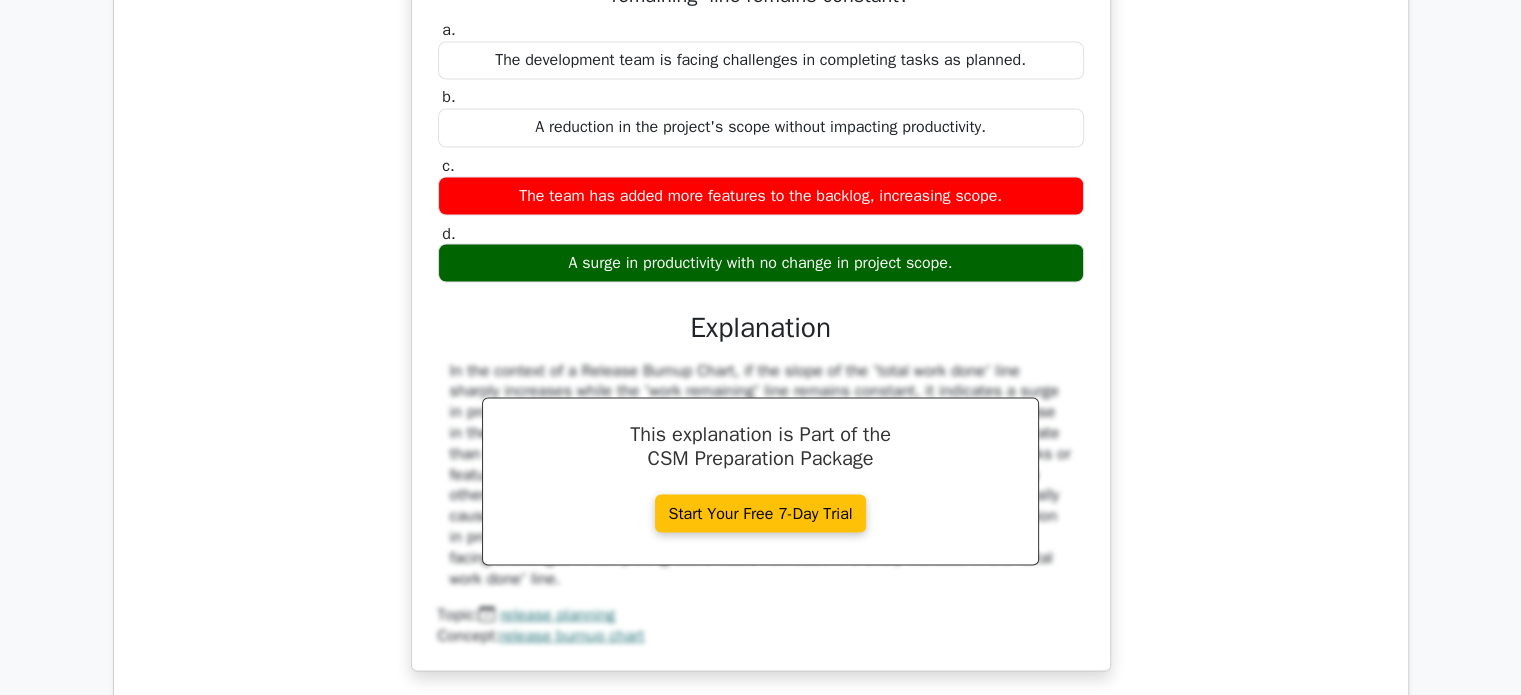 scroll, scrollTop: 3680, scrollLeft: 0, axis: vertical 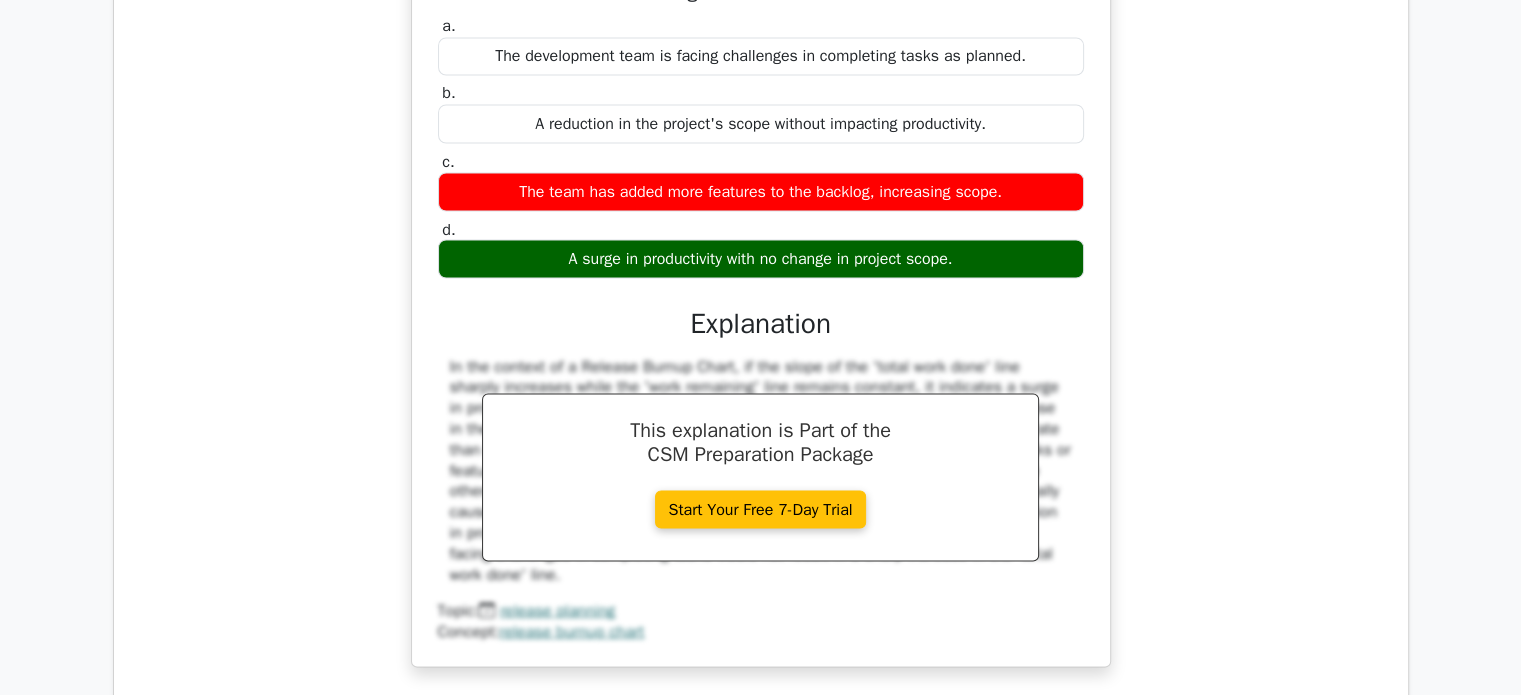 click on "In the context of a Release Burnup Chart, what does it indicate if the slope of the 'total work done' line sharply increases but the 'work remaining' line remains constant?
a.
The development team is facing challenges in completing tasks as planned.
b.
c. d." at bounding box center [761, 295] 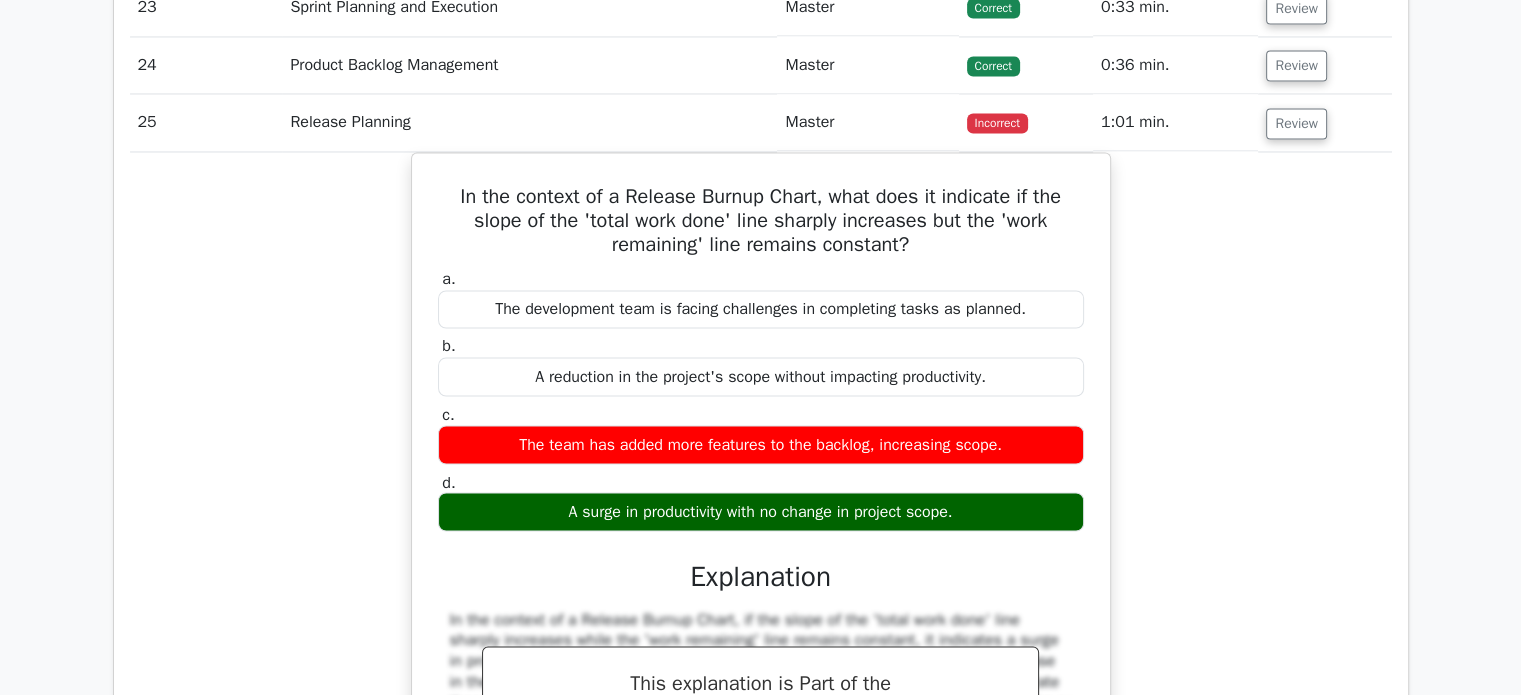 scroll, scrollTop: 3438, scrollLeft: 0, axis: vertical 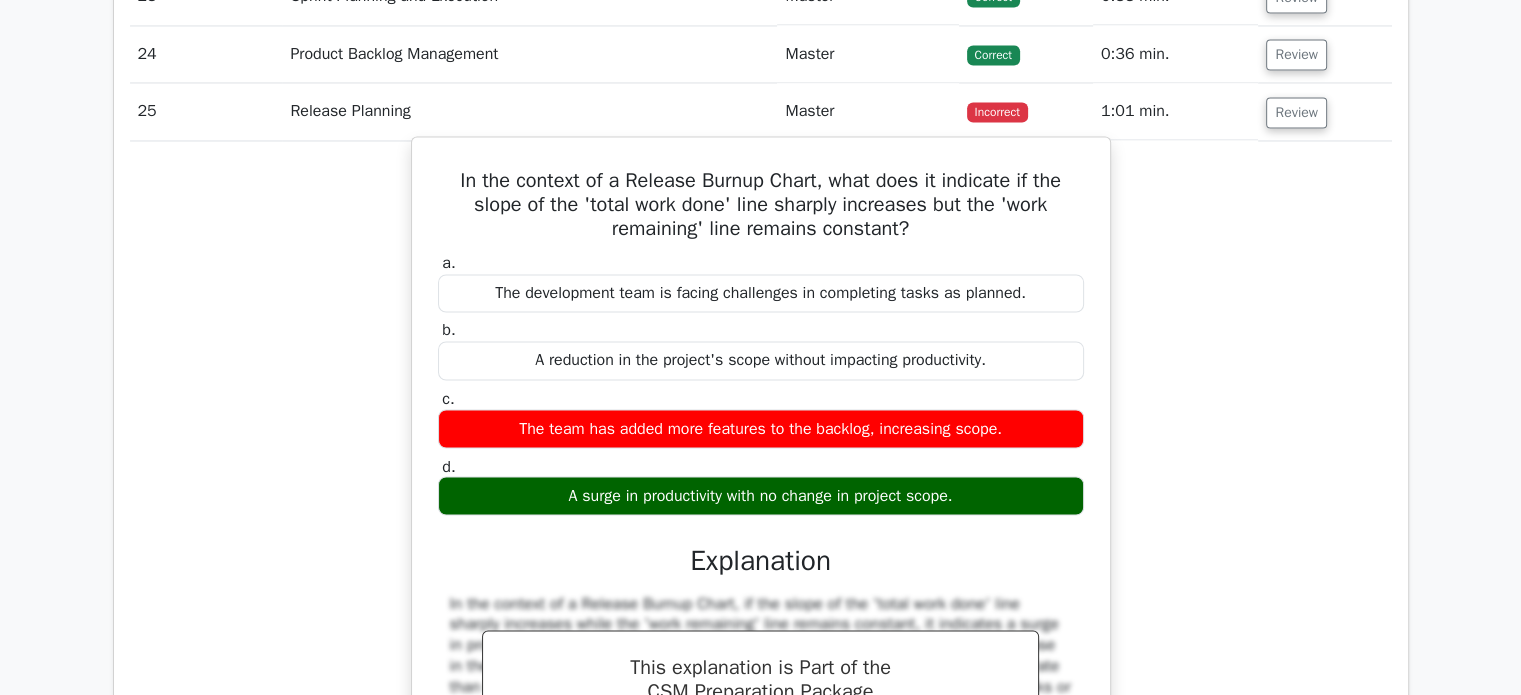 click on "The development team is facing challenges in completing tasks as planned." at bounding box center [761, 293] 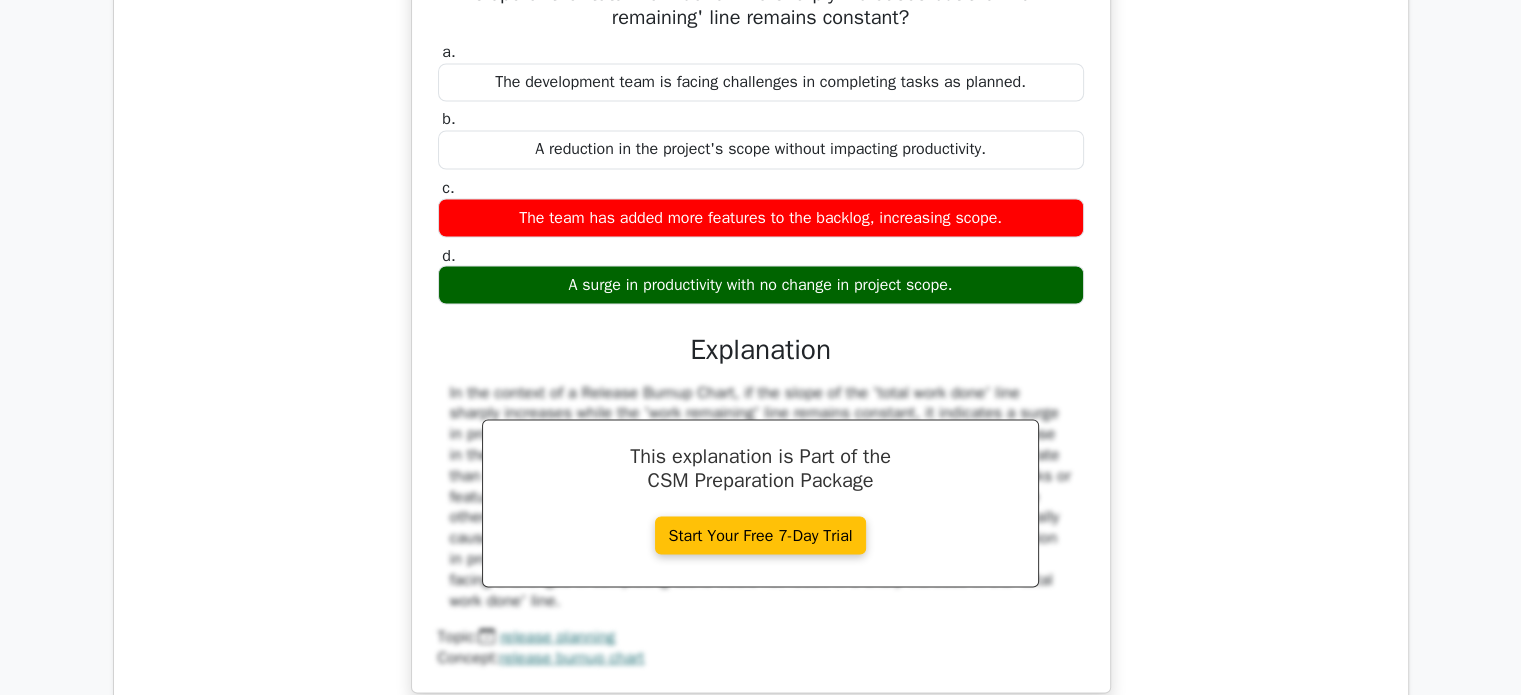 scroll, scrollTop: 3650, scrollLeft: 0, axis: vertical 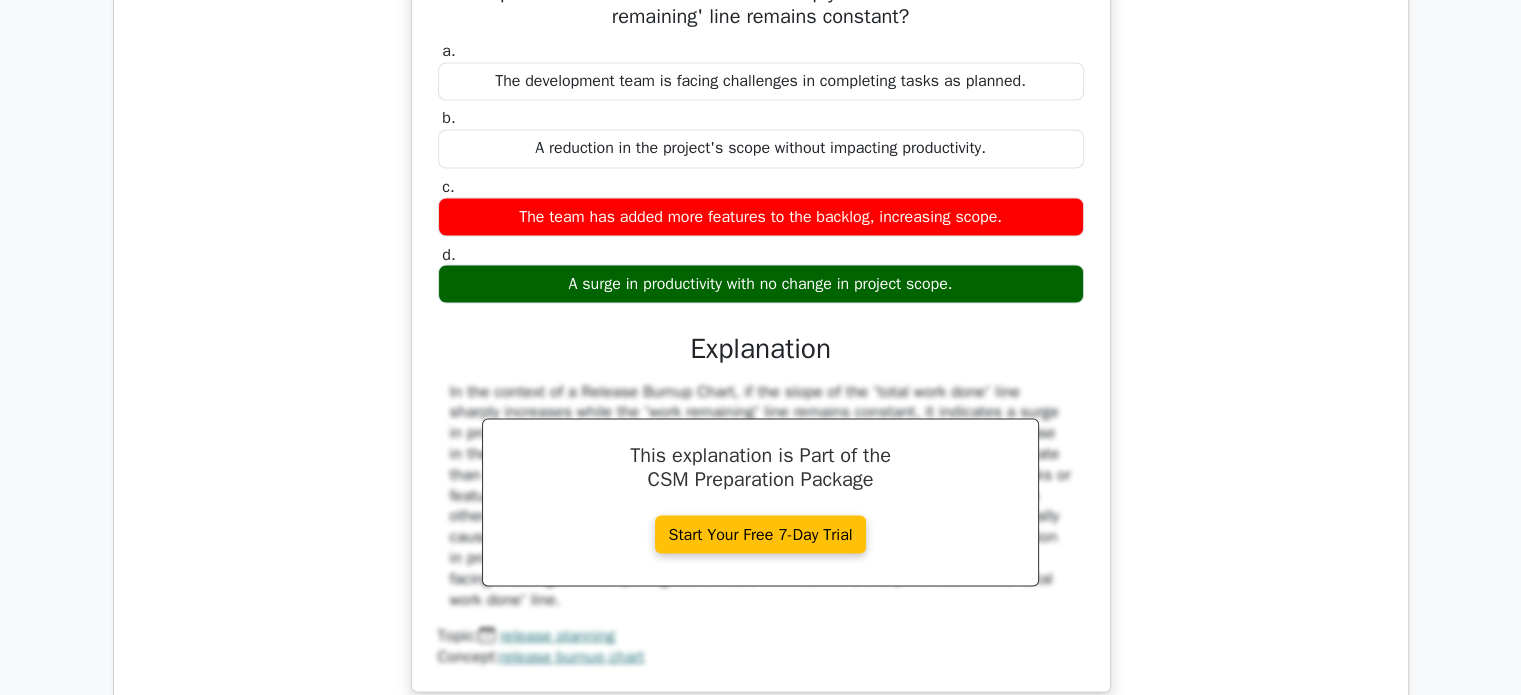 click on "In the context of a Release Burnup Chart, what does it indicate if the slope of the 'total work done' line sharply increases but the 'work remaining' line remains constant?
a.
The development team is facing challenges in completing tasks as planned.
b.
c." at bounding box center [761, 308] 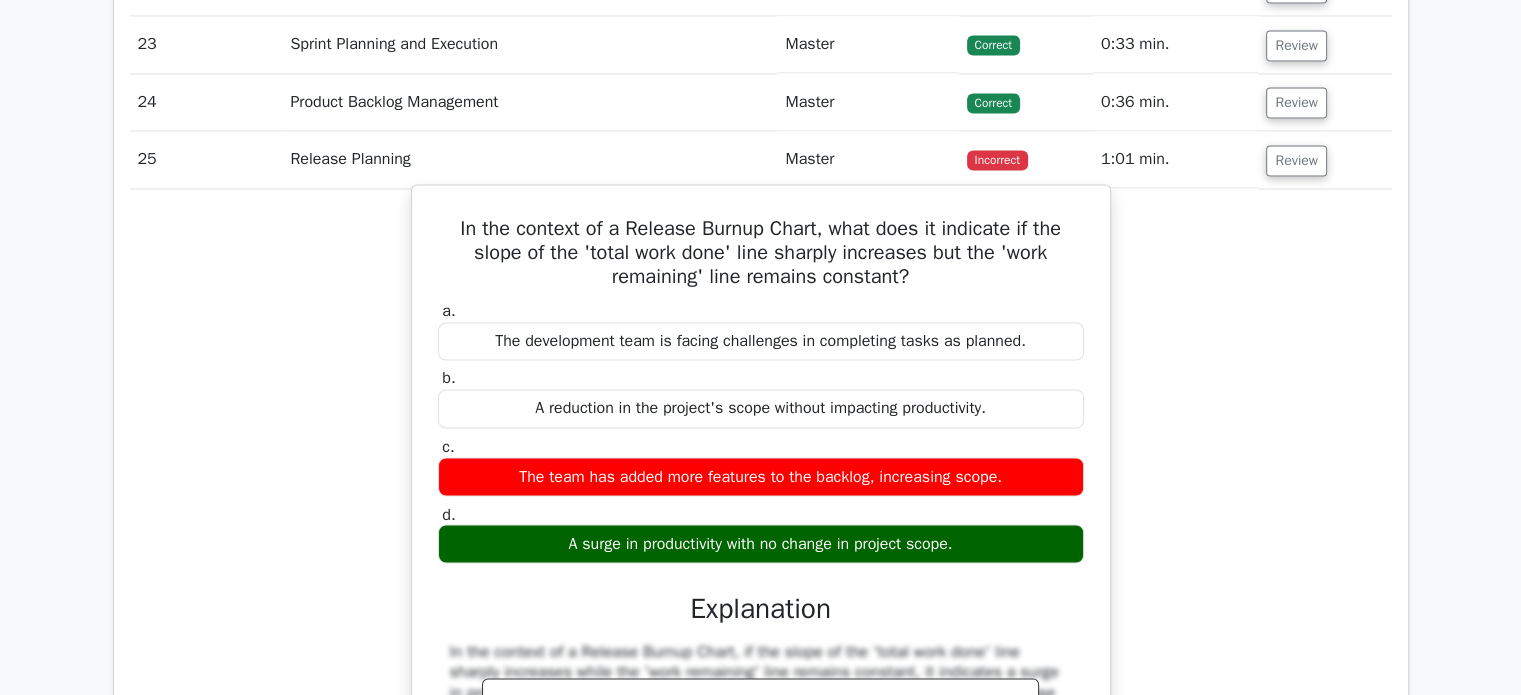 scroll, scrollTop: 3389, scrollLeft: 0, axis: vertical 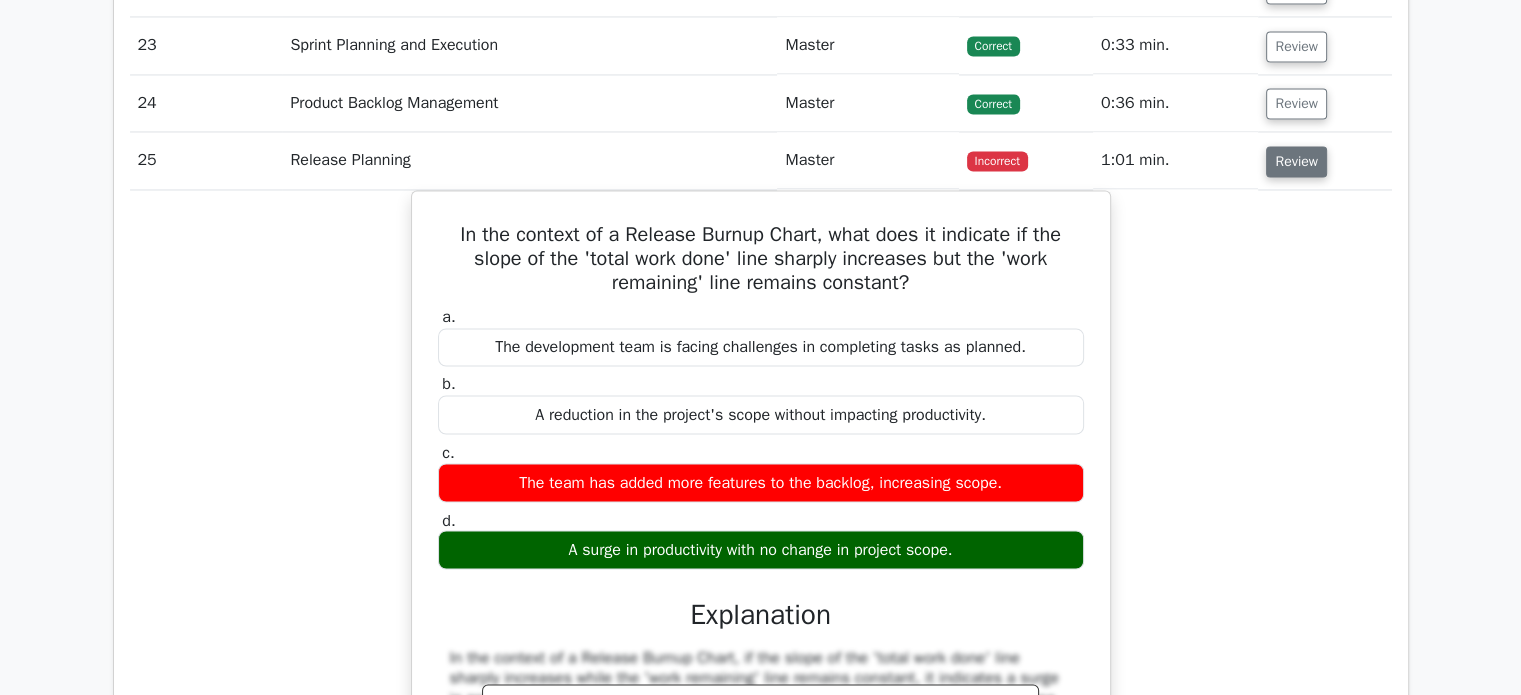 click on "Review" at bounding box center (1296, 161) 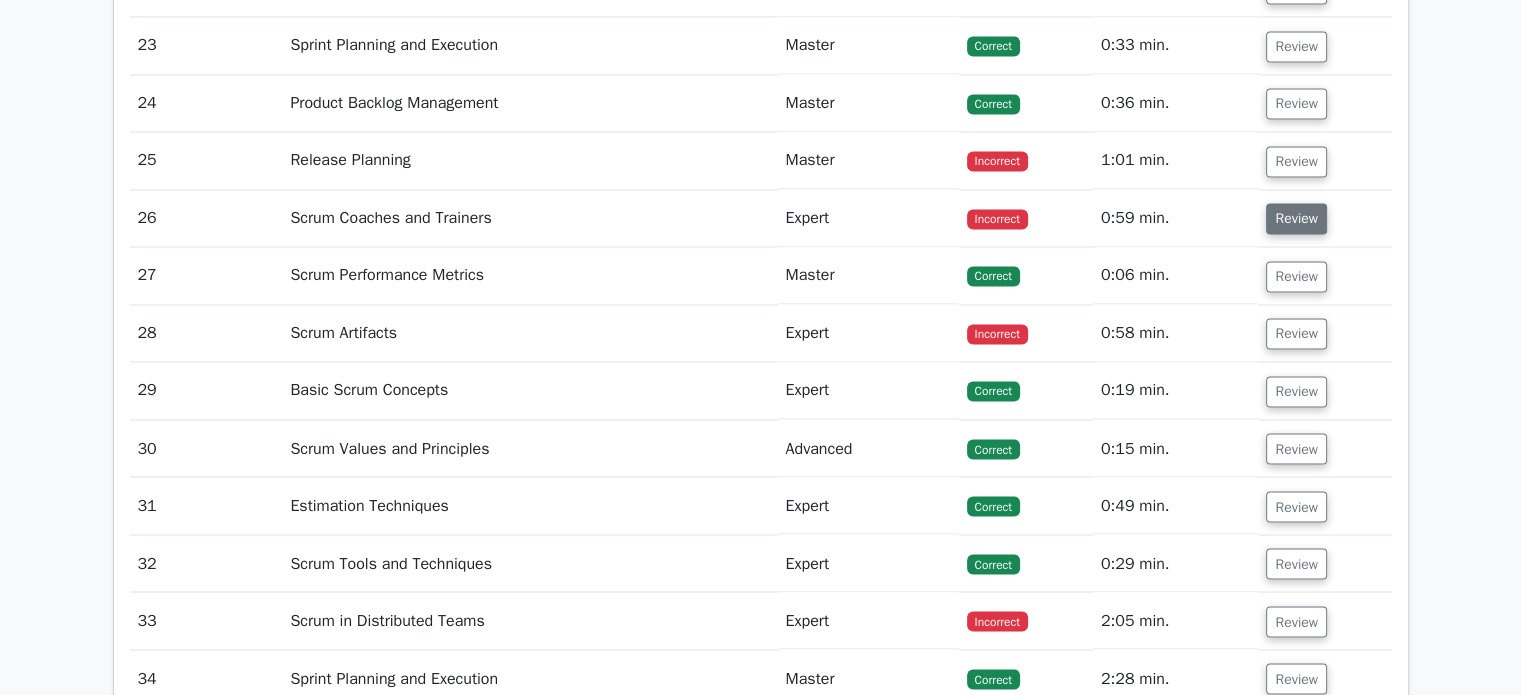 click on "Review" at bounding box center (1296, 218) 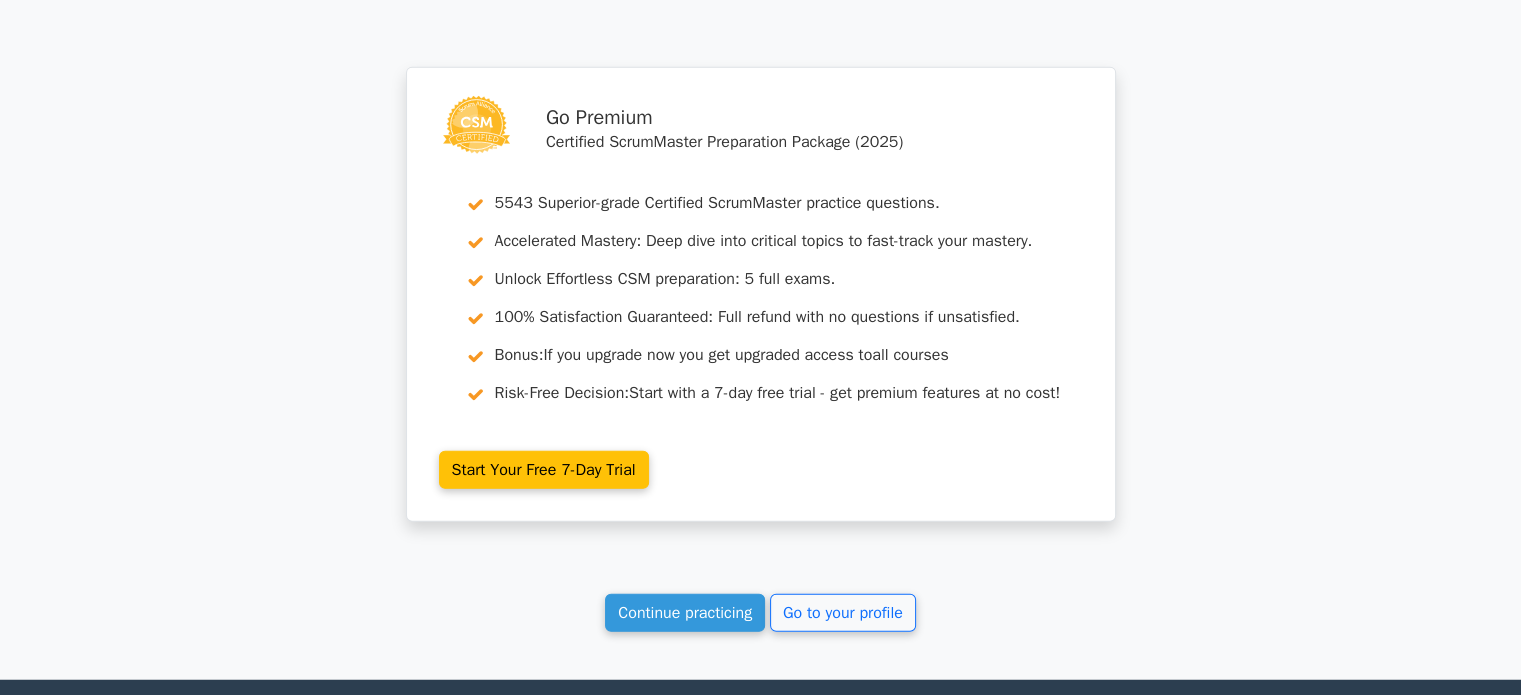 scroll, scrollTop: 5148, scrollLeft: 0, axis: vertical 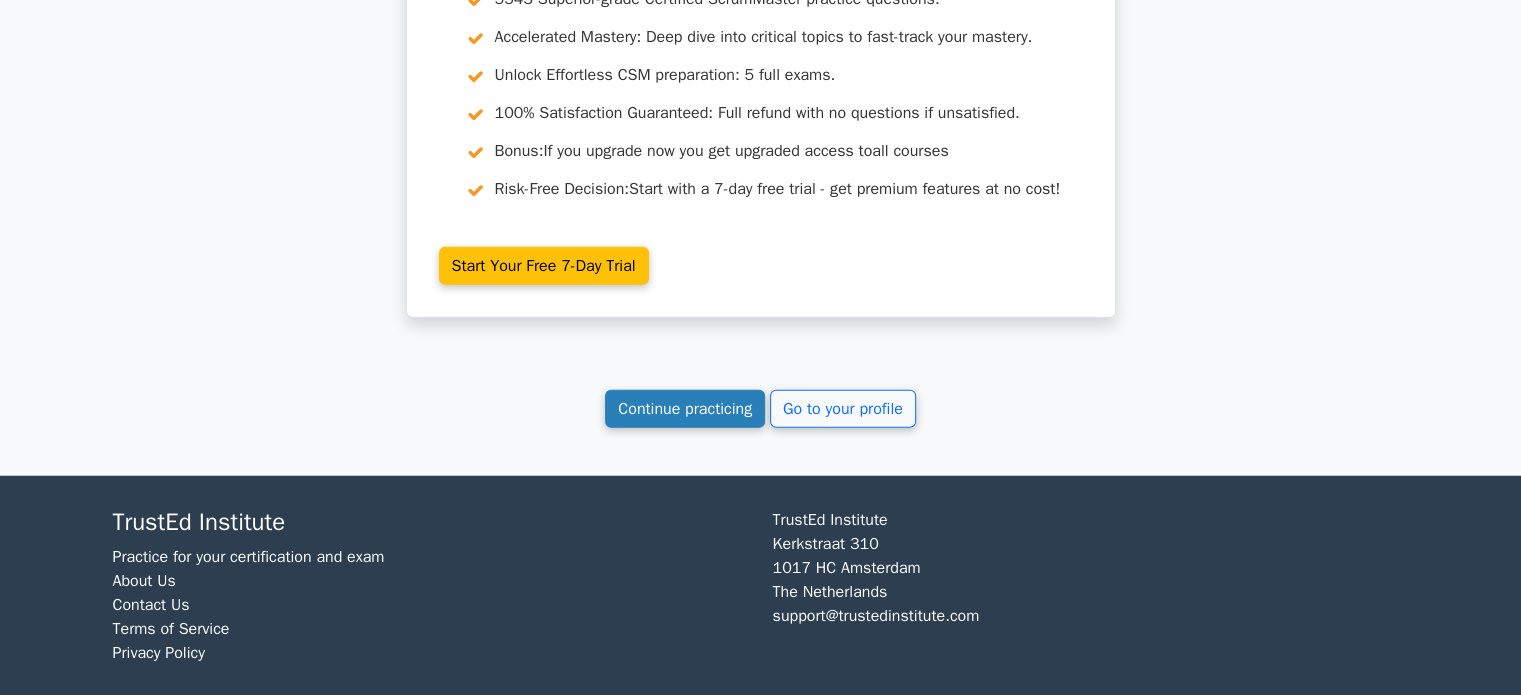 click on "Continue practicing" at bounding box center (685, 409) 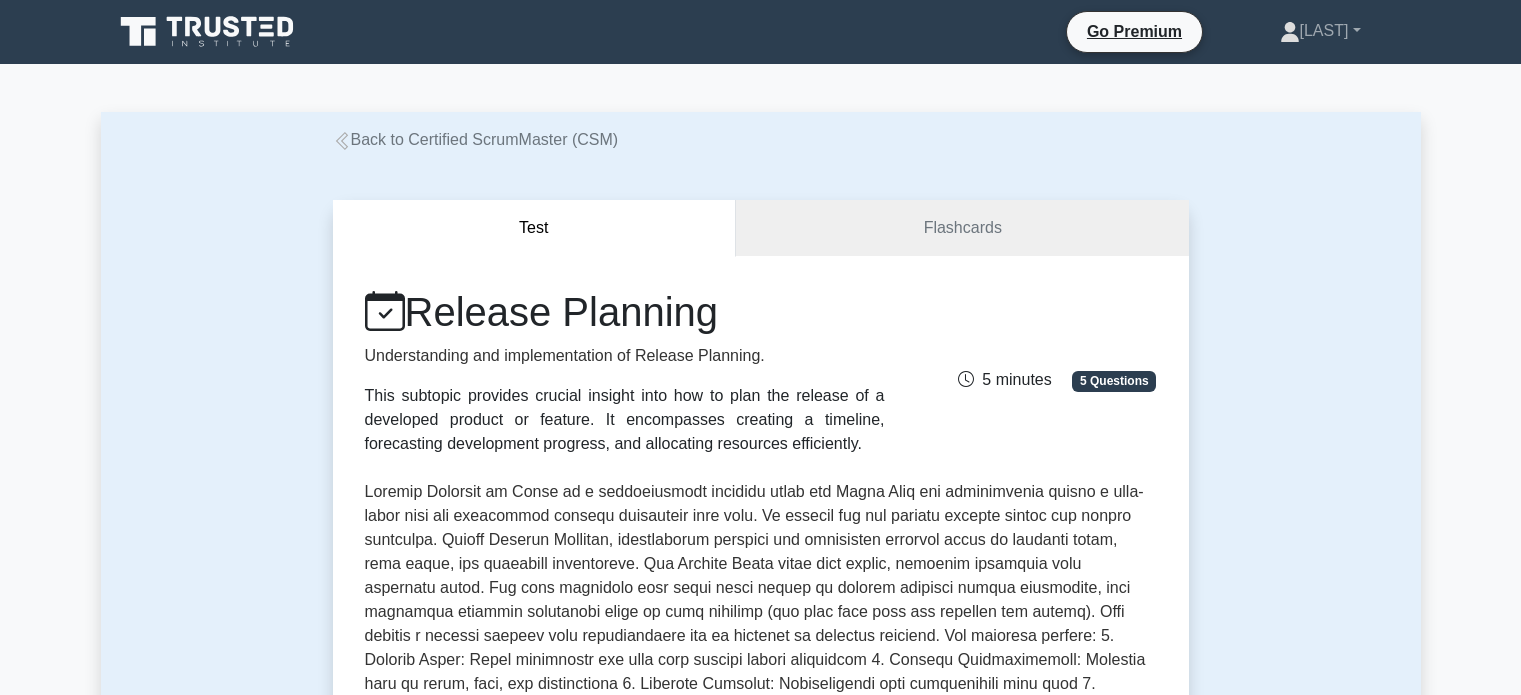 scroll, scrollTop: 0, scrollLeft: 0, axis: both 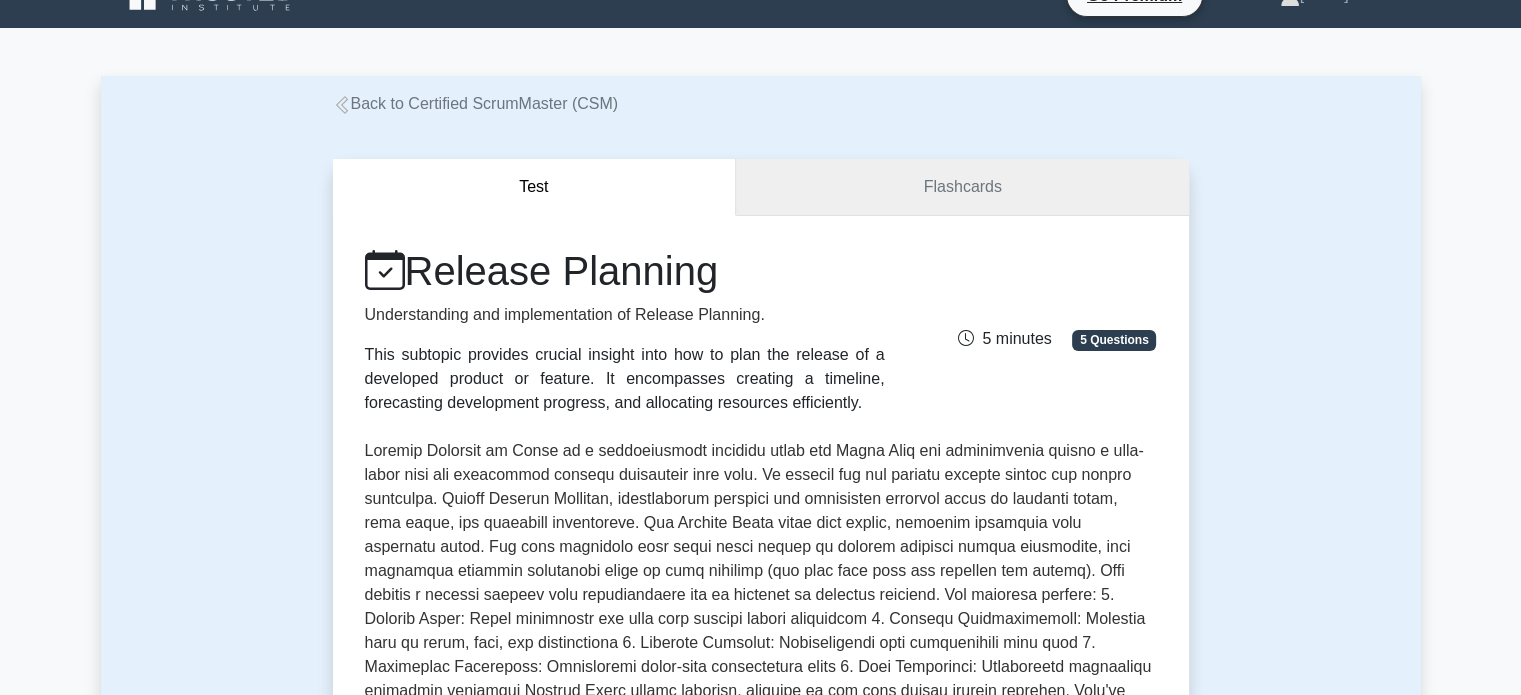click on "Flashcards" at bounding box center [962, 187] 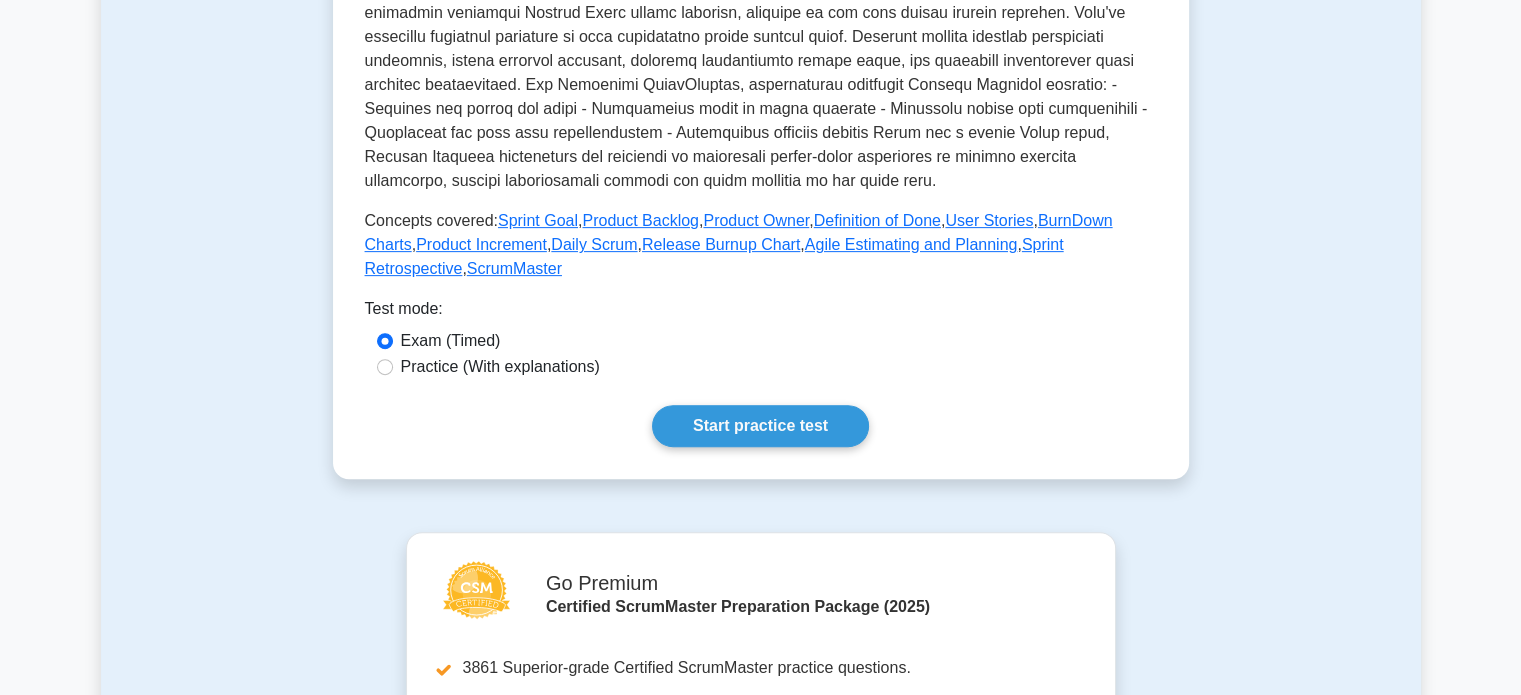 scroll, scrollTop: 724, scrollLeft: 0, axis: vertical 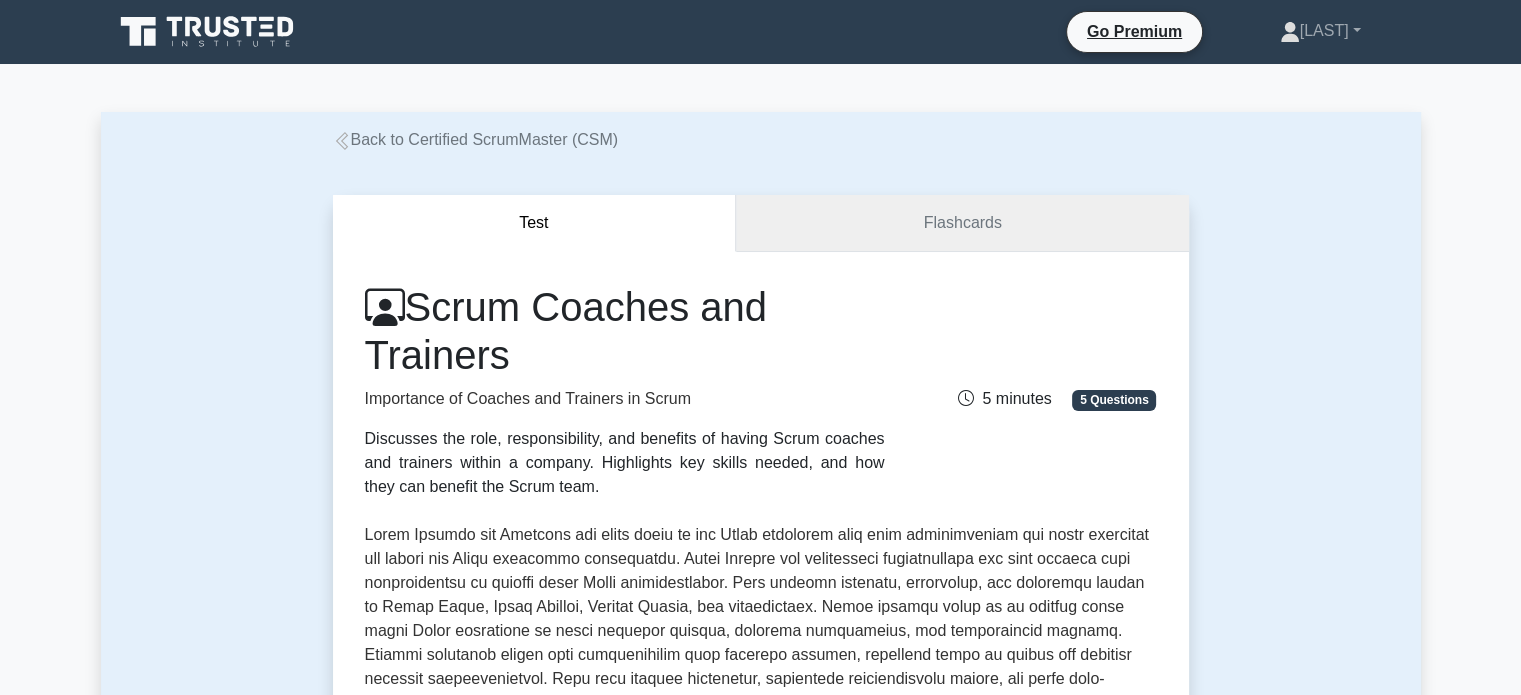 click on "Flashcards" at bounding box center (962, 223) 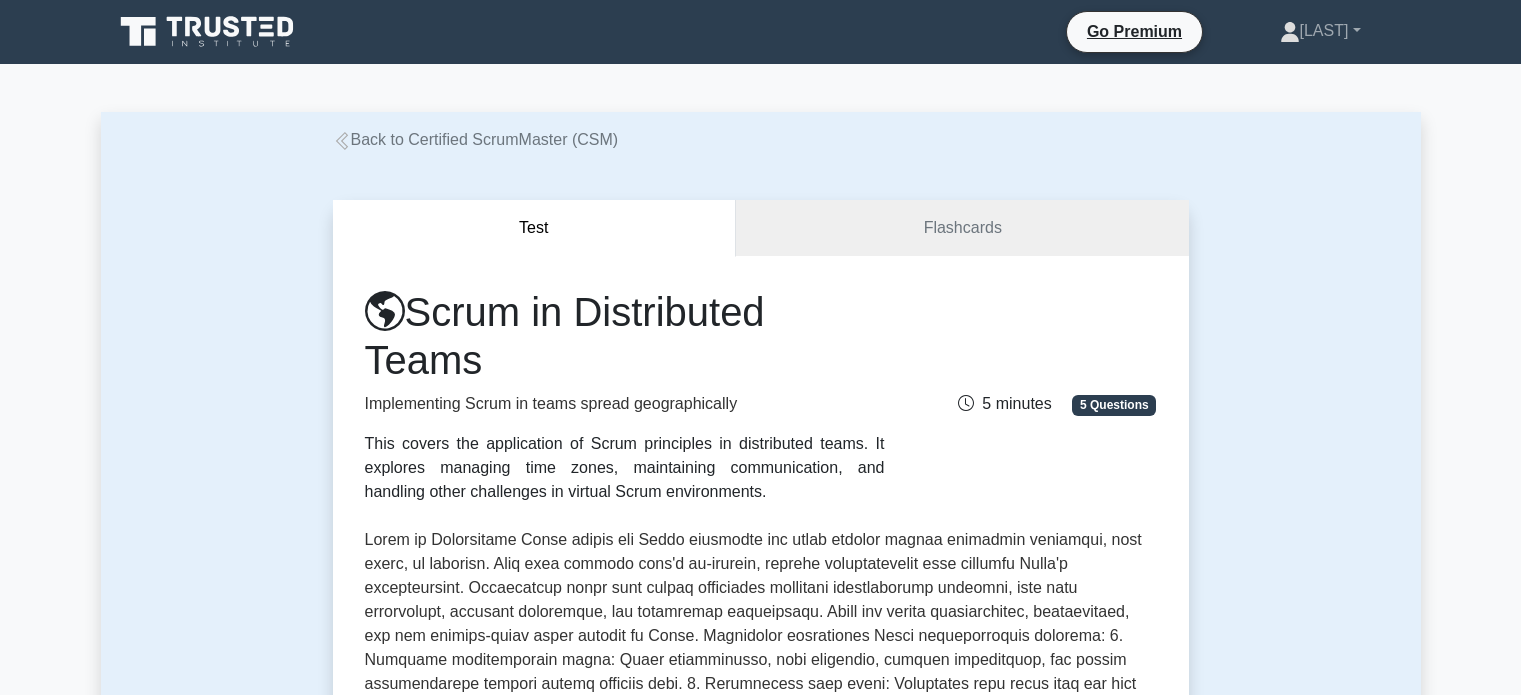 scroll, scrollTop: 0, scrollLeft: 0, axis: both 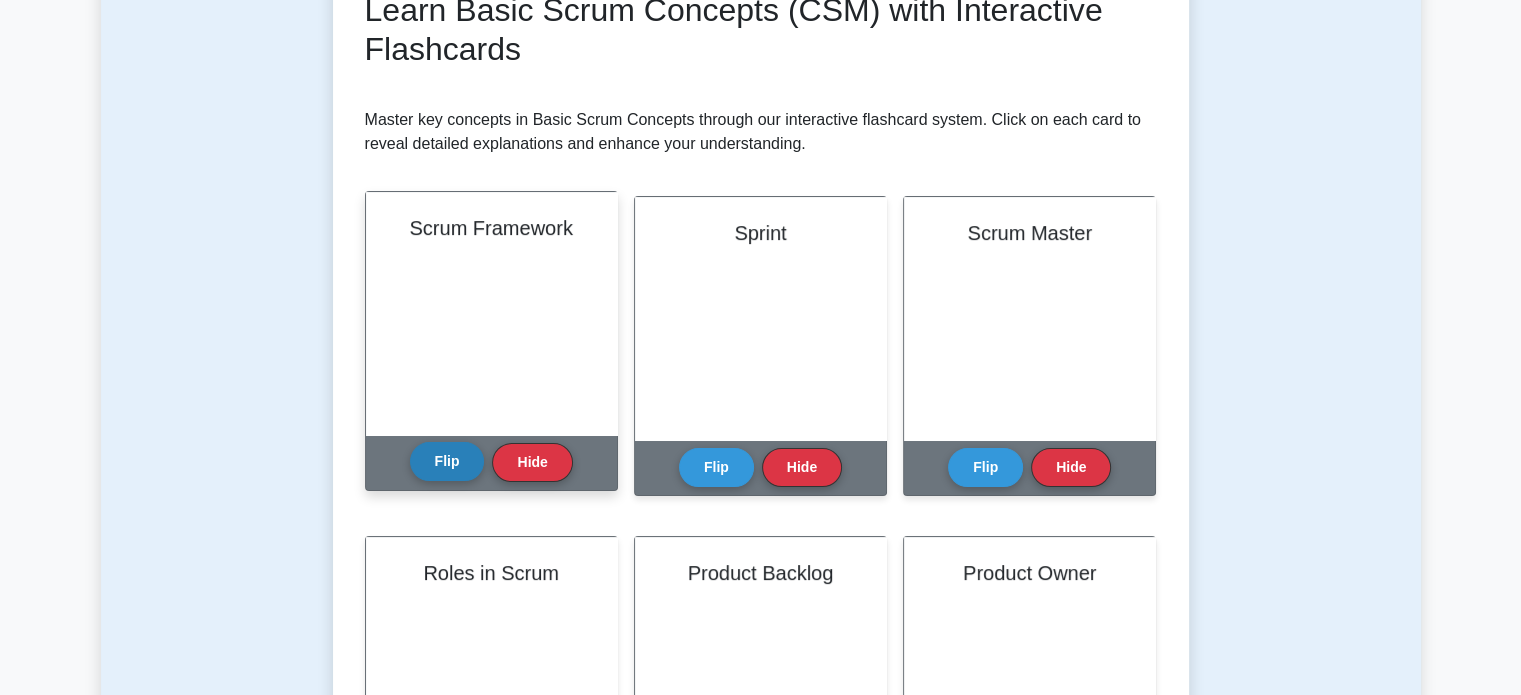 click on "Flip" at bounding box center [447, 461] 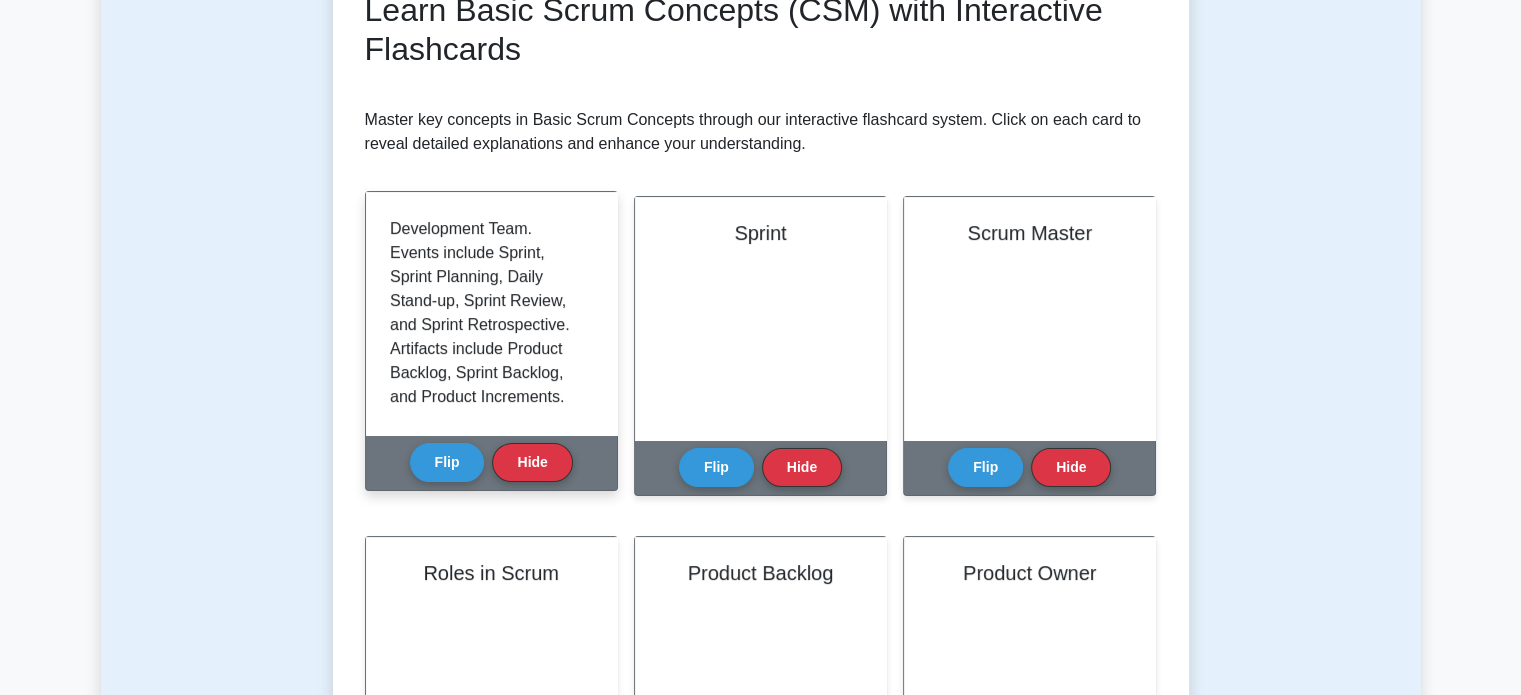 scroll, scrollTop: 343, scrollLeft: 0, axis: vertical 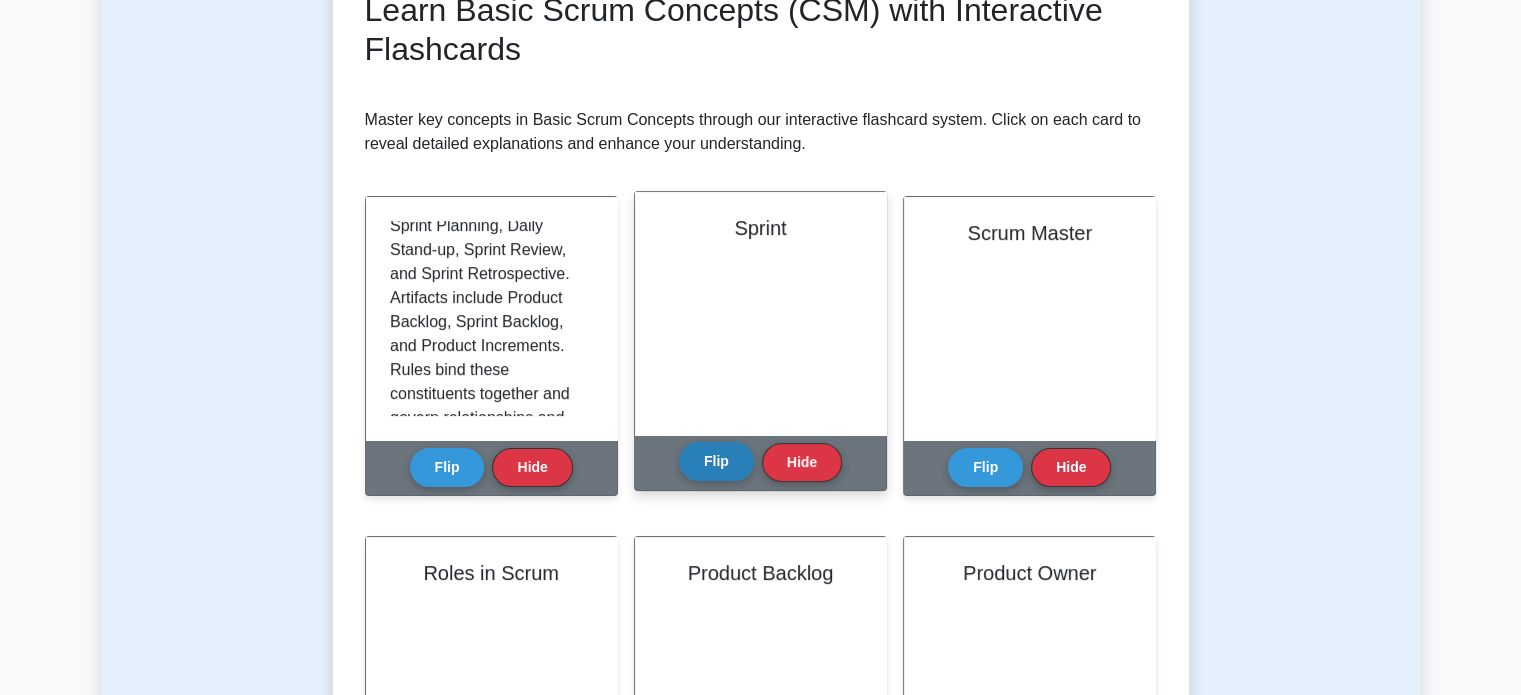 click on "Flip" at bounding box center [716, 461] 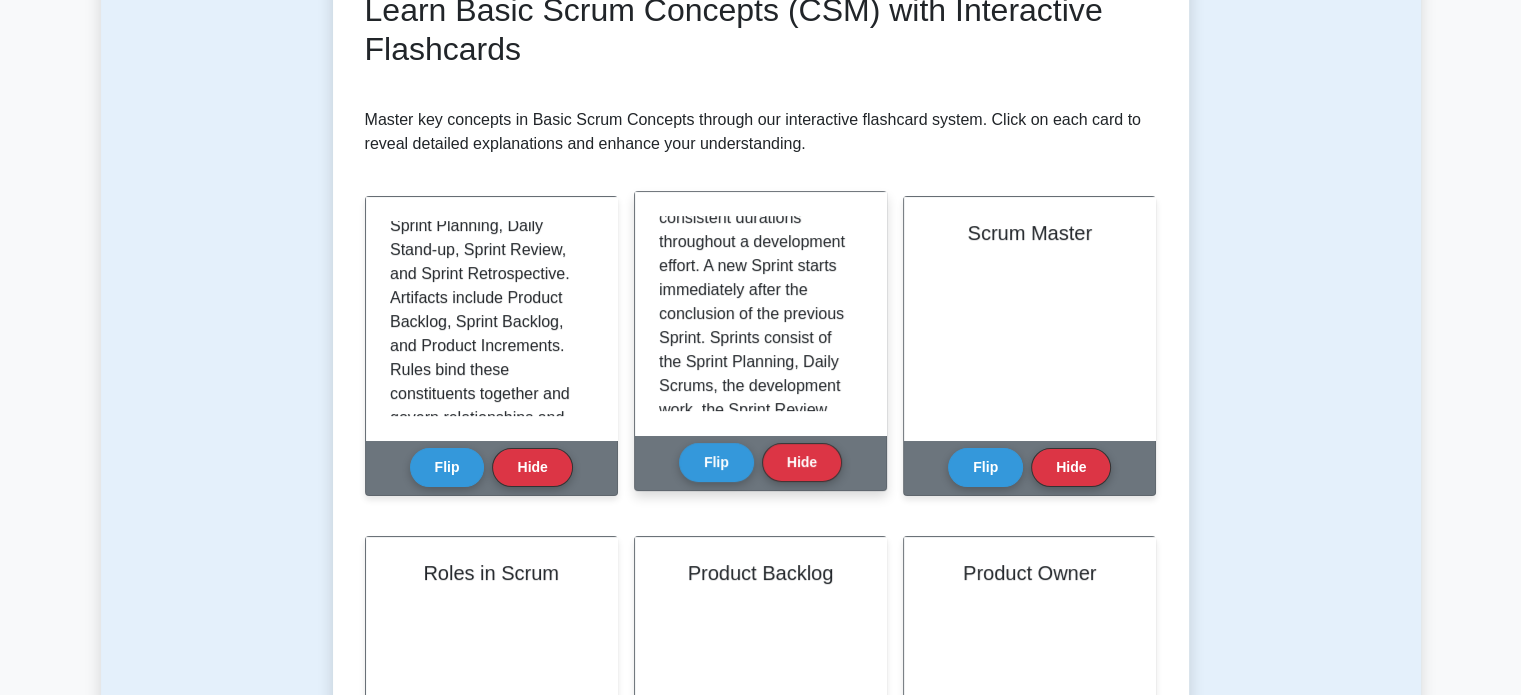 scroll, scrollTop: 252, scrollLeft: 0, axis: vertical 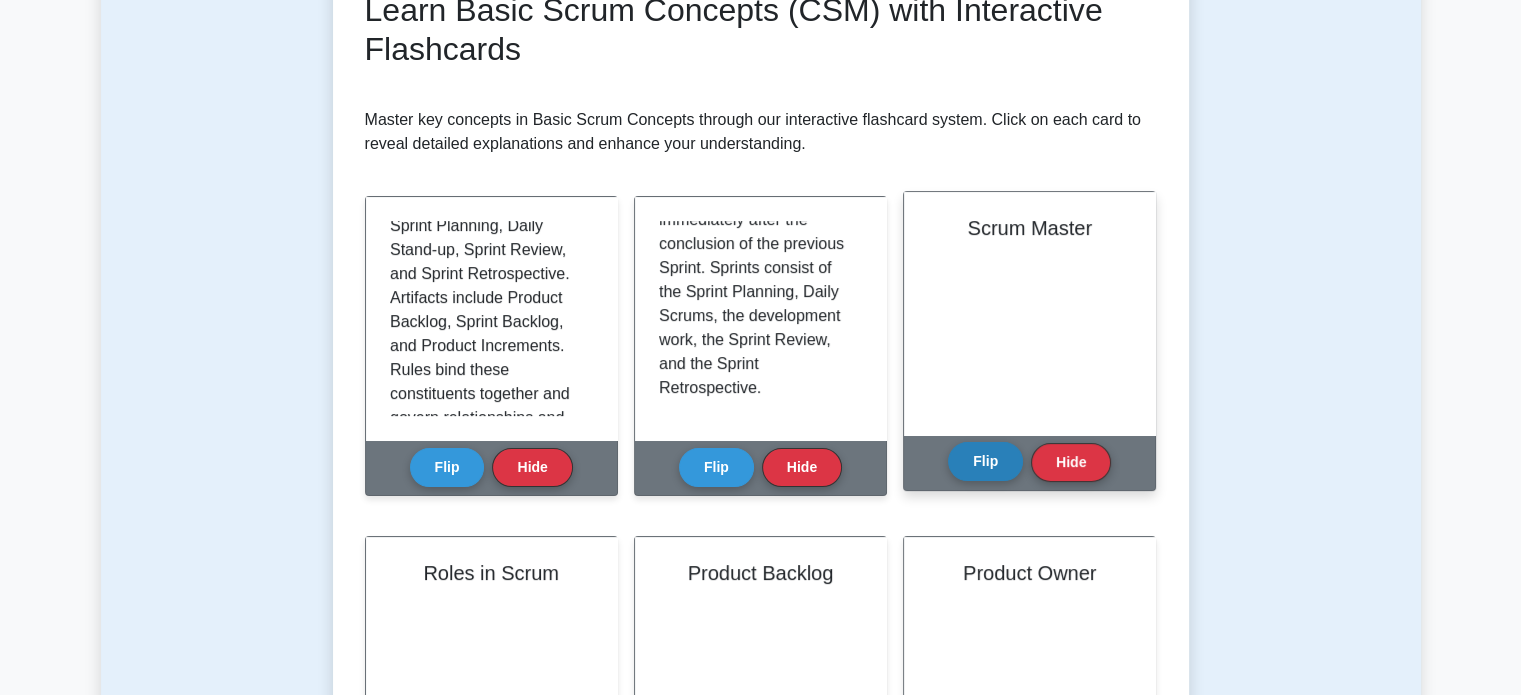 click on "Flip" at bounding box center [985, 461] 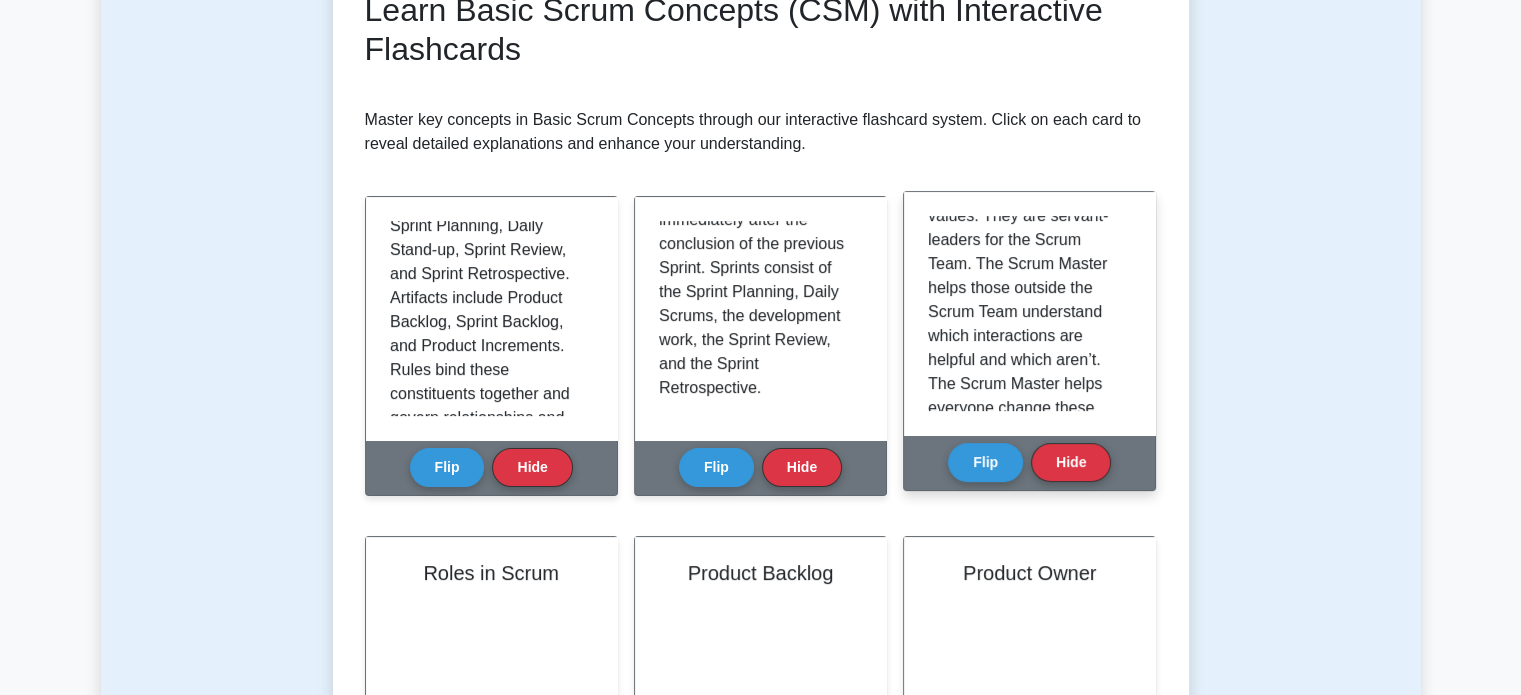 scroll, scrollTop: 276, scrollLeft: 0, axis: vertical 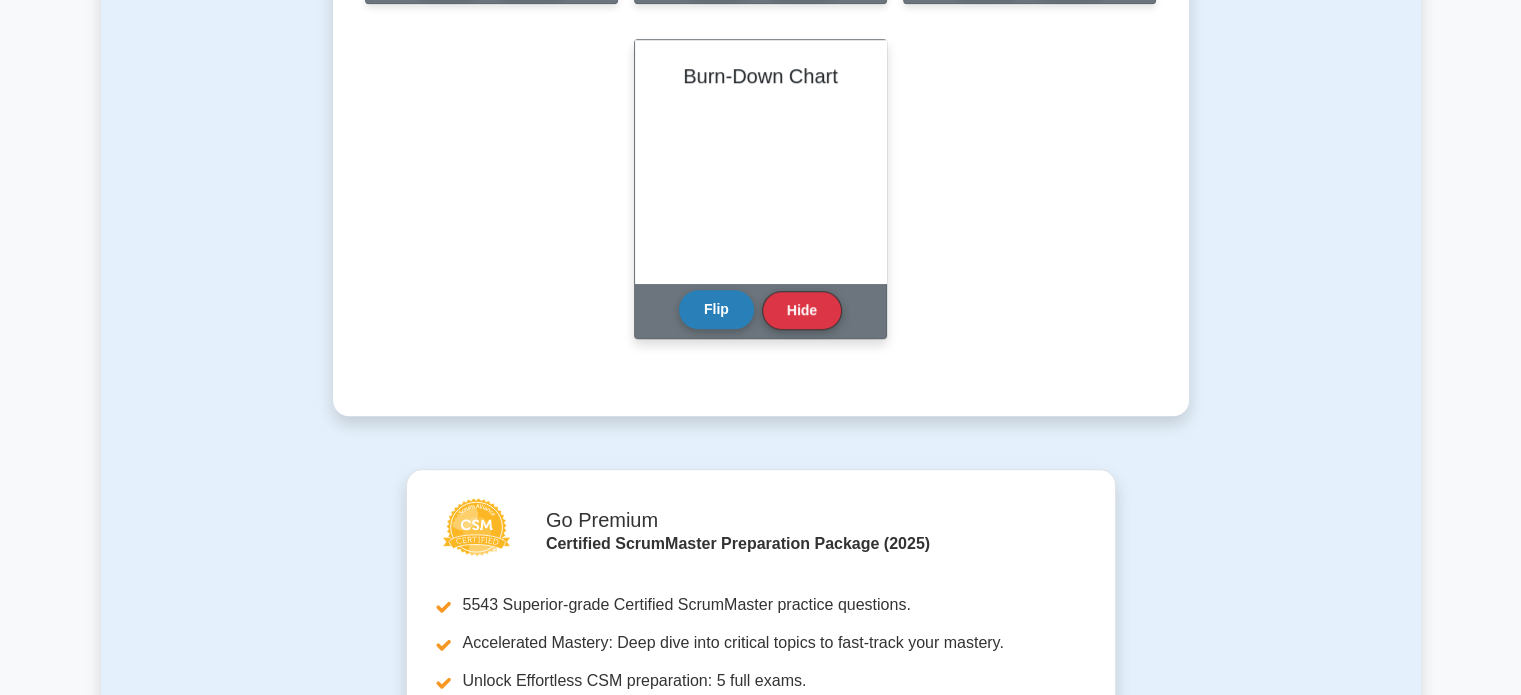 click on "Flip" at bounding box center [716, 309] 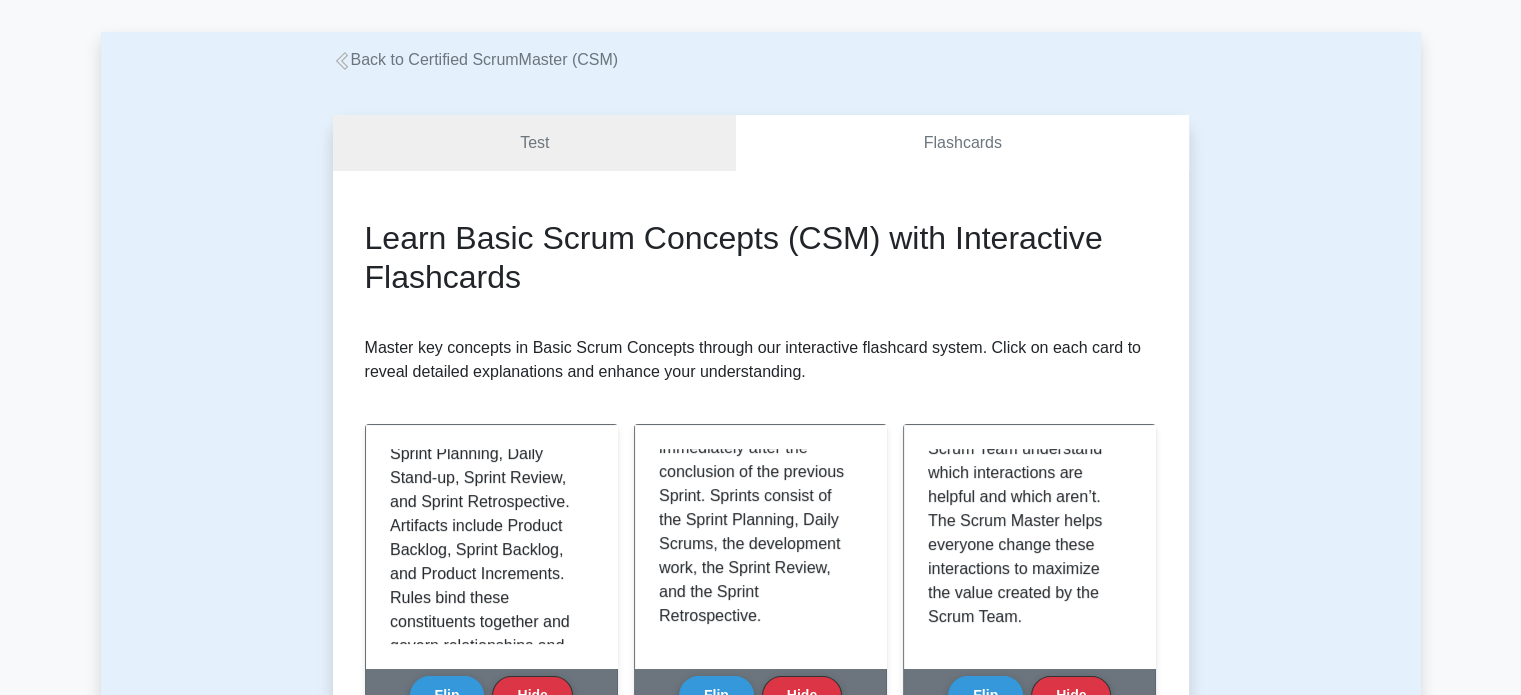 scroll, scrollTop: 0, scrollLeft: 0, axis: both 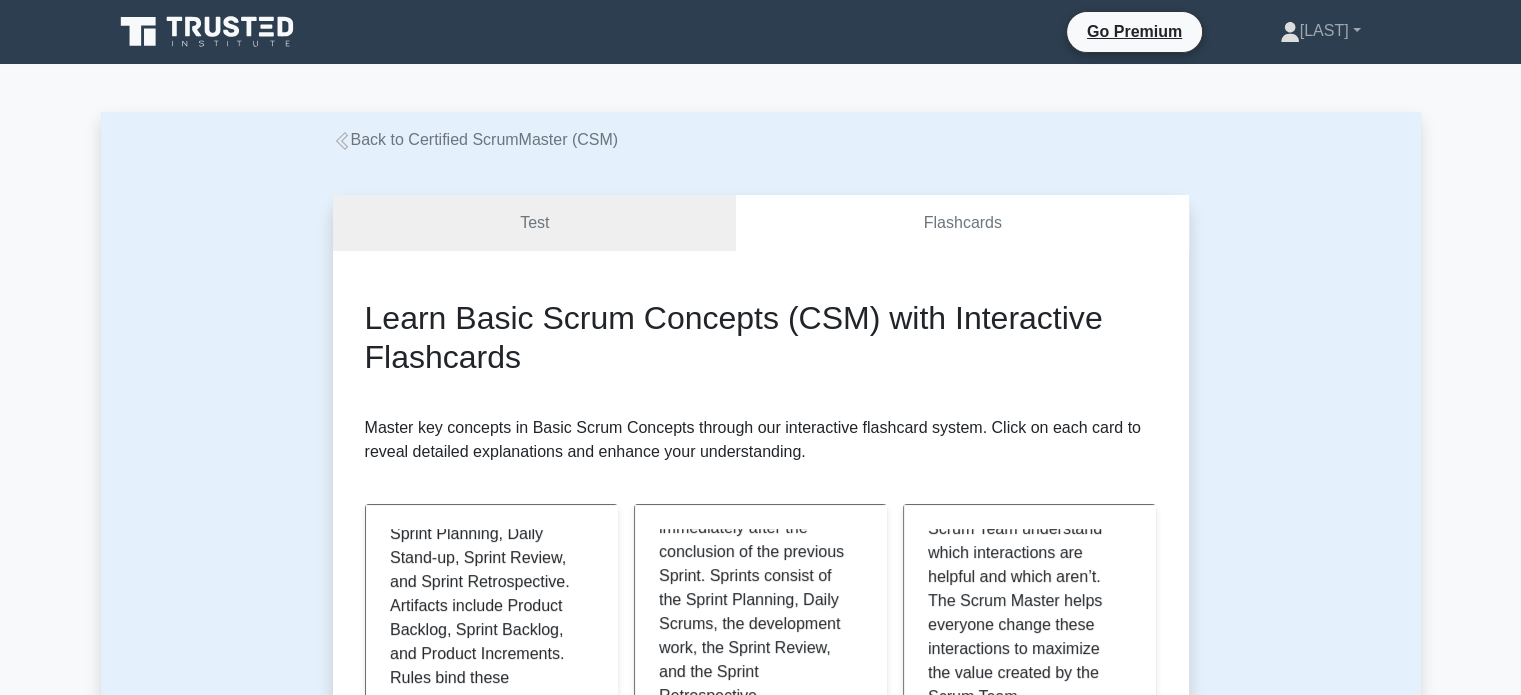 click on "Learn Basic Scrum Concepts (CSM) with Interactive Flashcards" at bounding box center (761, 337) 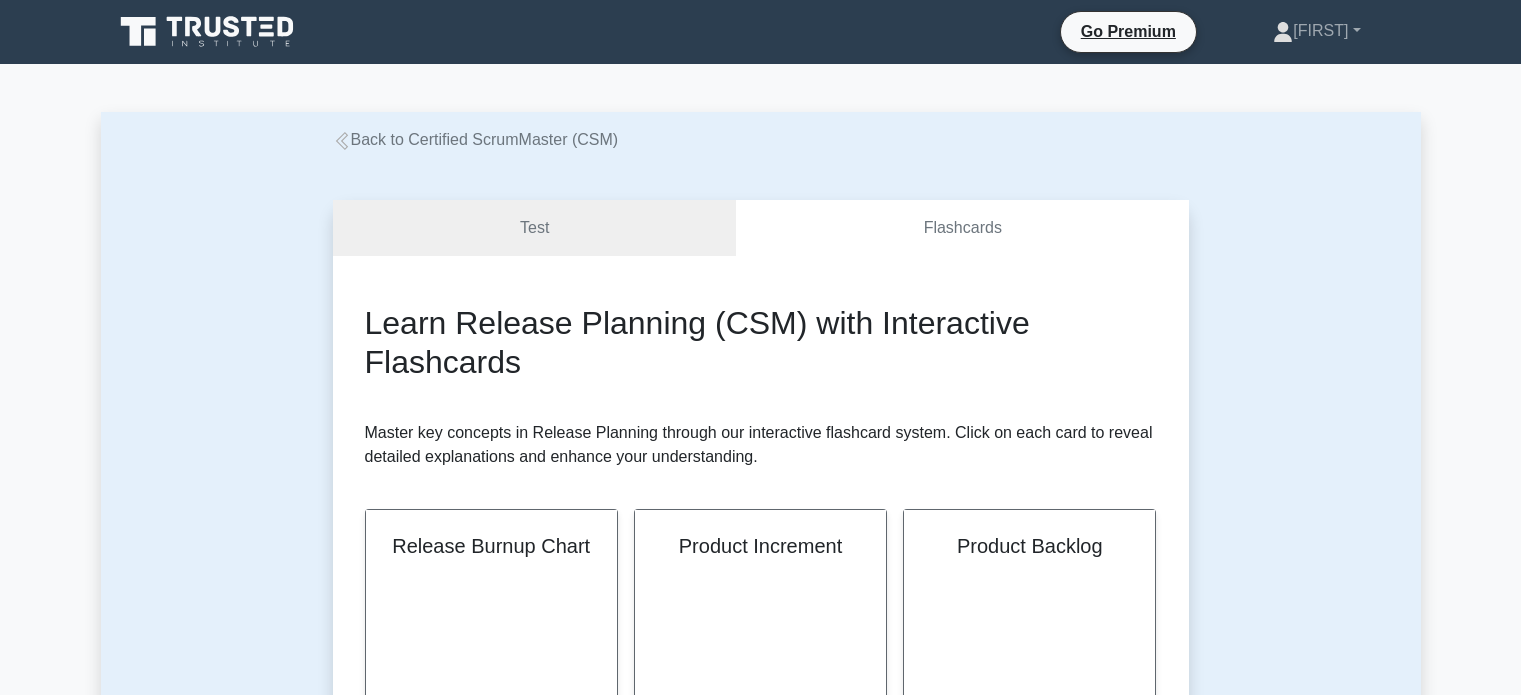 scroll, scrollTop: 392, scrollLeft: 0, axis: vertical 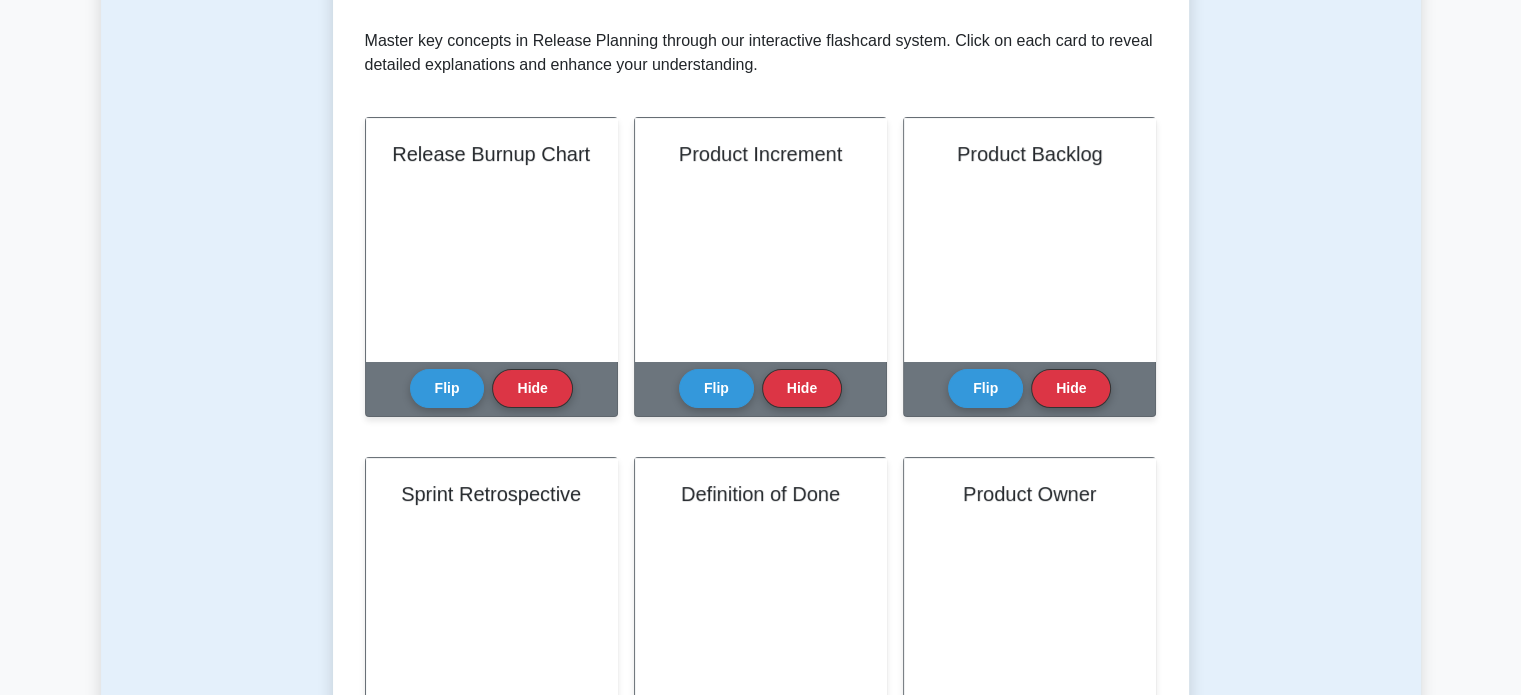 click on "Flip" at bounding box center [447, 388] 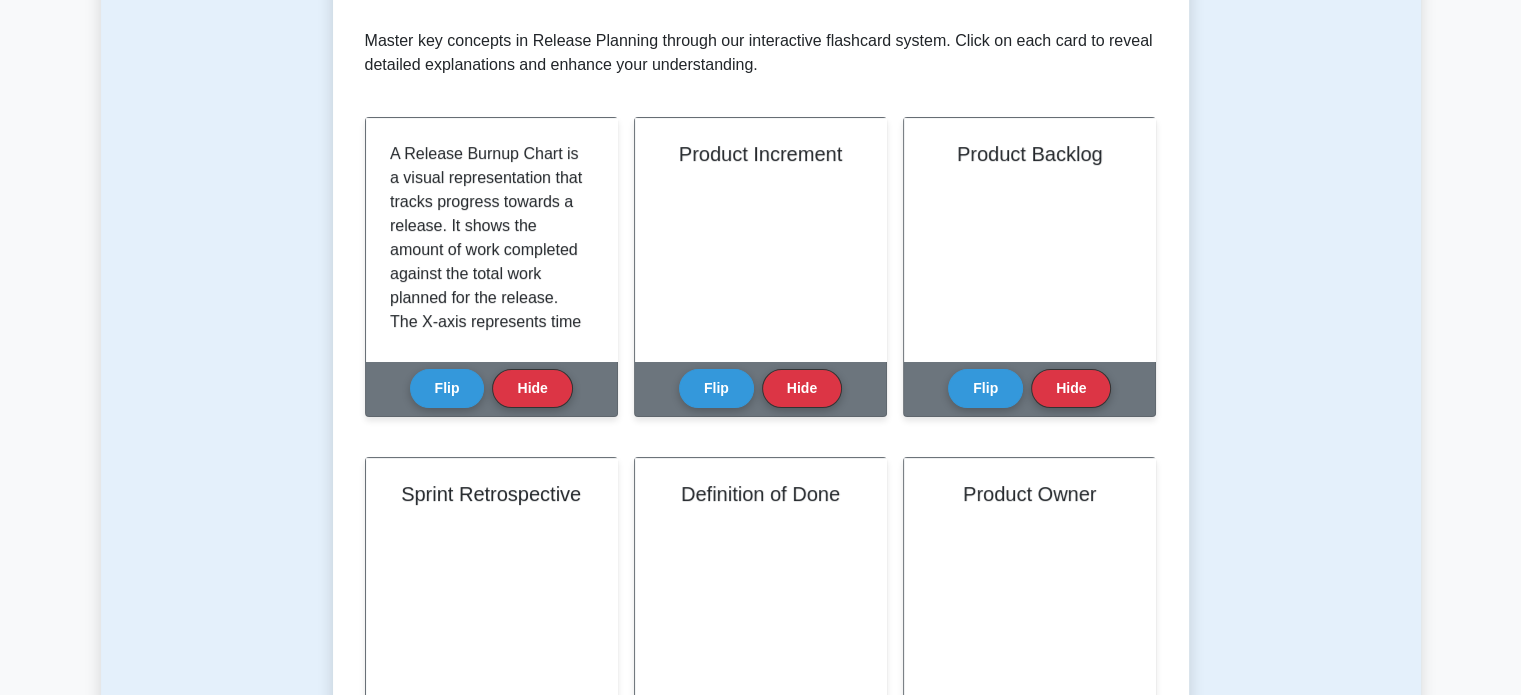 scroll, scrollTop: 0, scrollLeft: 0, axis: both 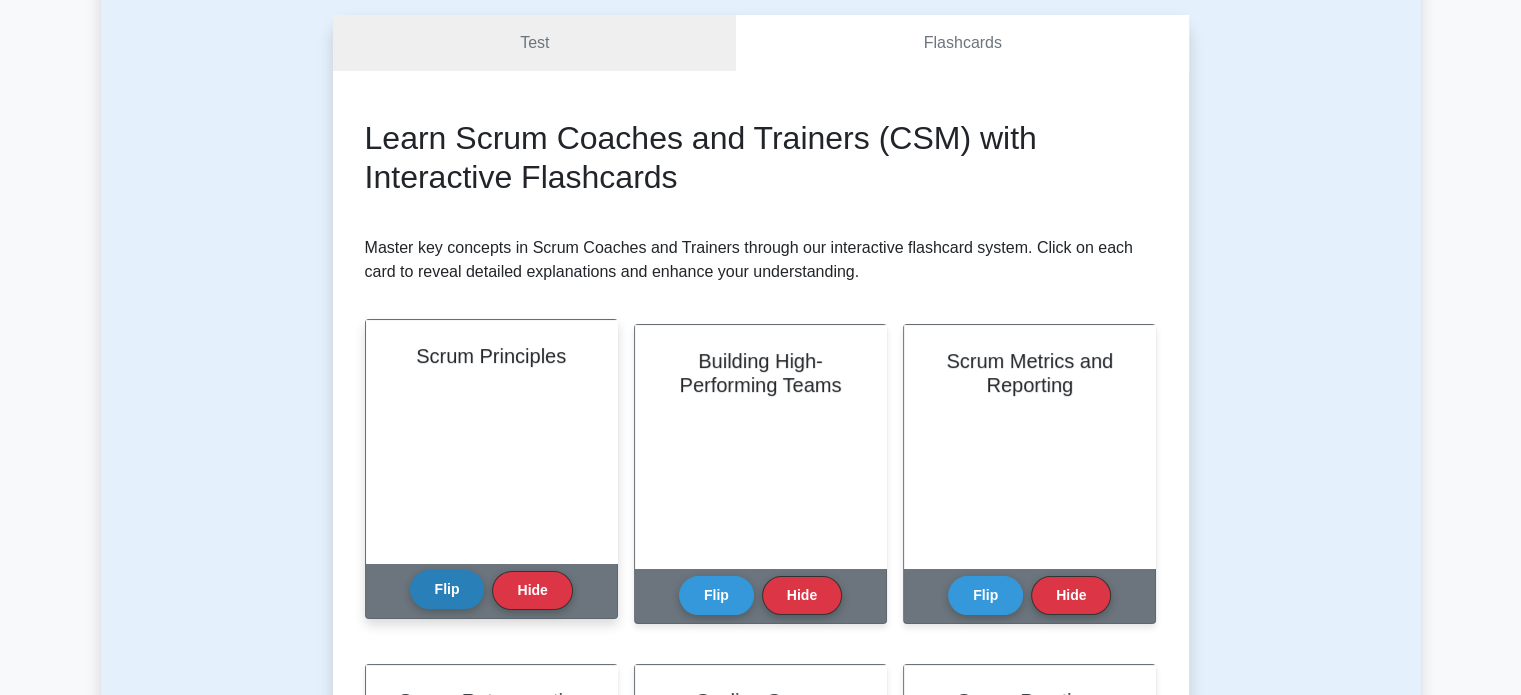 click on "Flip" at bounding box center (447, 589) 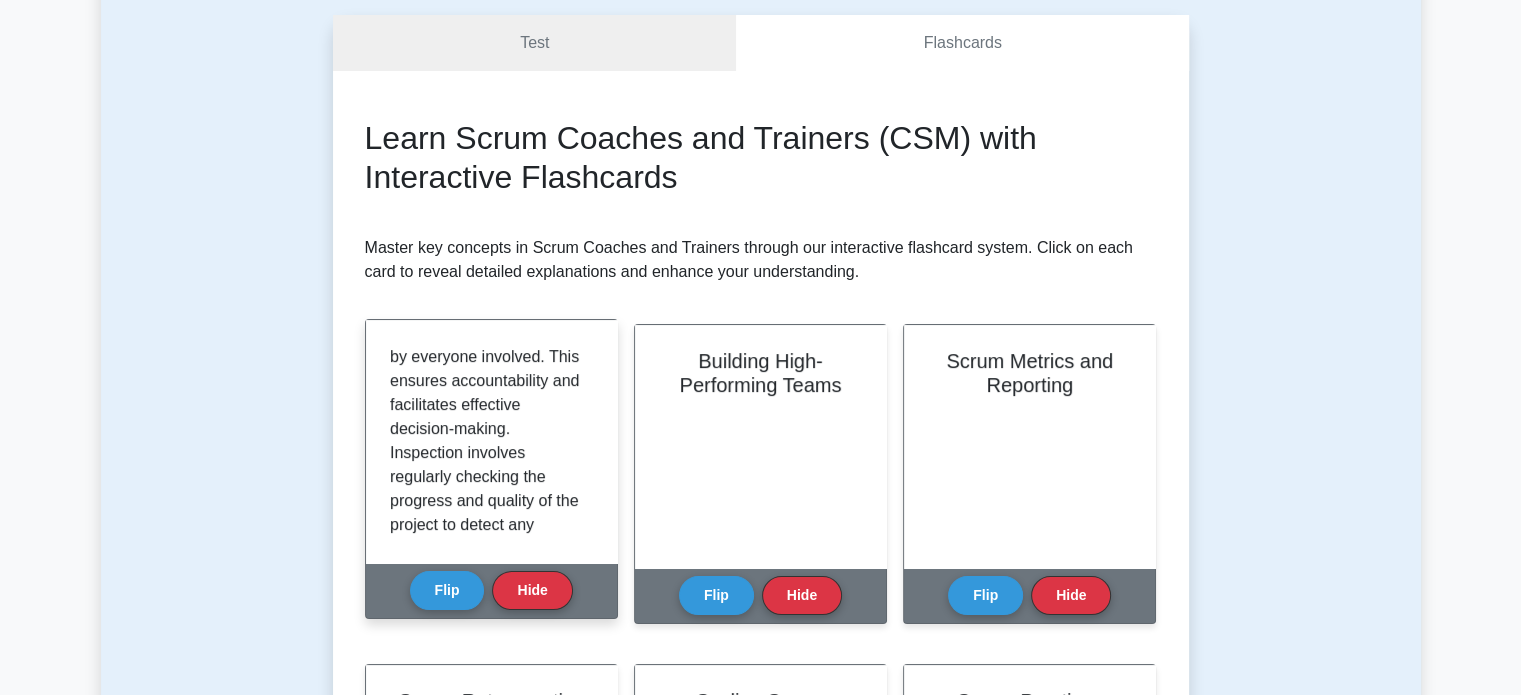 scroll, scrollTop: 264, scrollLeft: 0, axis: vertical 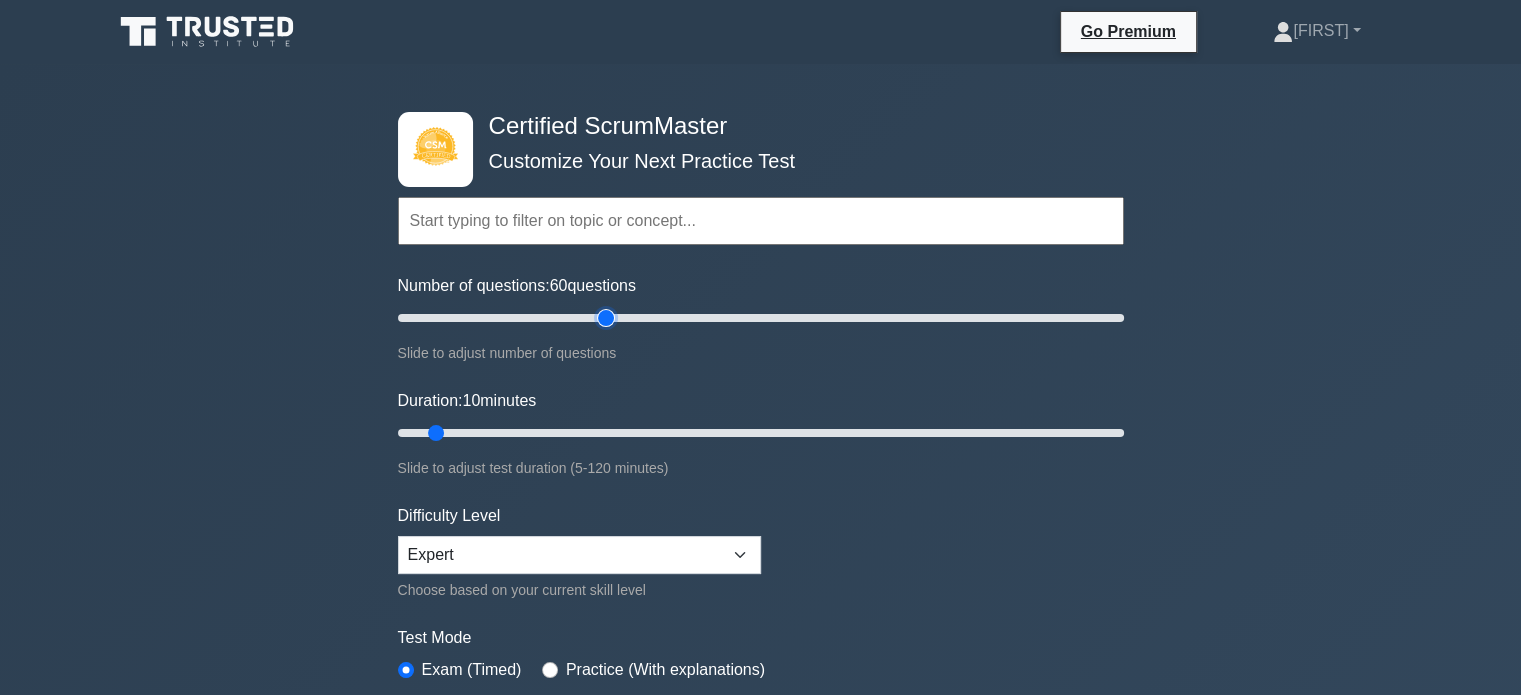 drag, startPoint x: 423, startPoint y: 315, endPoint x: 604, endPoint y: 339, distance: 182.58423 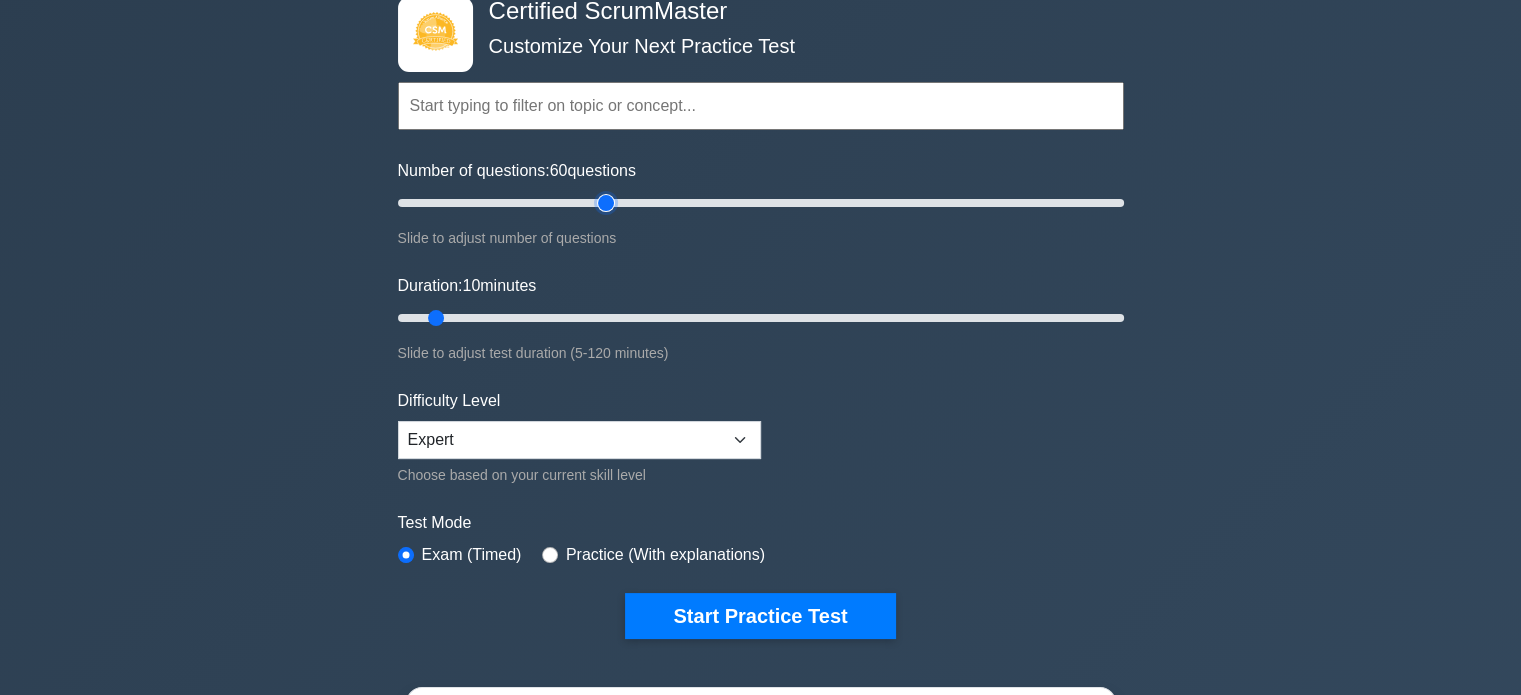 scroll, scrollTop: 135, scrollLeft: 0, axis: vertical 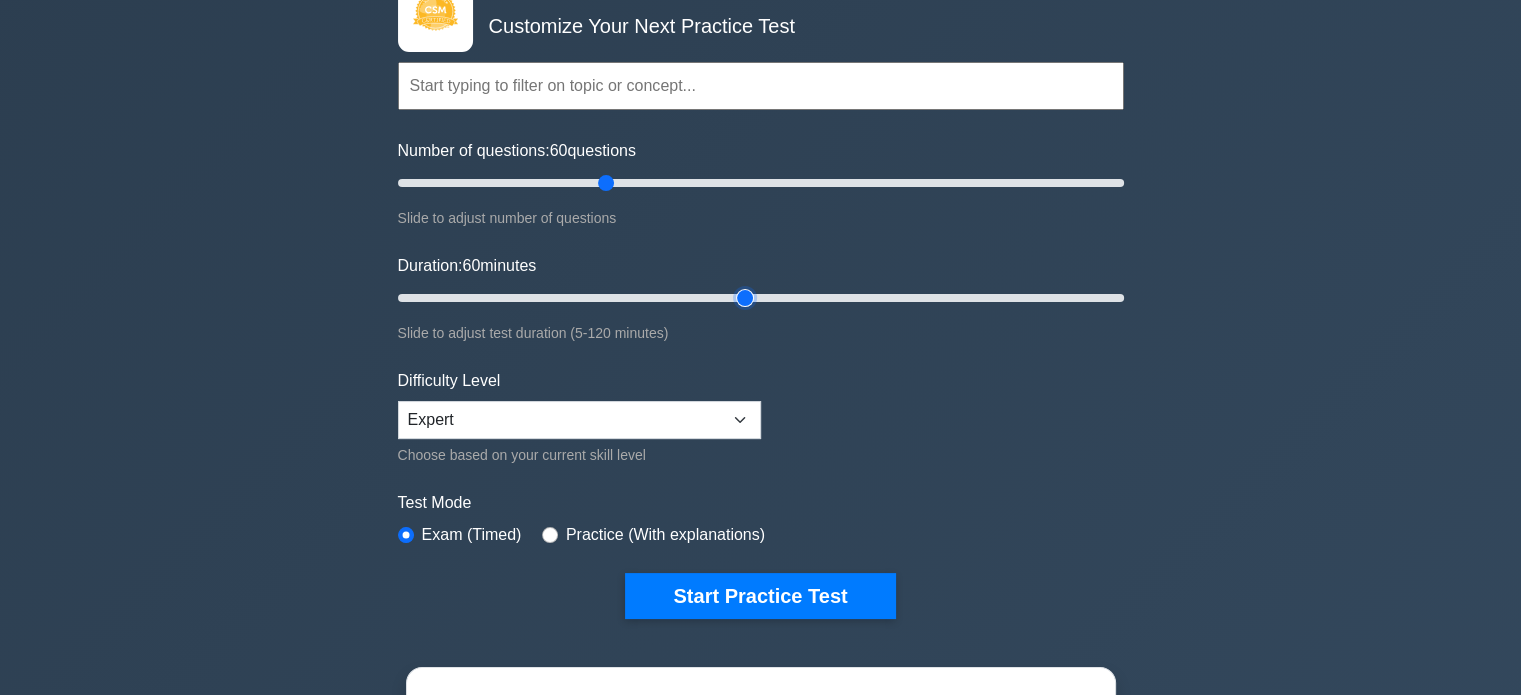 drag, startPoint x: 428, startPoint y: 298, endPoint x: 740, endPoint y: 301, distance: 312.01443 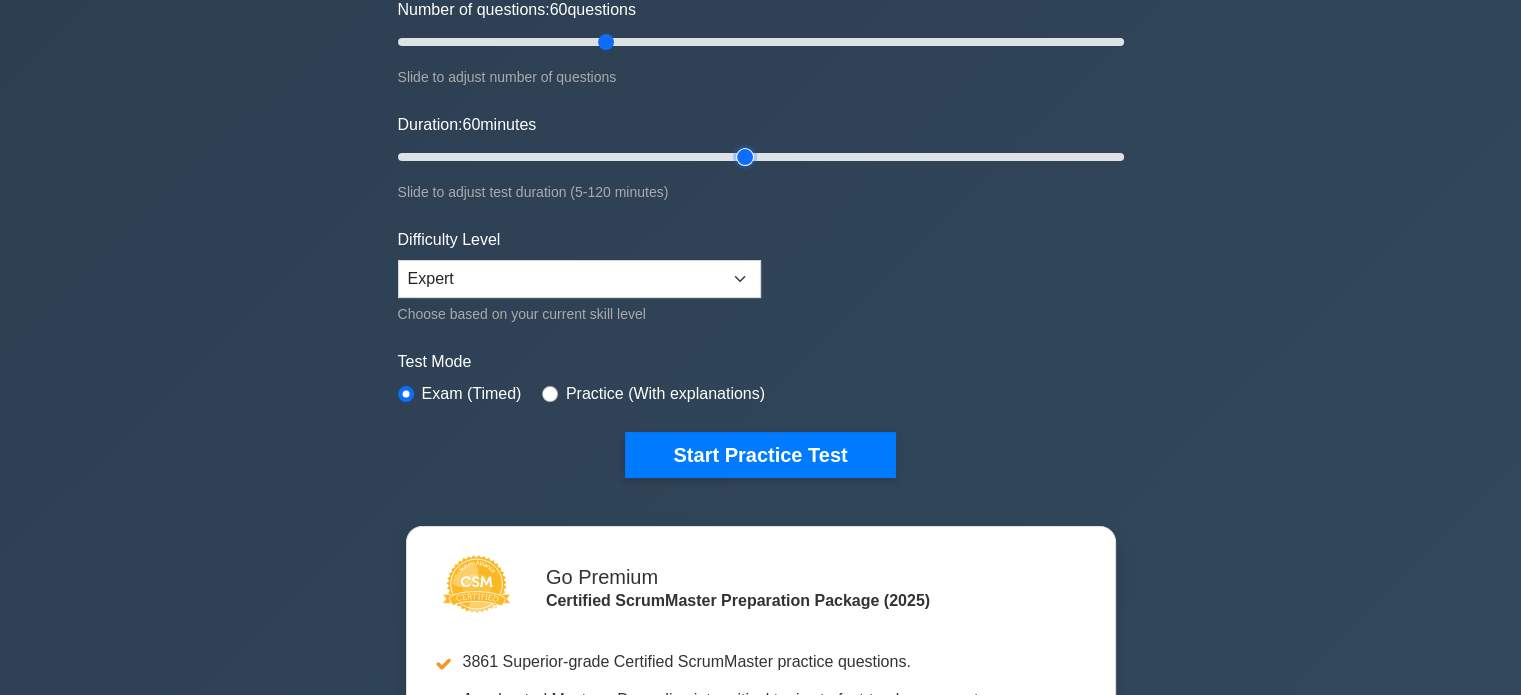 scroll, scrollTop: 280, scrollLeft: 0, axis: vertical 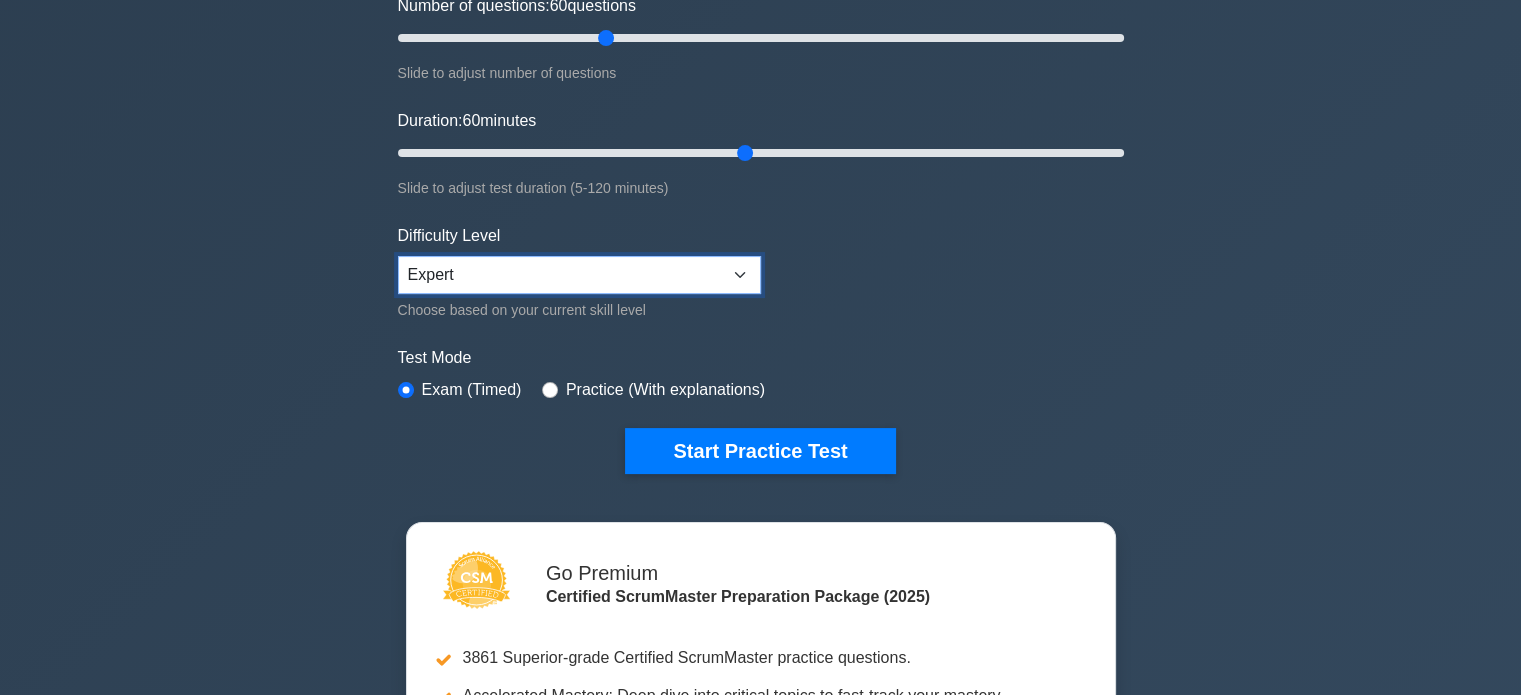 click on "Beginner
Intermediate
Expert" at bounding box center [579, 275] 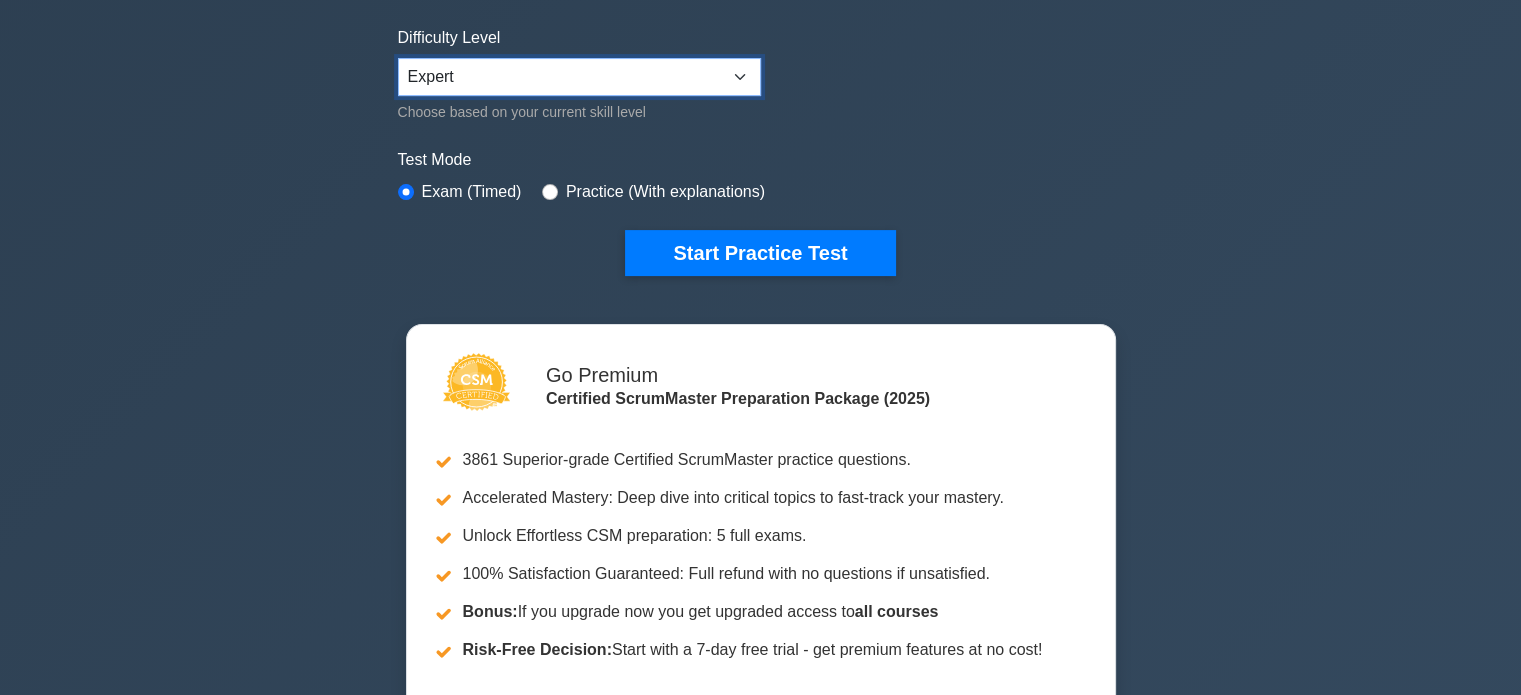 scroll, scrollTop: 479, scrollLeft: 0, axis: vertical 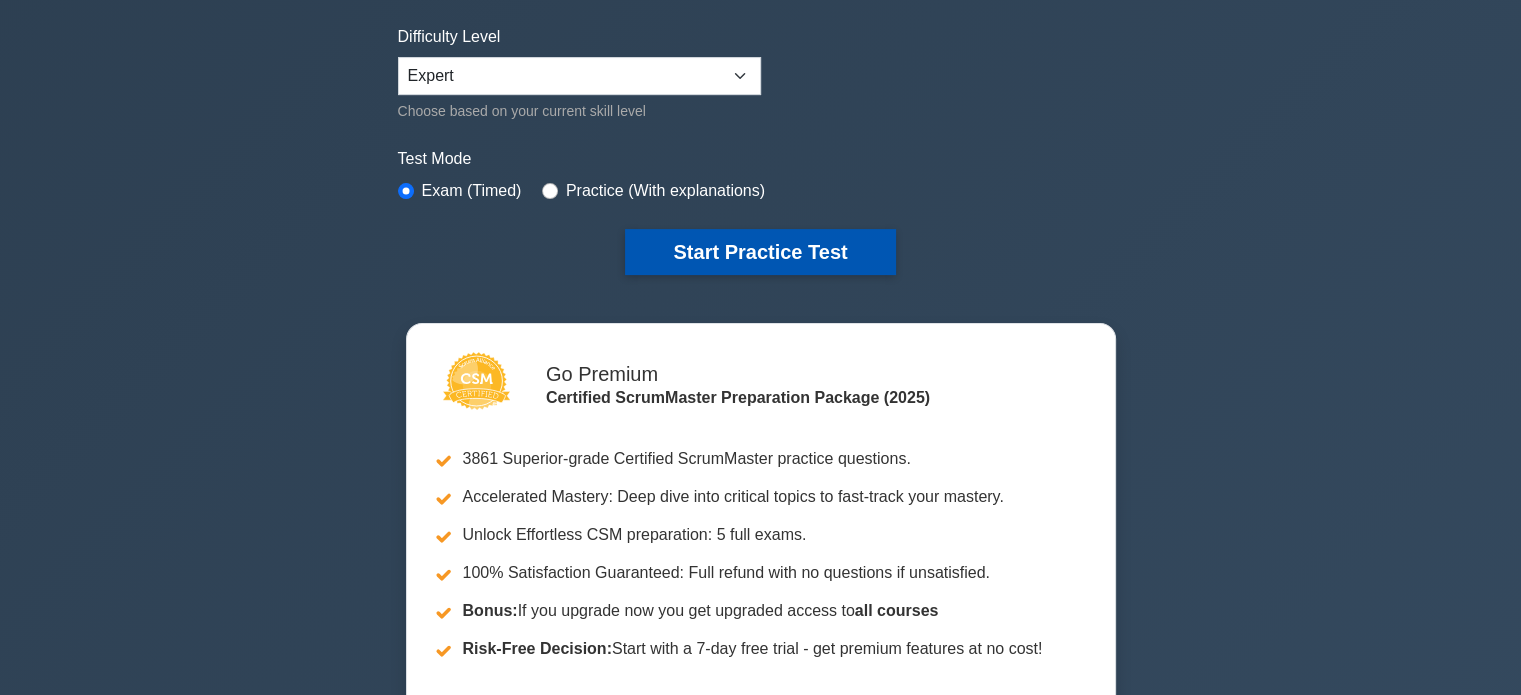 click on "Start Practice Test" at bounding box center (760, 252) 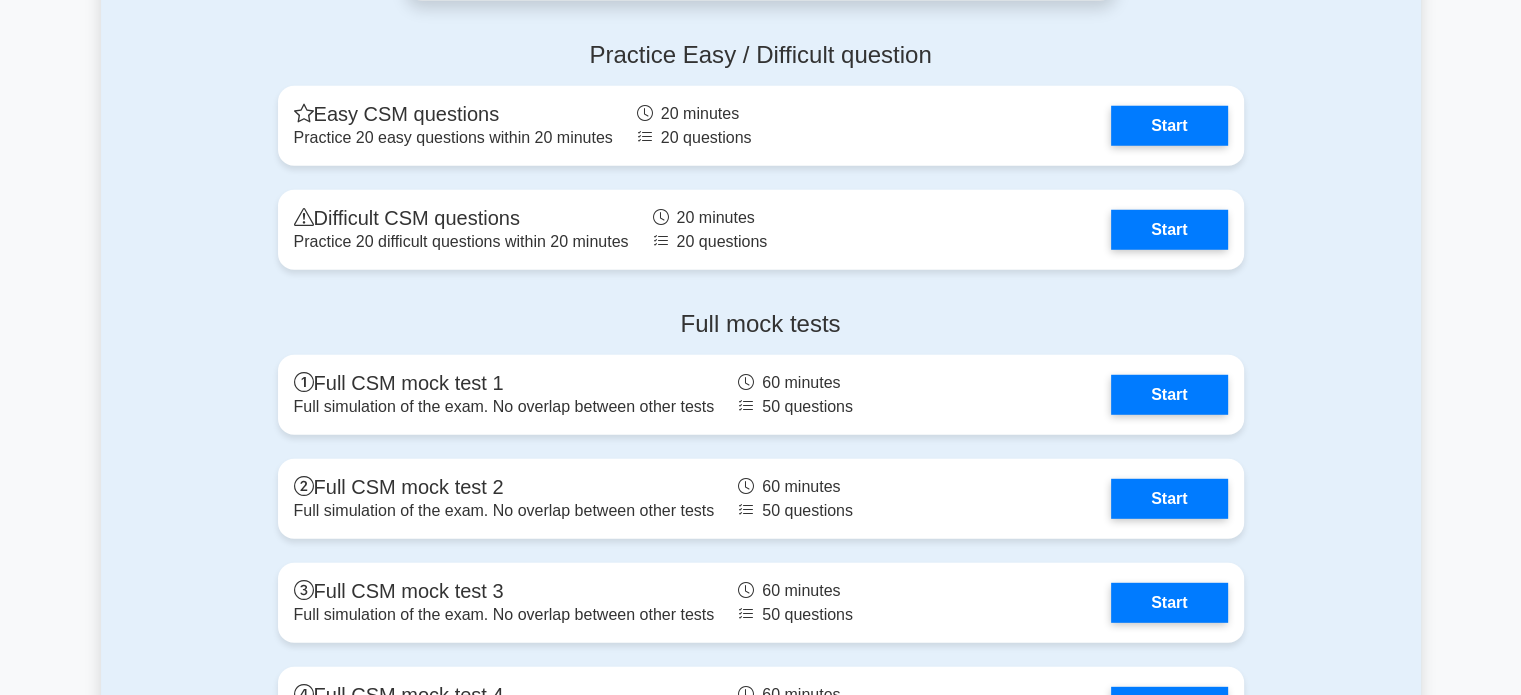 scroll, scrollTop: 5524, scrollLeft: 0, axis: vertical 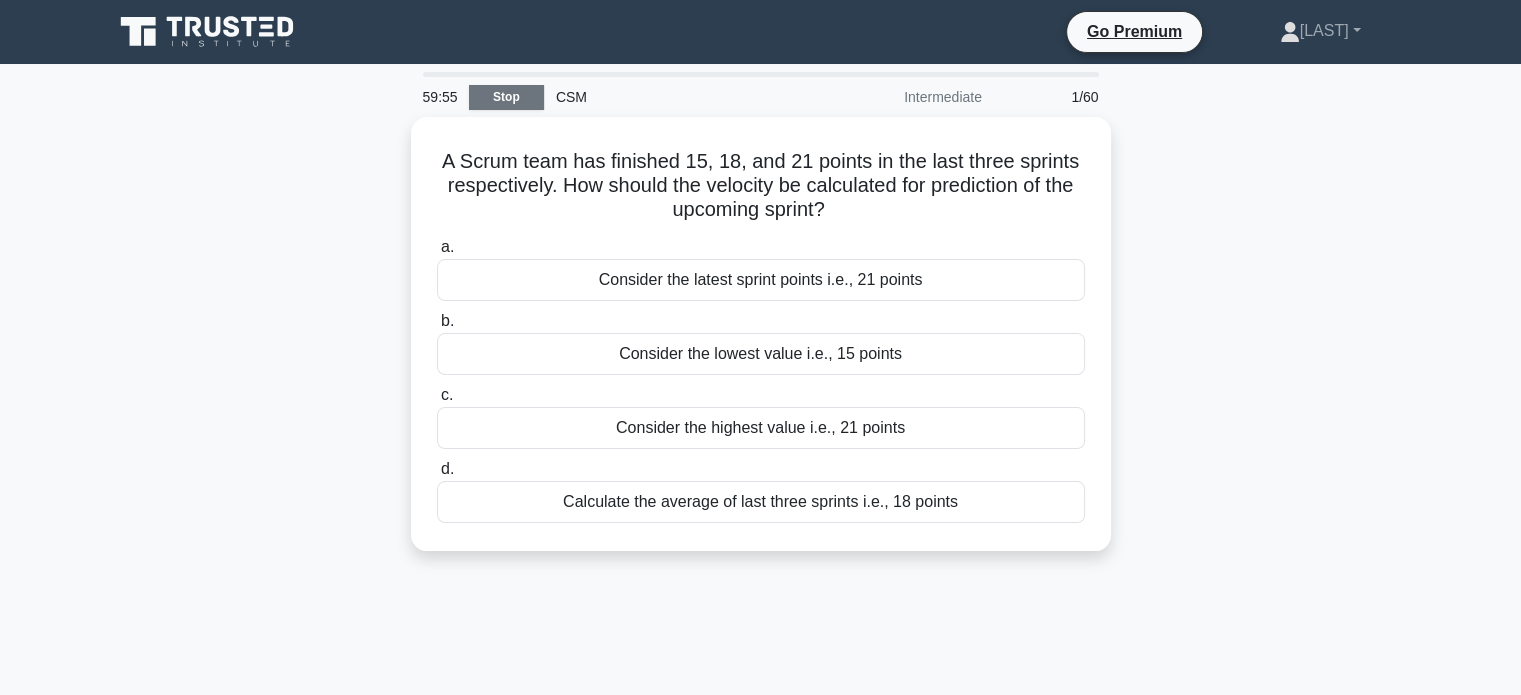 click on "Stop" at bounding box center (506, 97) 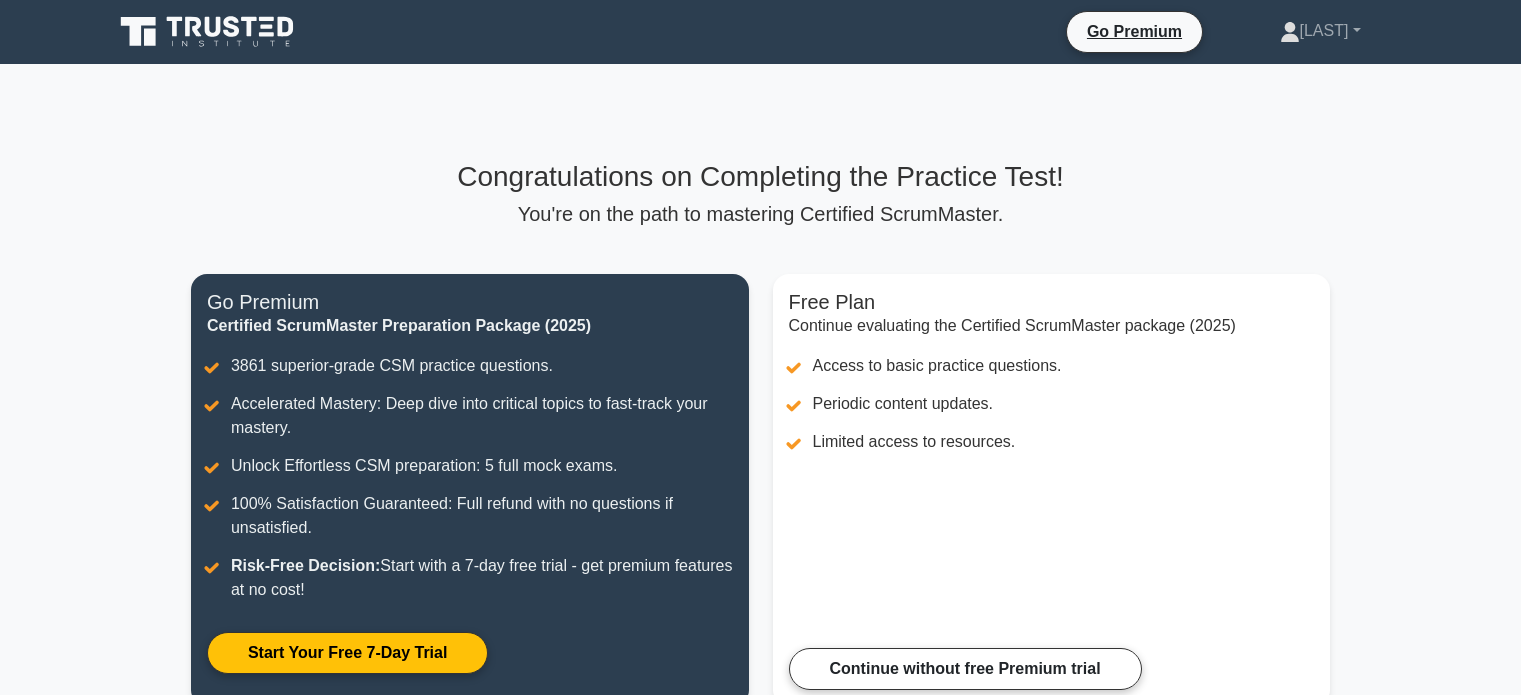 scroll, scrollTop: 0, scrollLeft: 0, axis: both 